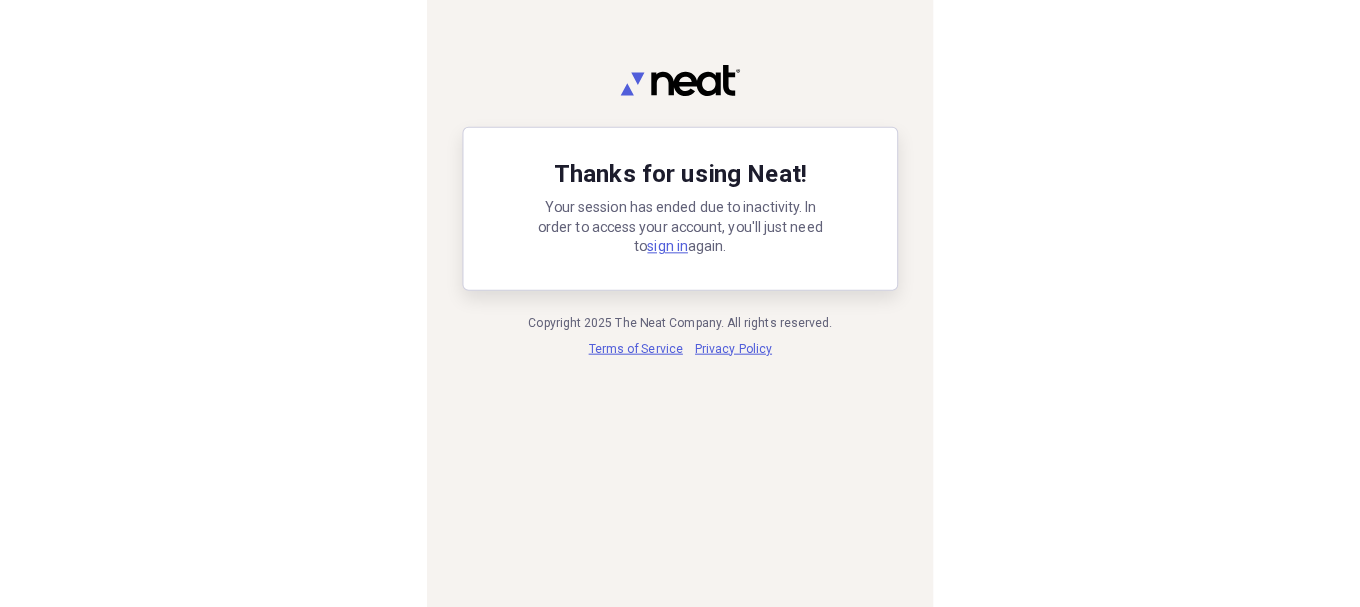 scroll, scrollTop: 0, scrollLeft: 0, axis: both 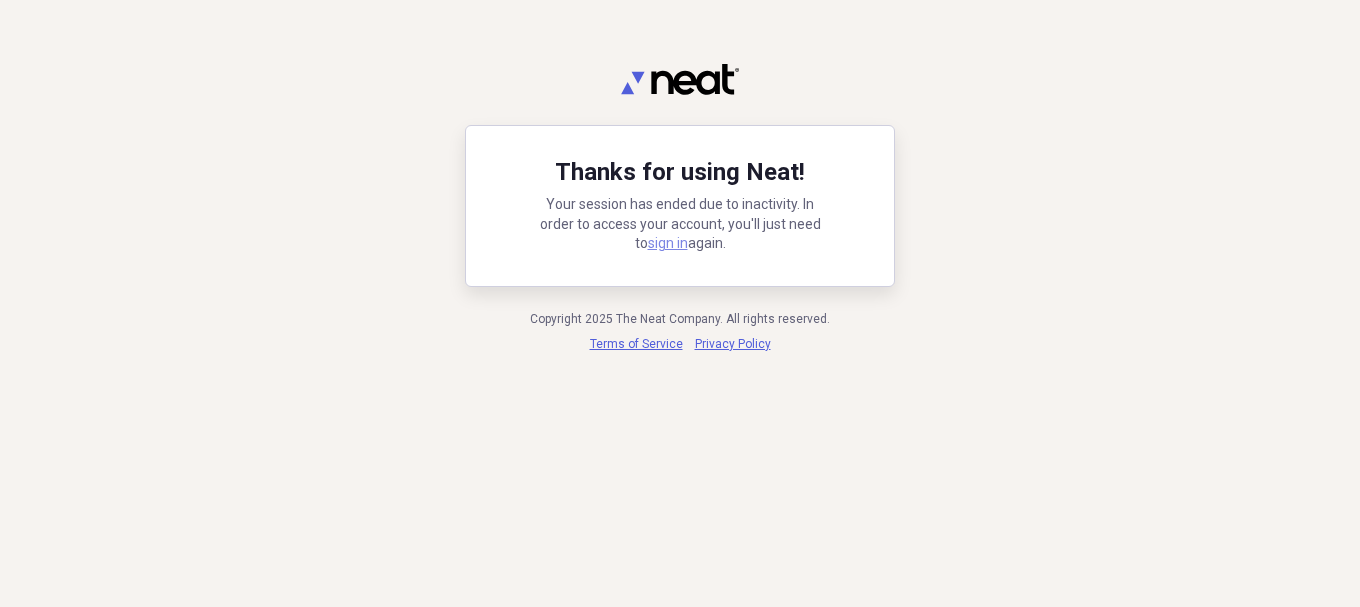 click on "sign in" at bounding box center [668, 243] 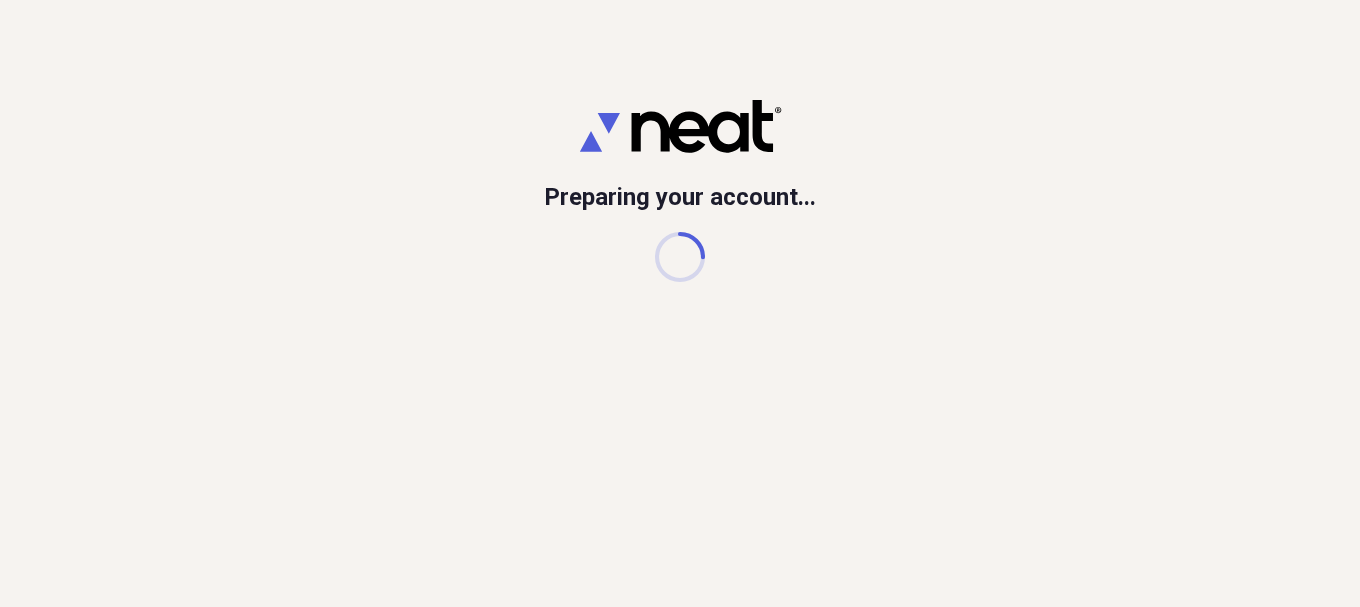 scroll, scrollTop: 0, scrollLeft: 0, axis: both 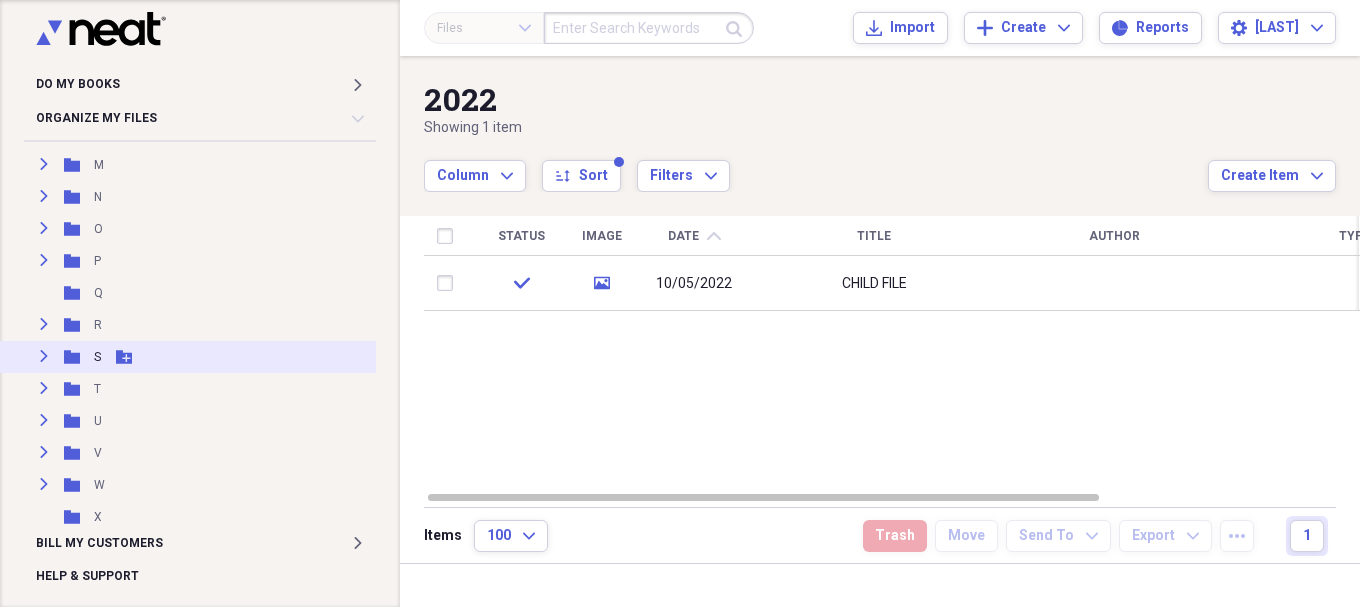 click 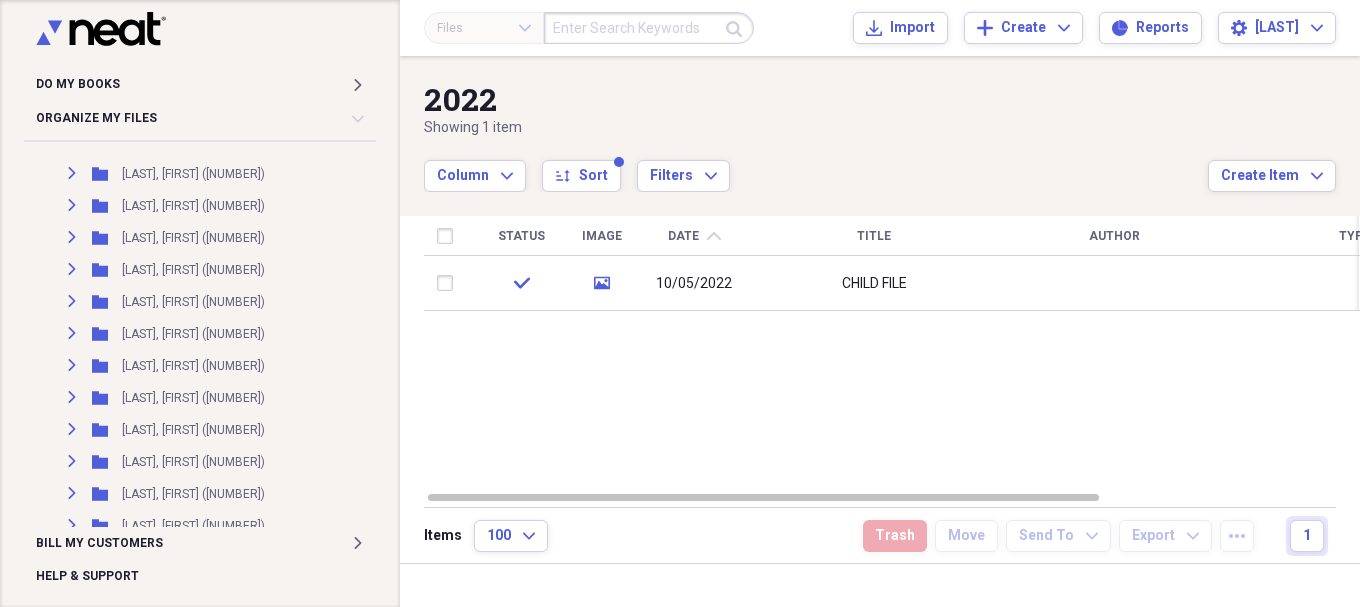 scroll, scrollTop: 2833, scrollLeft: 0, axis: vertical 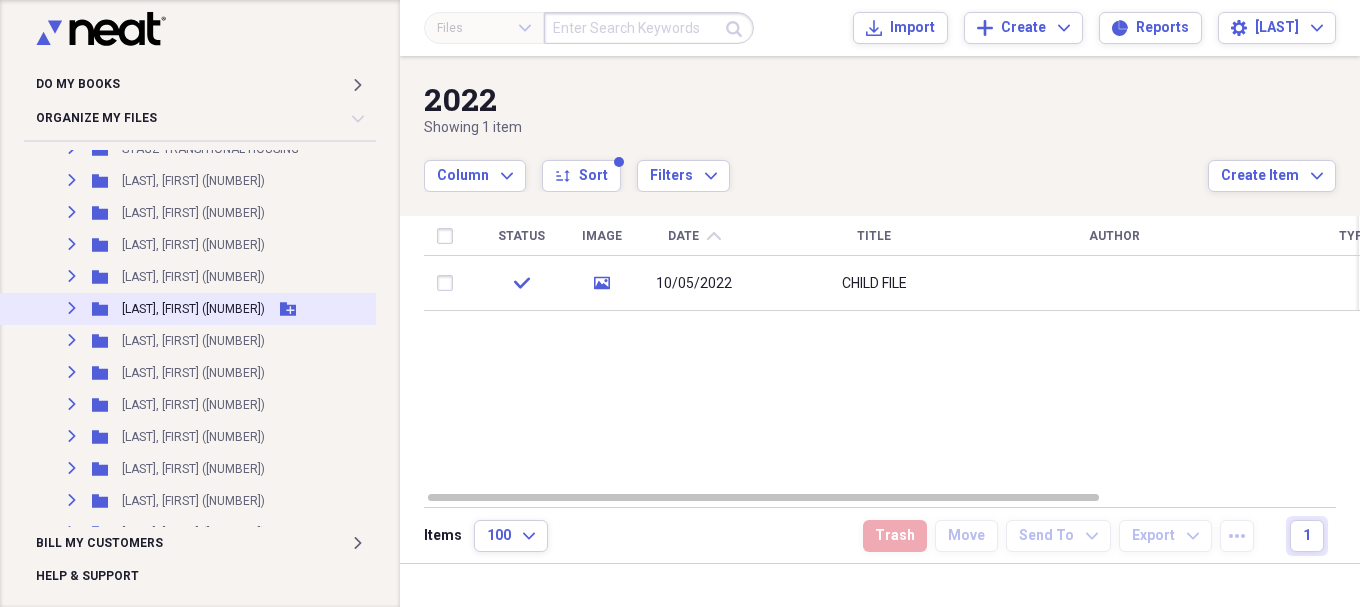 click 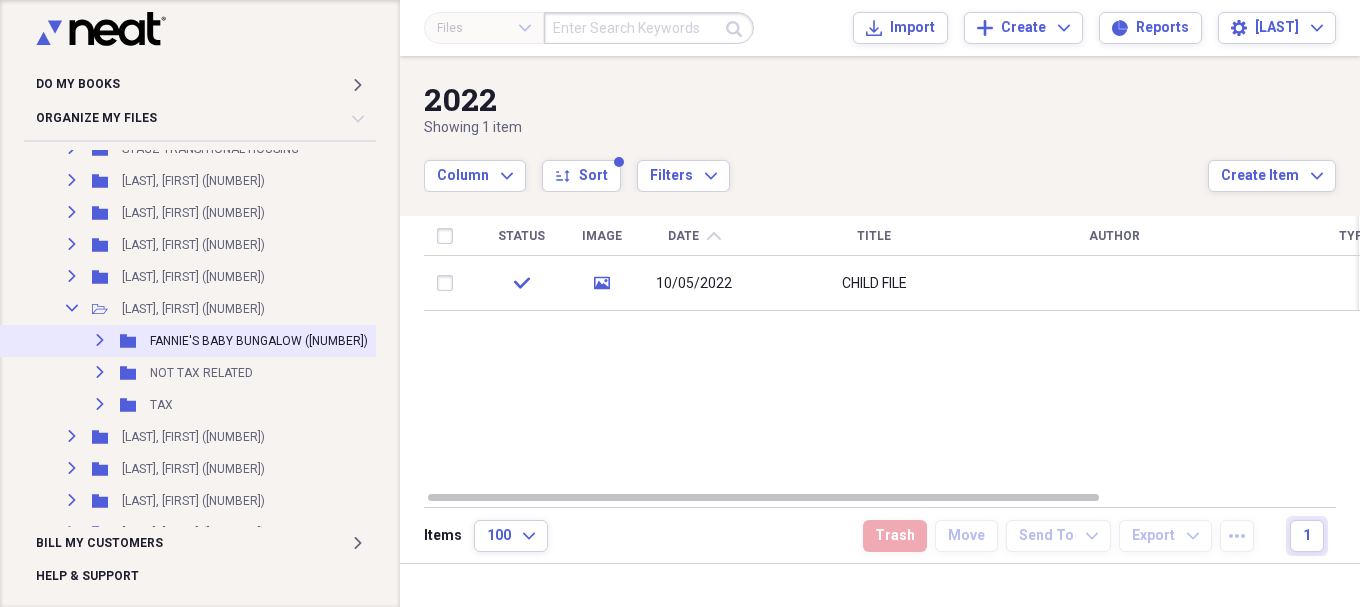 click 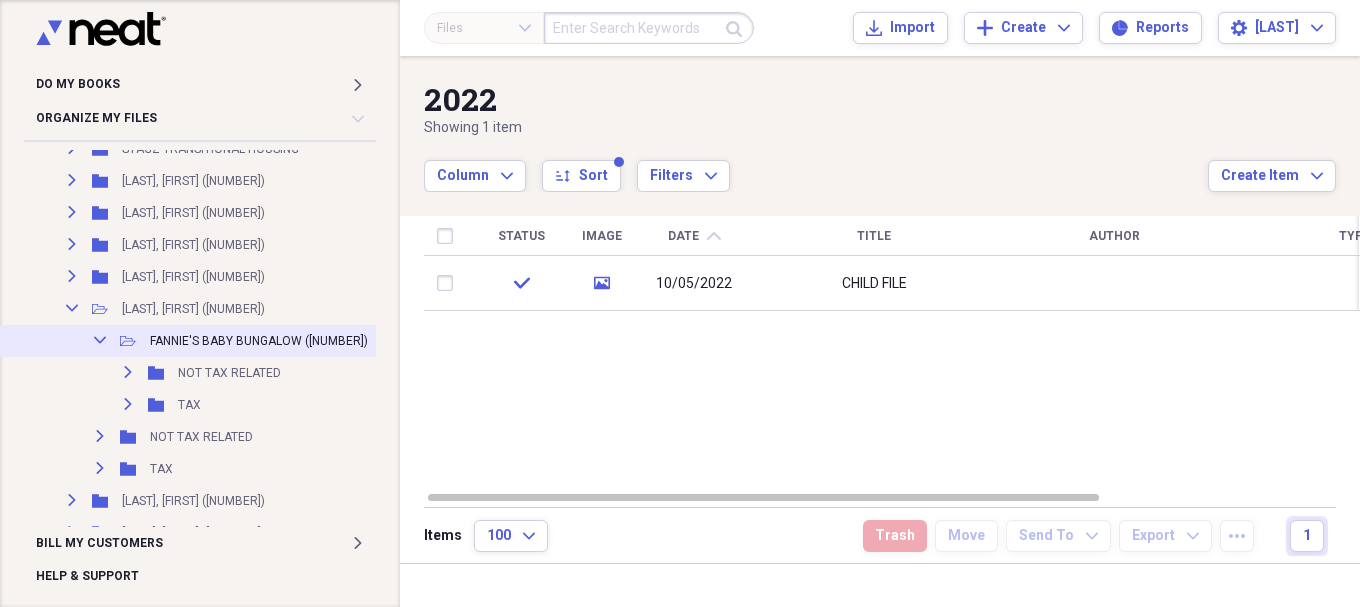 scroll, scrollTop: 3000, scrollLeft: 0, axis: vertical 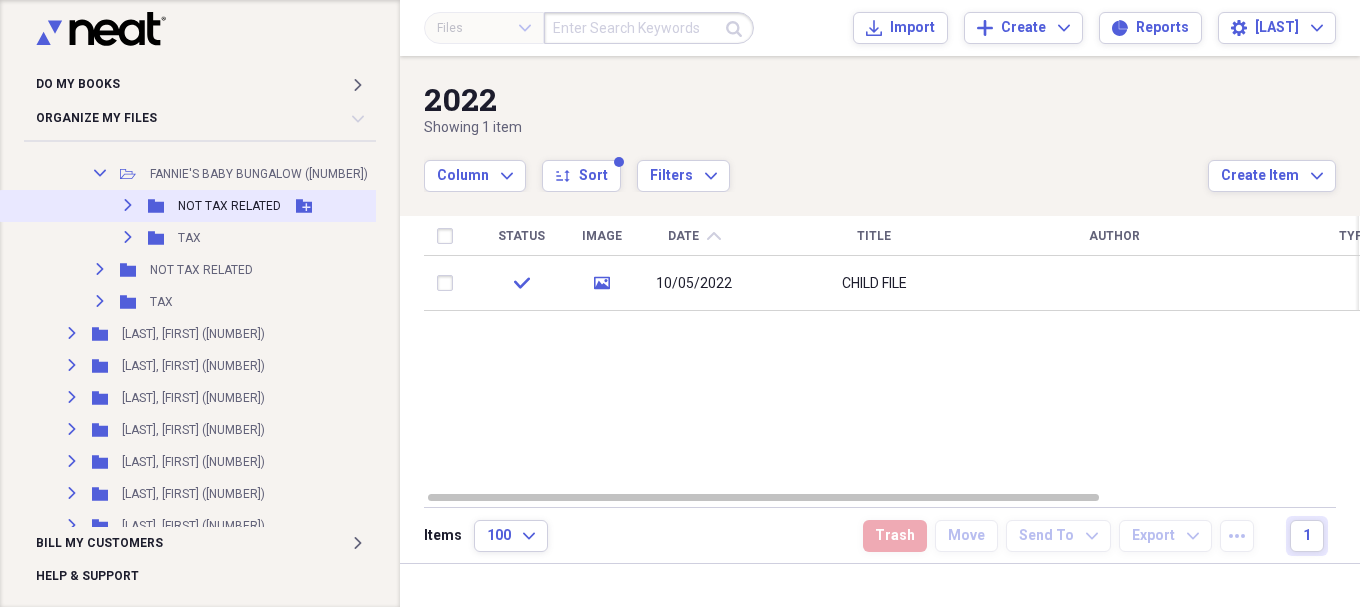 click 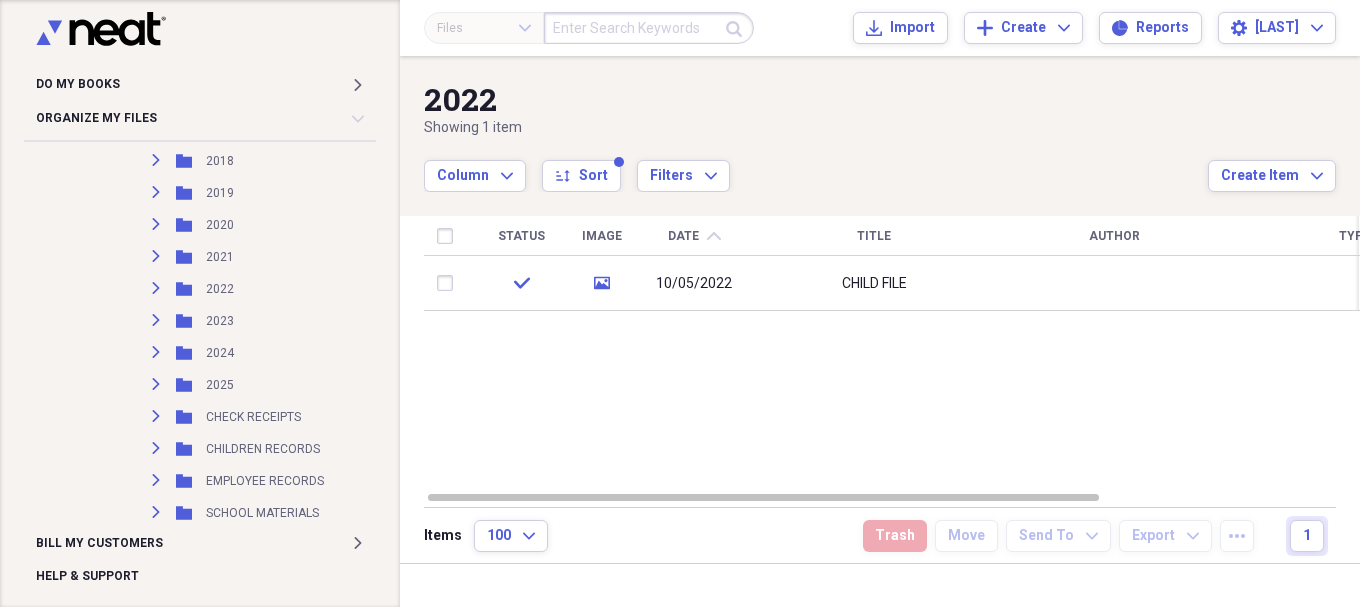 scroll, scrollTop: 3500, scrollLeft: 0, axis: vertical 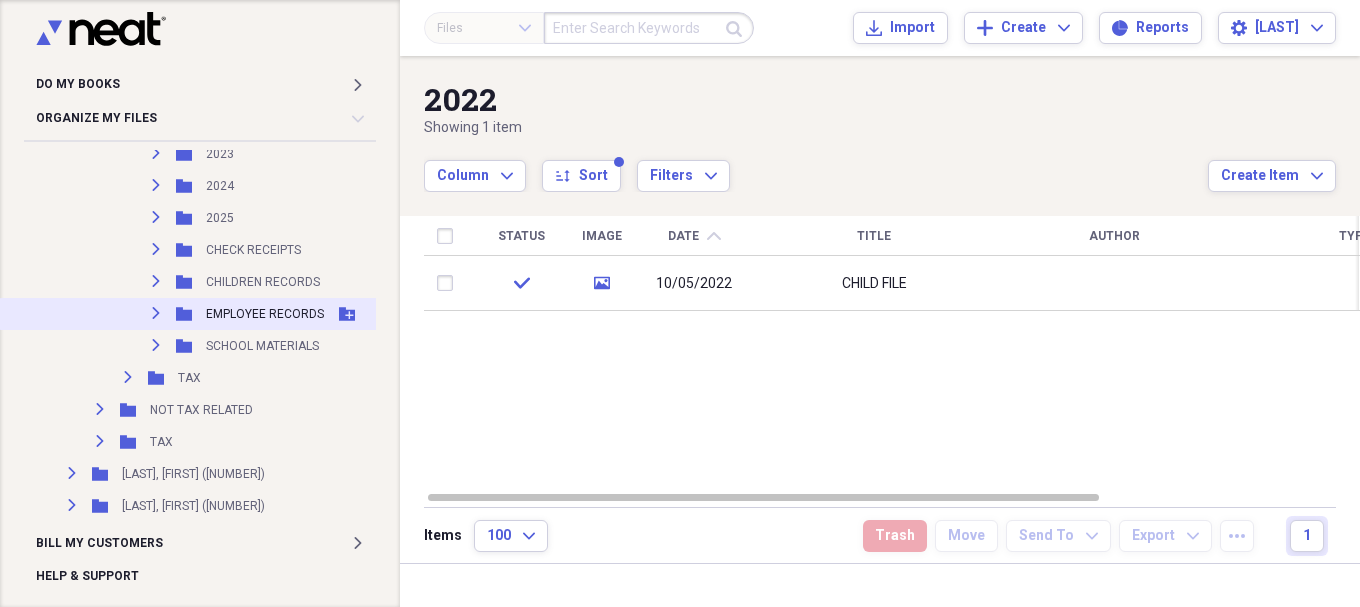 click on "Expand" 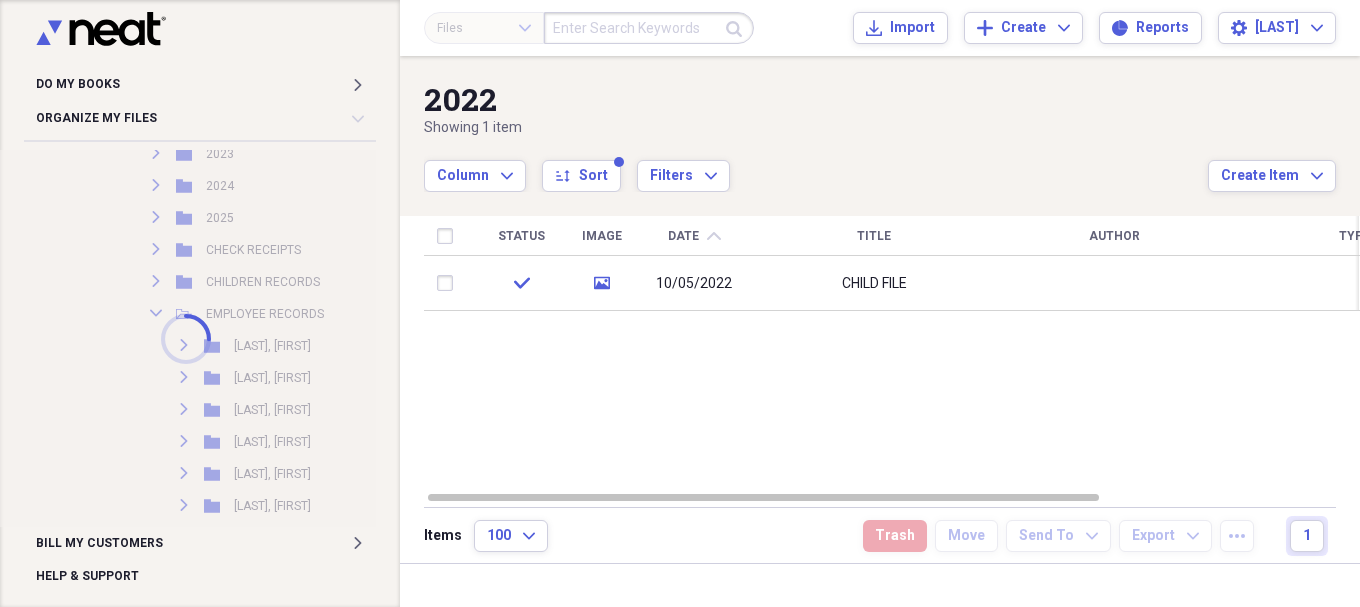 click on "Collapse" 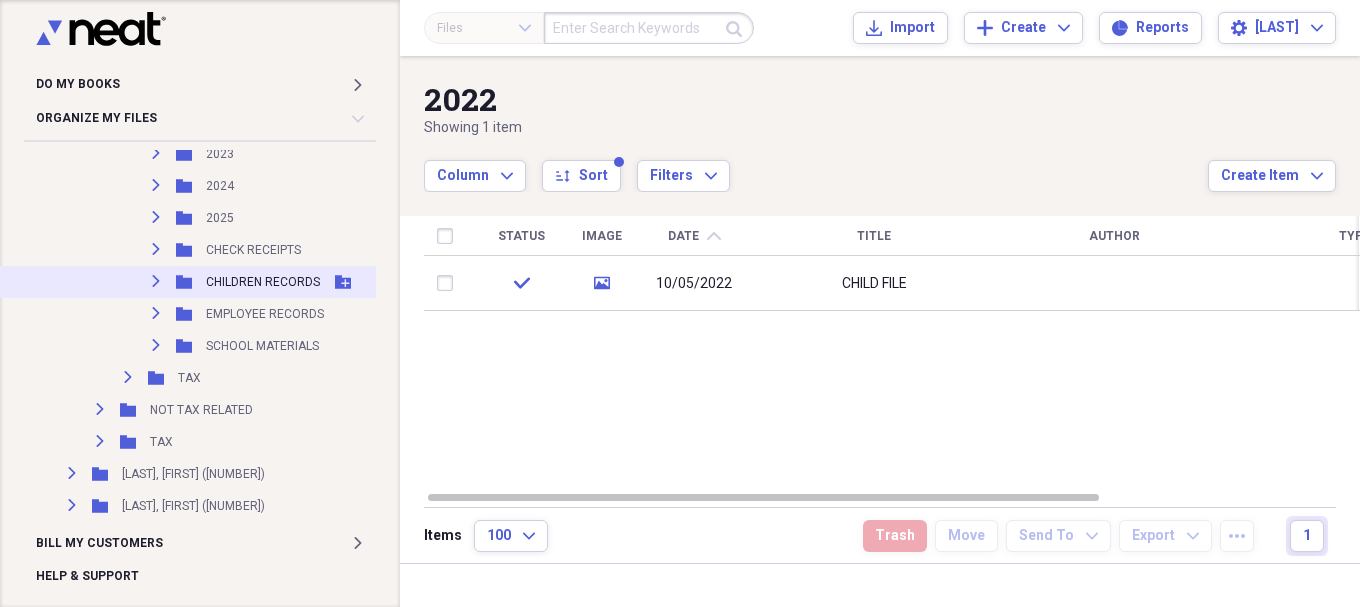 click on "Expand" 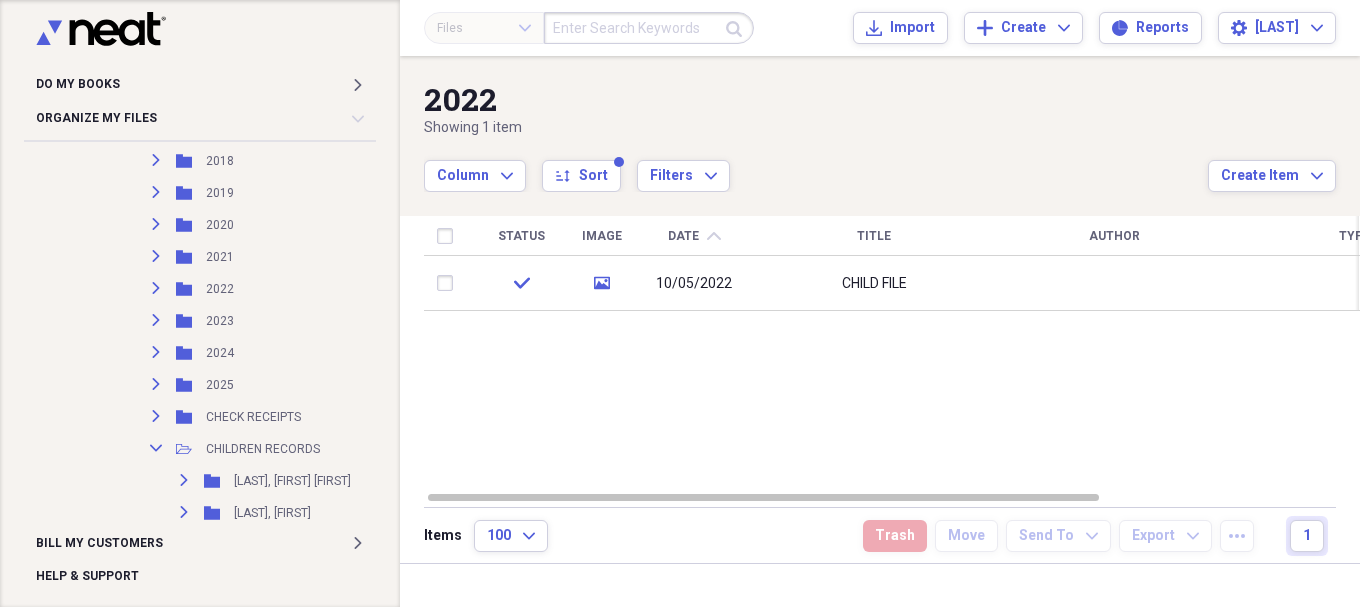 scroll, scrollTop: 3500, scrollLeft: 0, axis: vertical 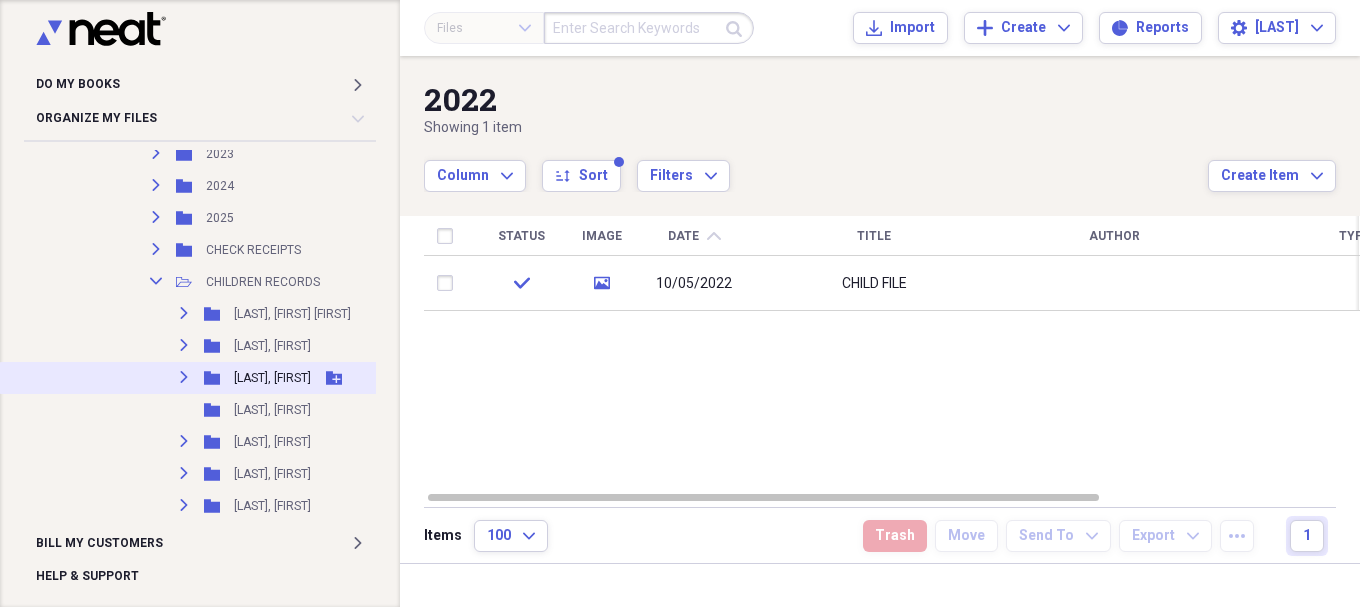 click on "Expand" at bounding box center (184, 377) 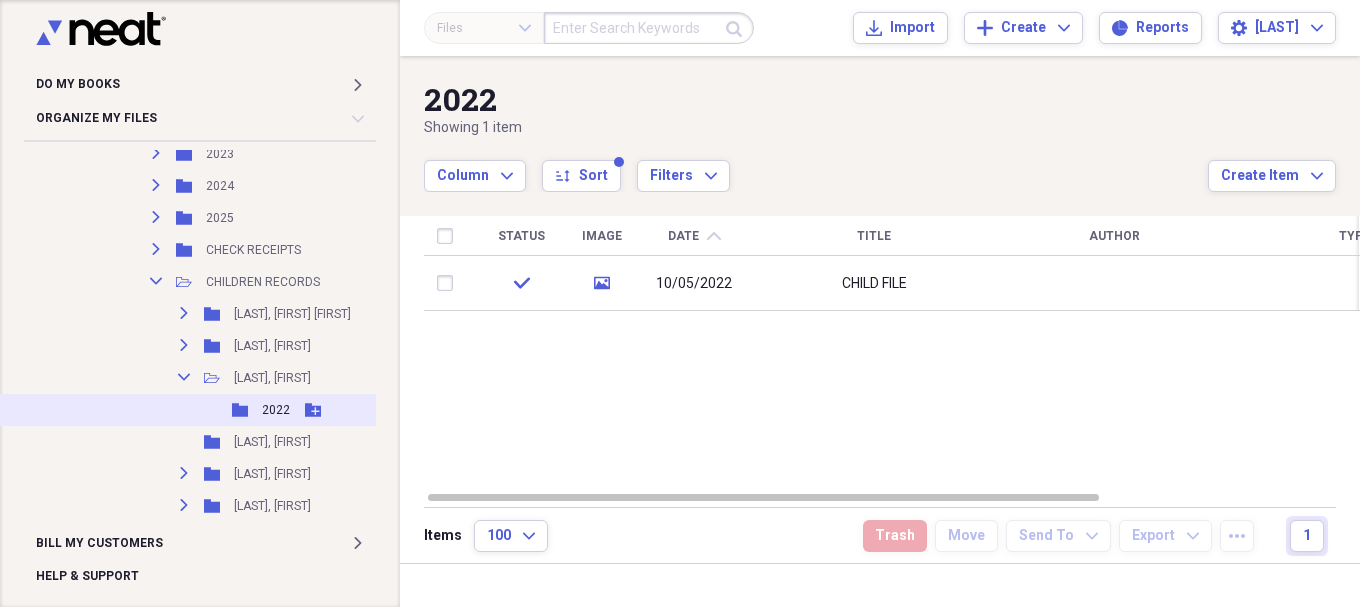 click on "2022" at bounding box center [276, 410] 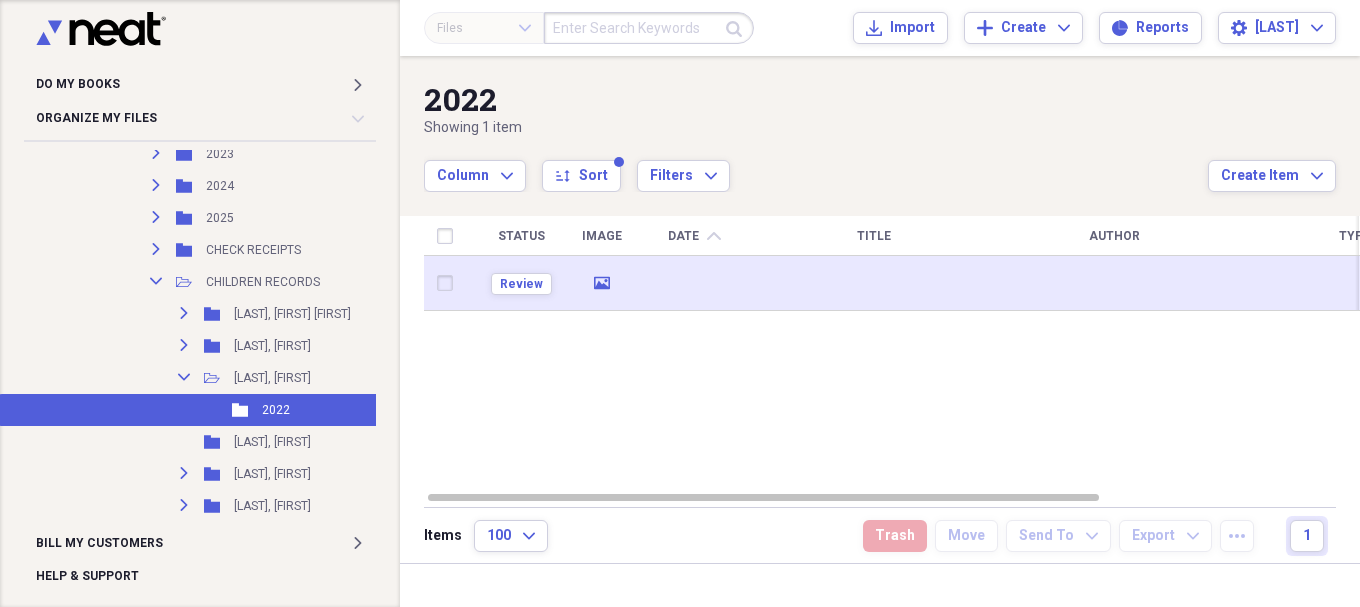 click at bounding box center [874, 283] 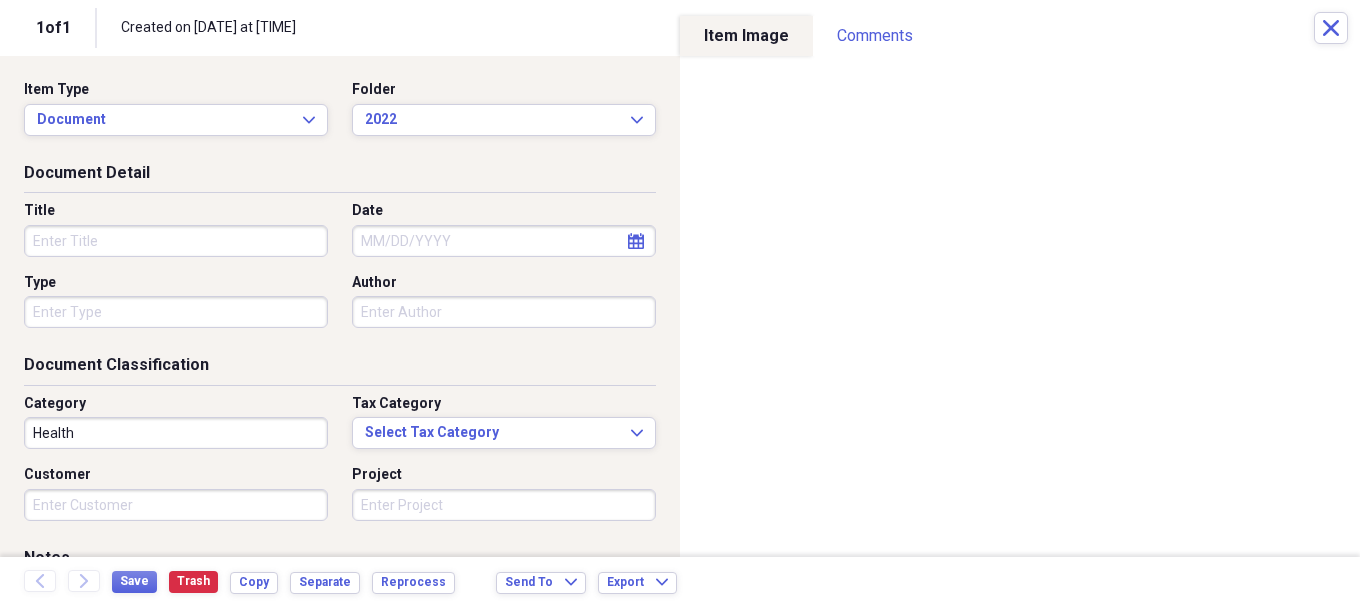 click on "Title" at bounding box center [176, 241] 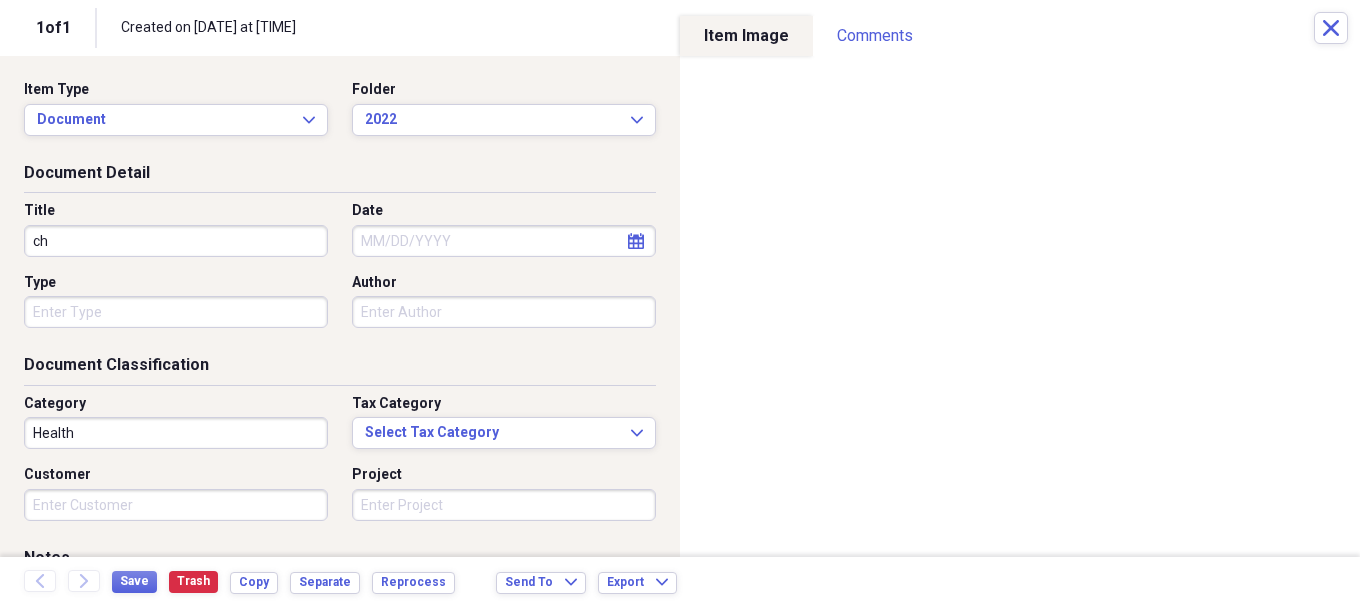 type on "c" 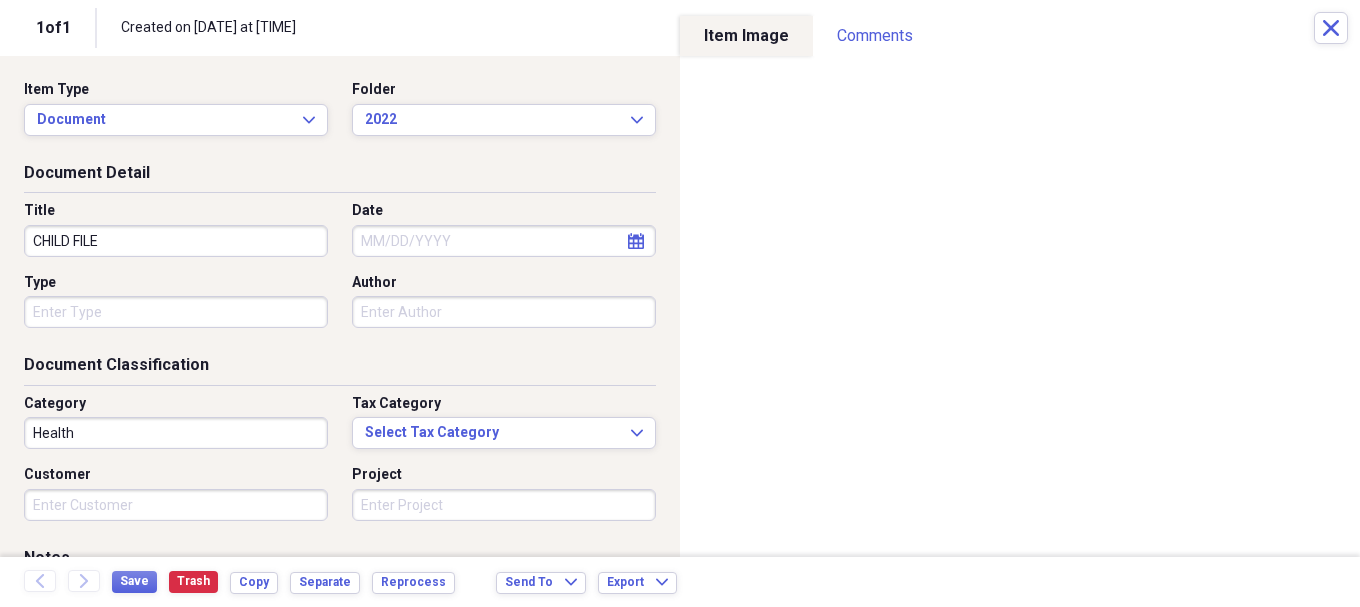 type on "CHILD FILE" 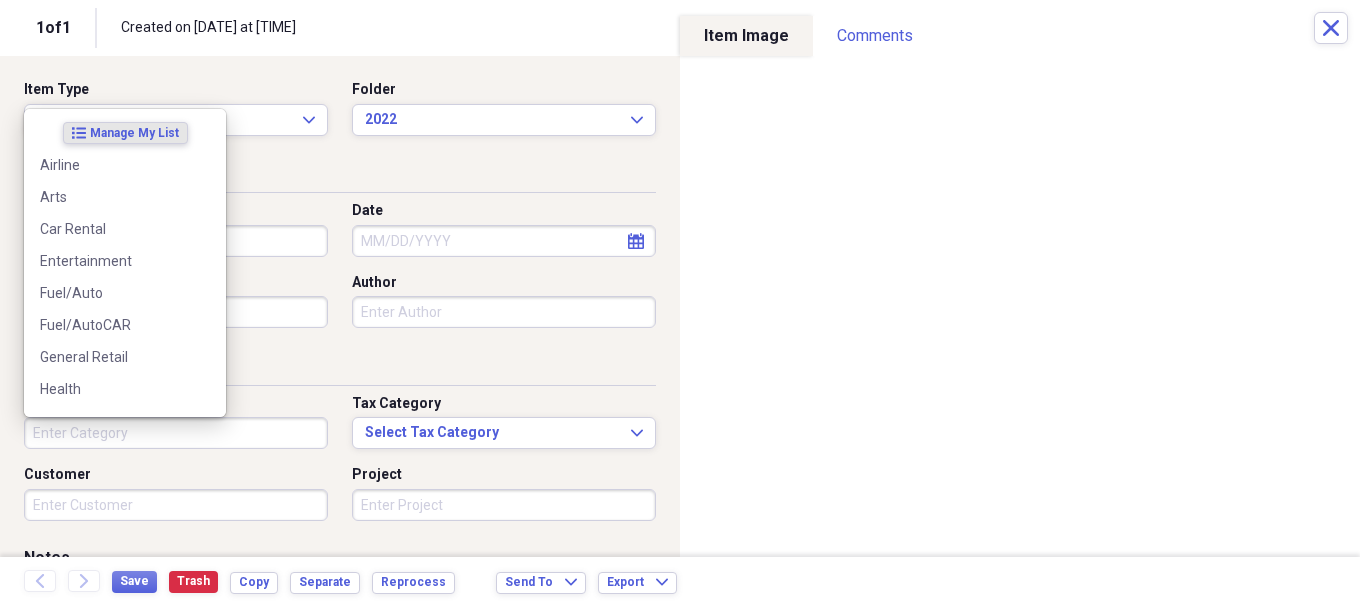 type 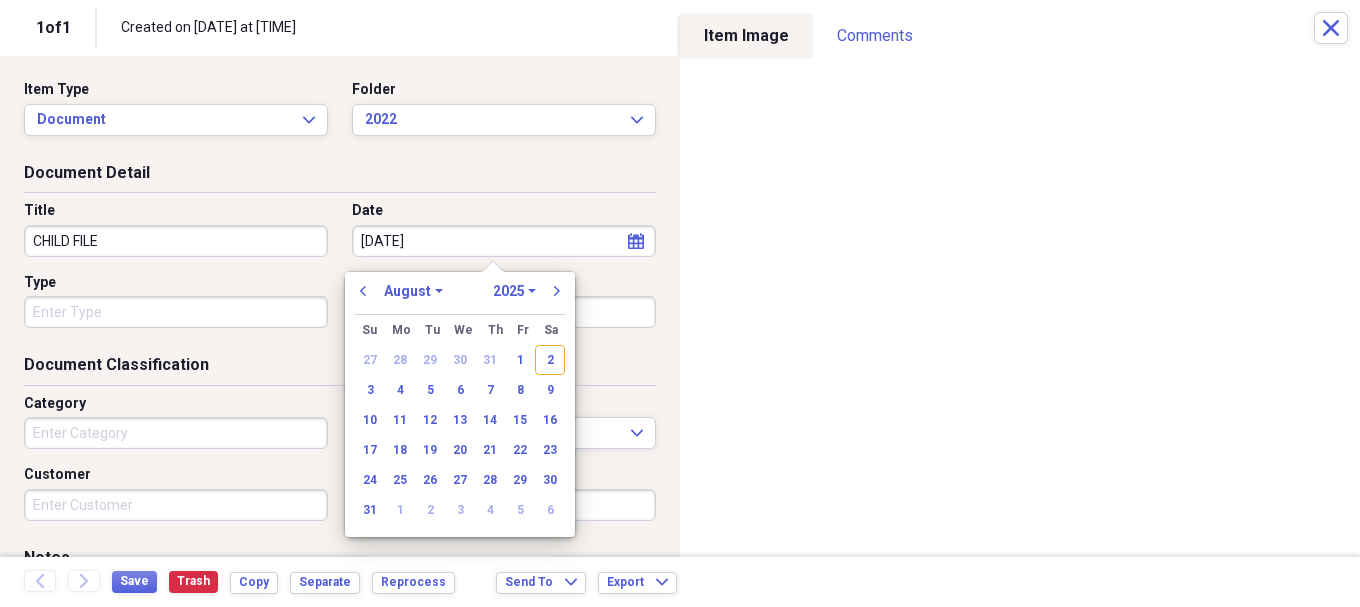 type on "[DATE]" 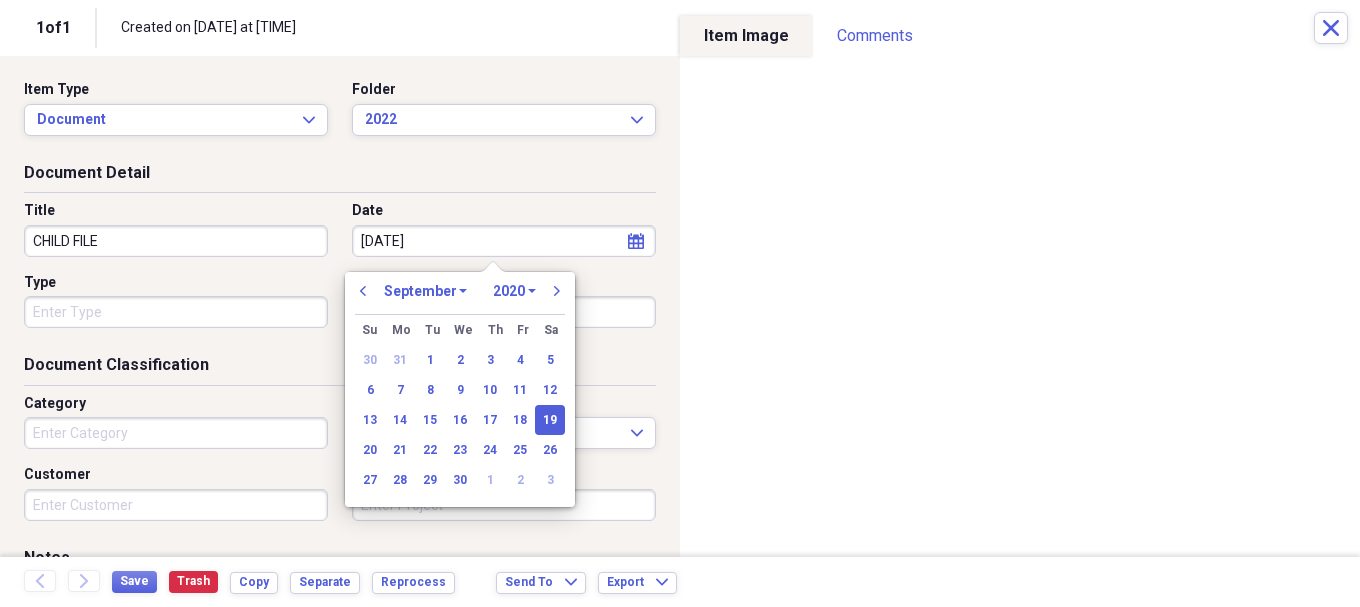 type on "[MM]/[DD]/[YYYY]" 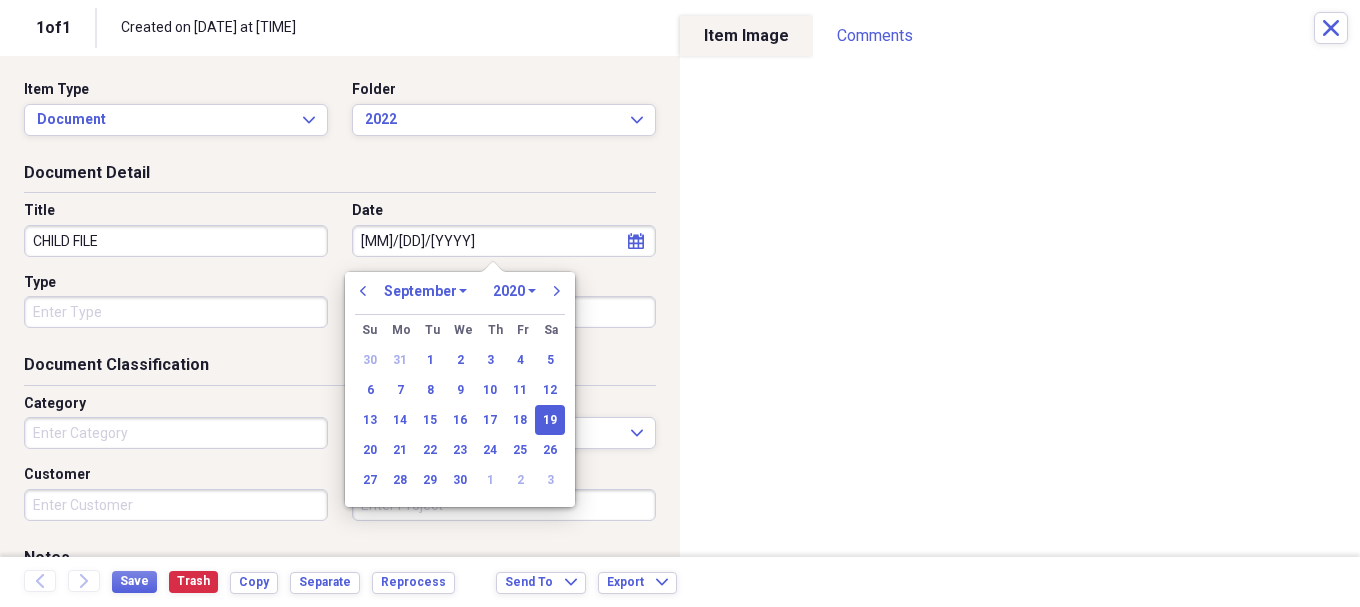 select on "2022" 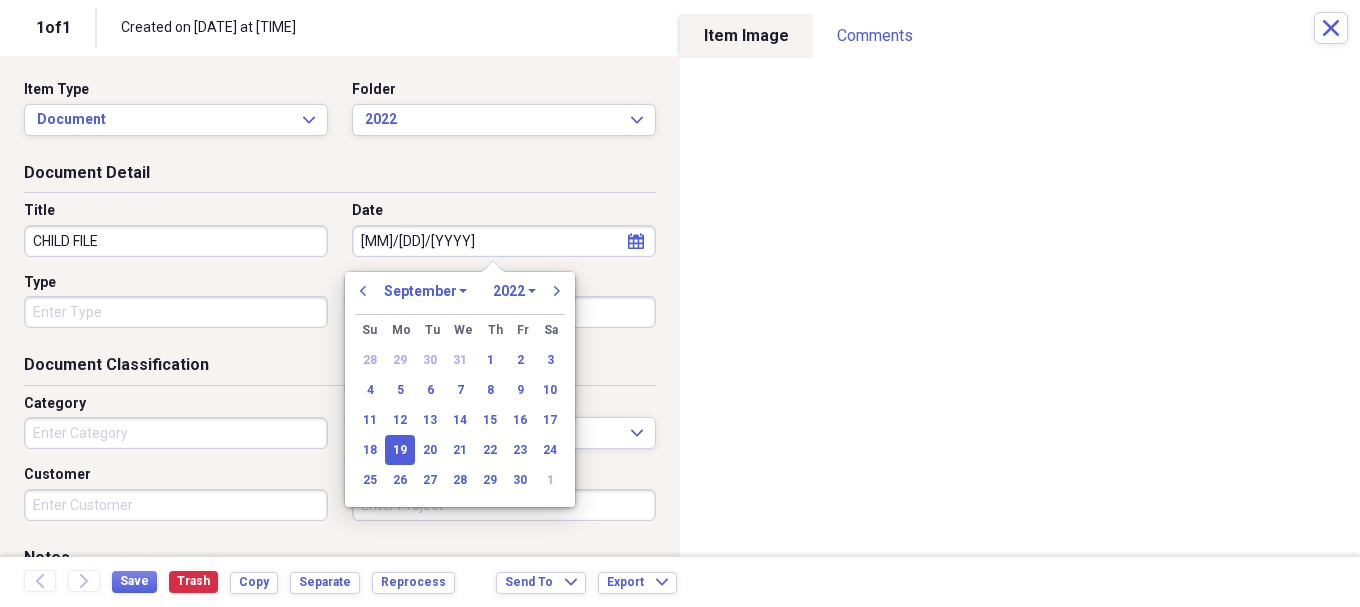 type on "[MM]/[DD]/[YYYY]" 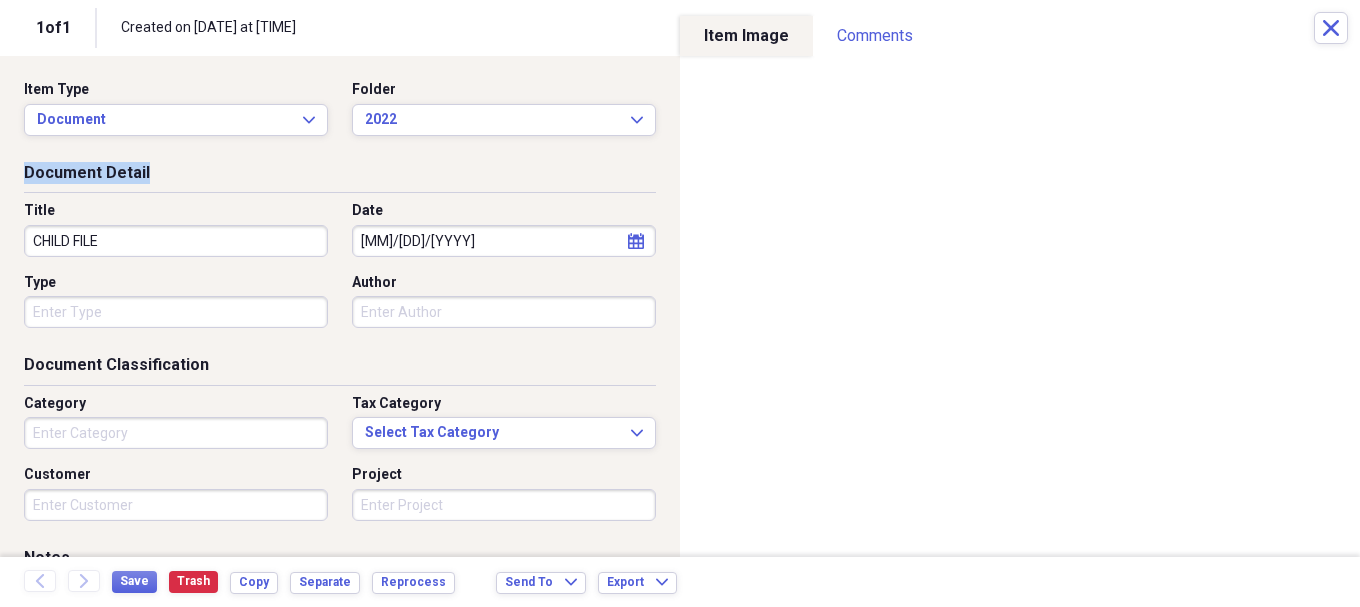 click on "Item Type Document Expand Folder 2022 Expand" at bounding box center (340, 116) 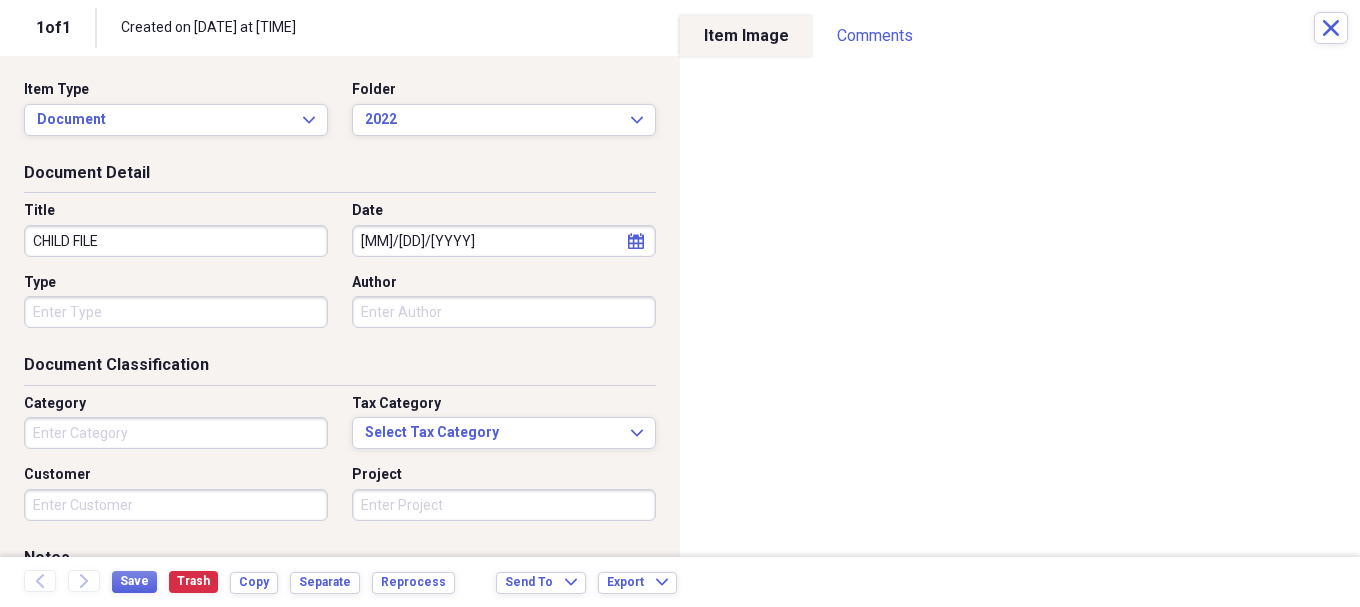 click on "Document Classification" at bounding box center (340, 369) 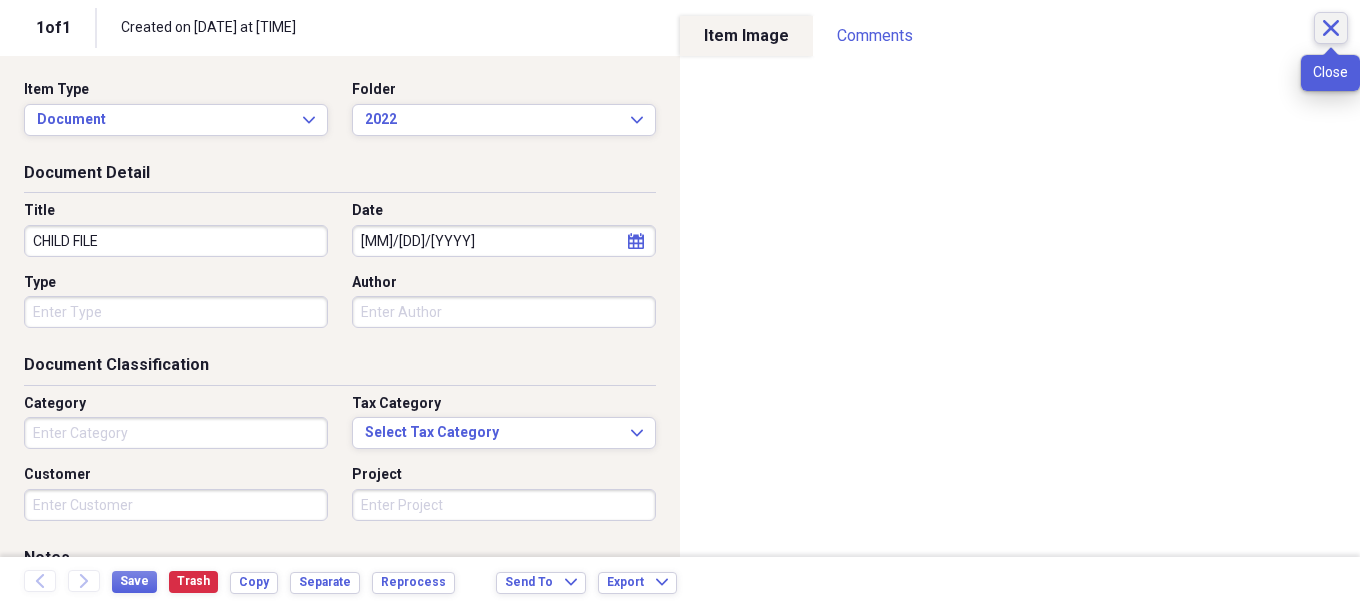 click on "Close" 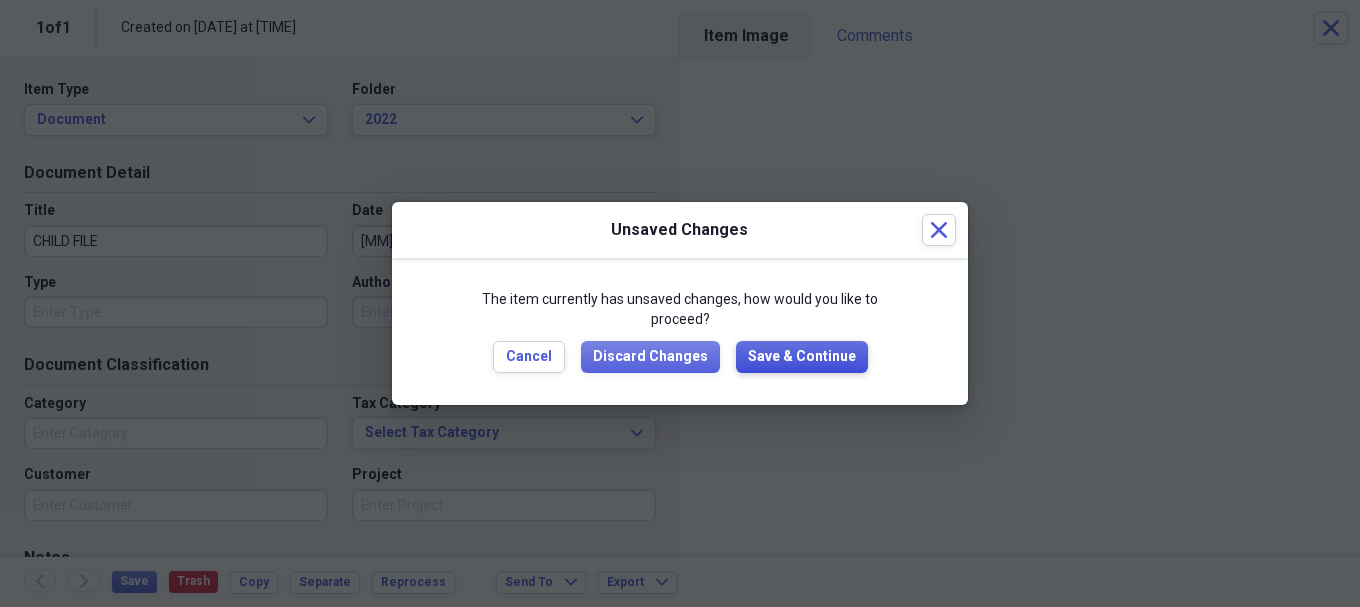 click on "Save & Continue" at bounding box center [802, 357] 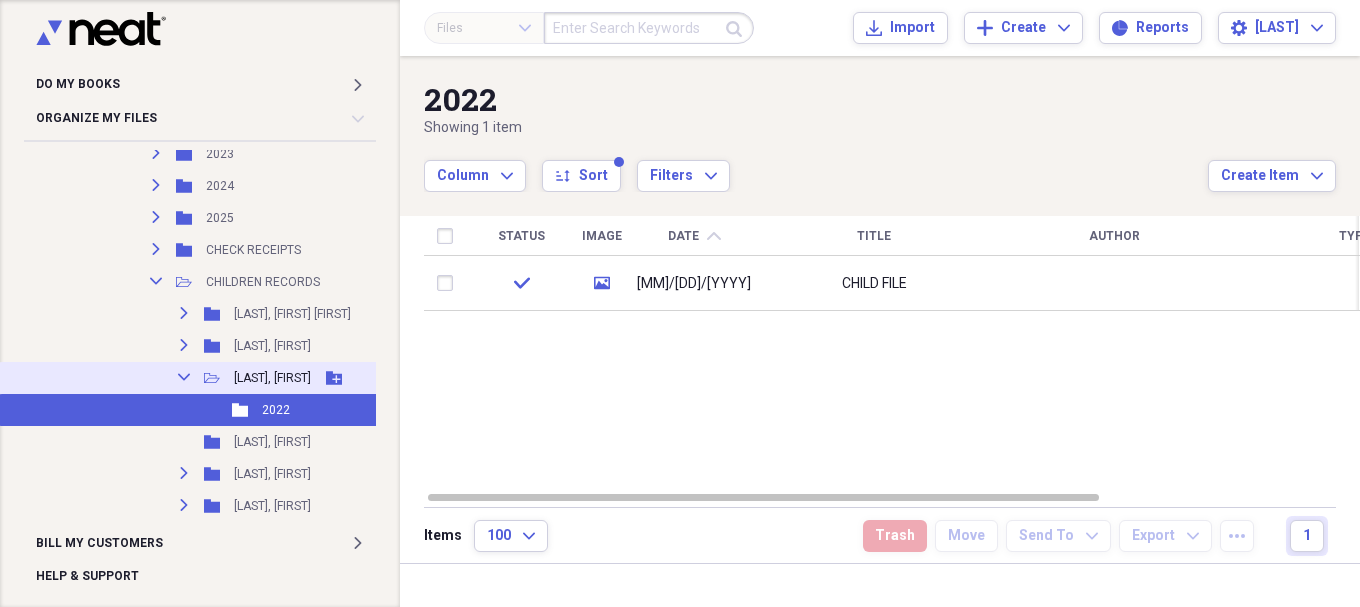 click on "Collapse" 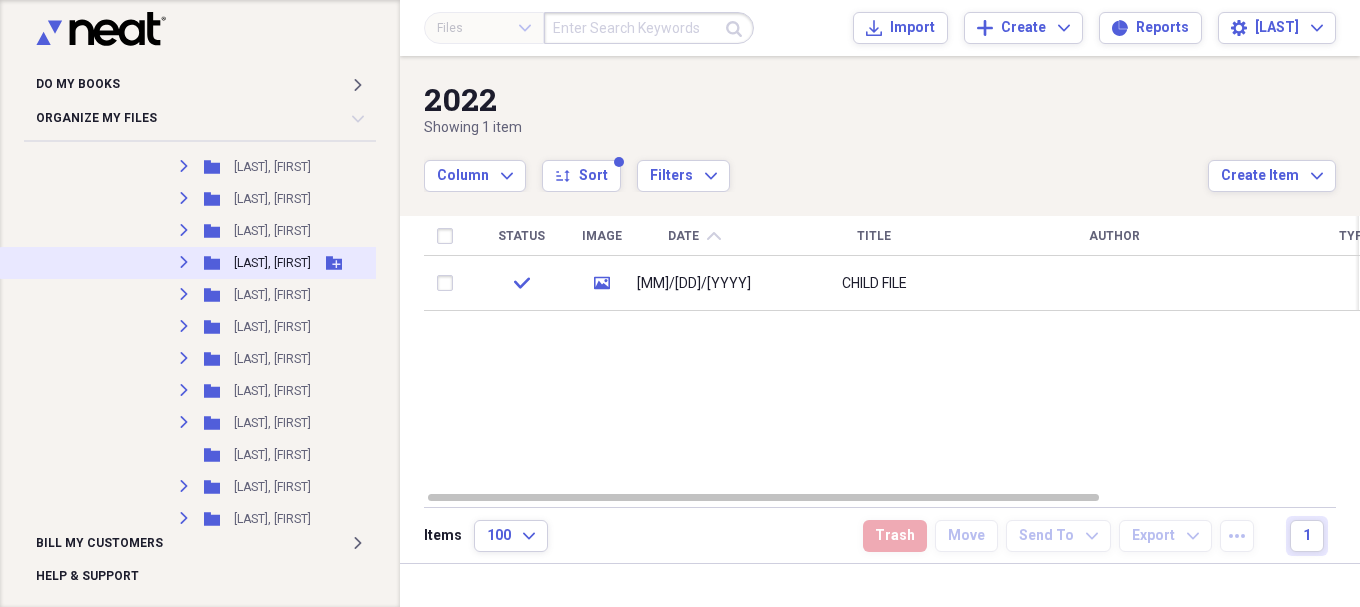 scroll, scrollTop: 4833, scrollLeft: 0, axis: vertical 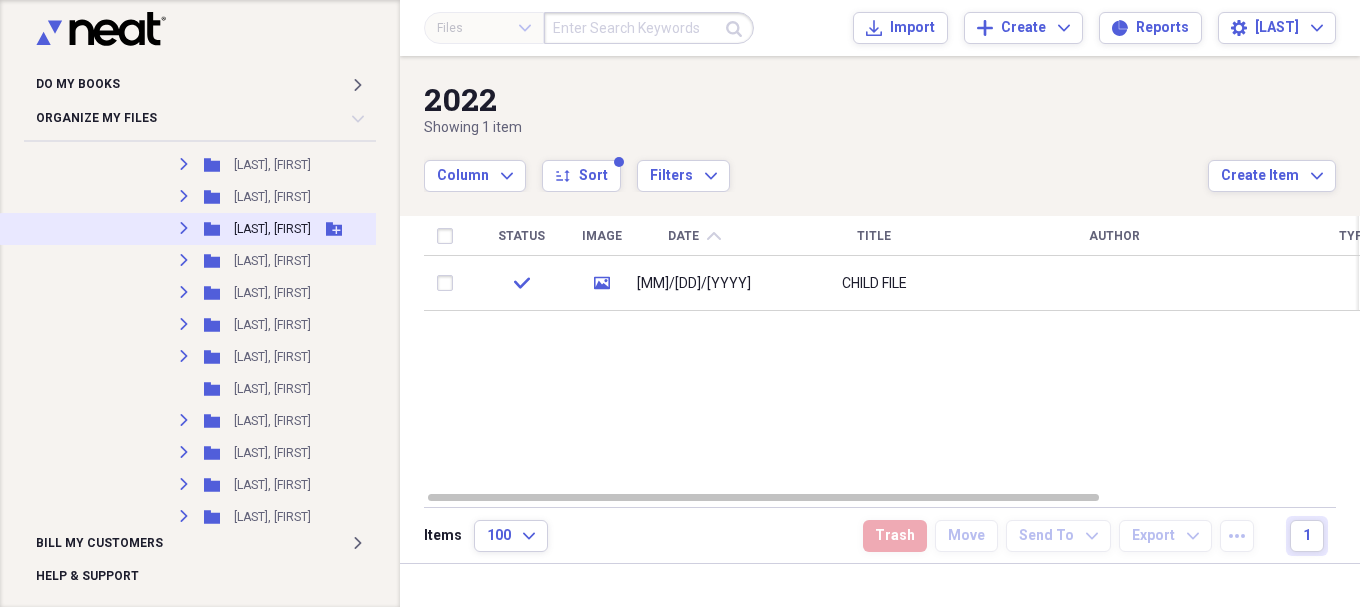 click 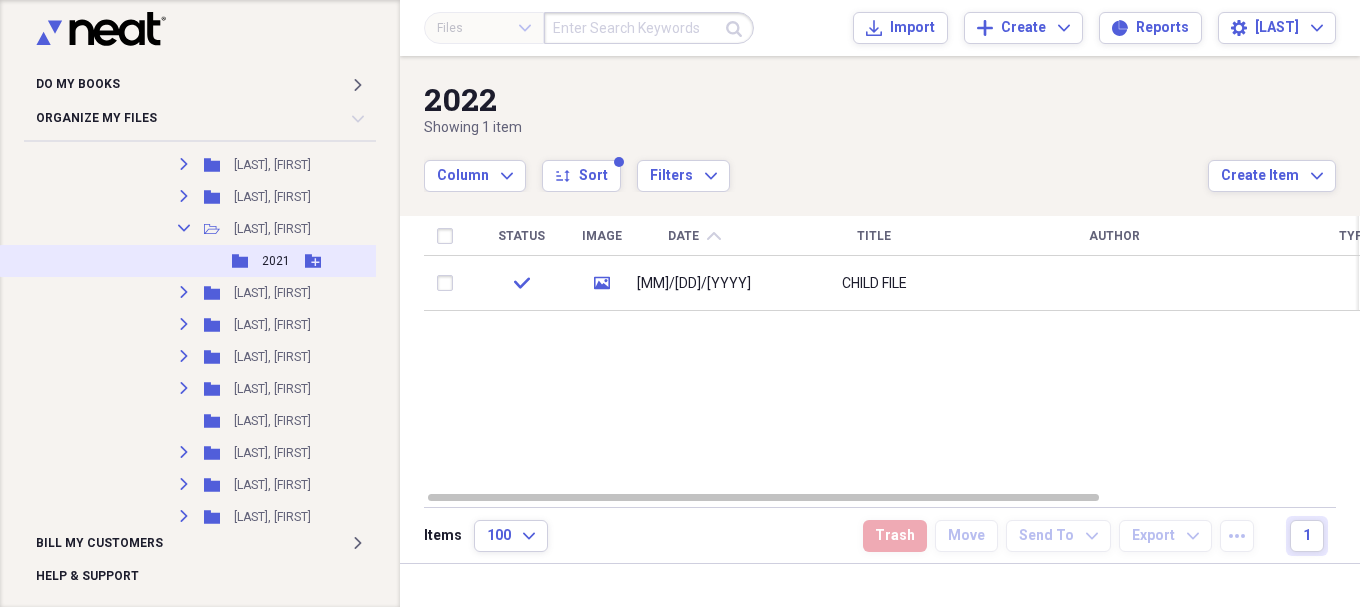 click on "2021" at bounding box center (276, 261) 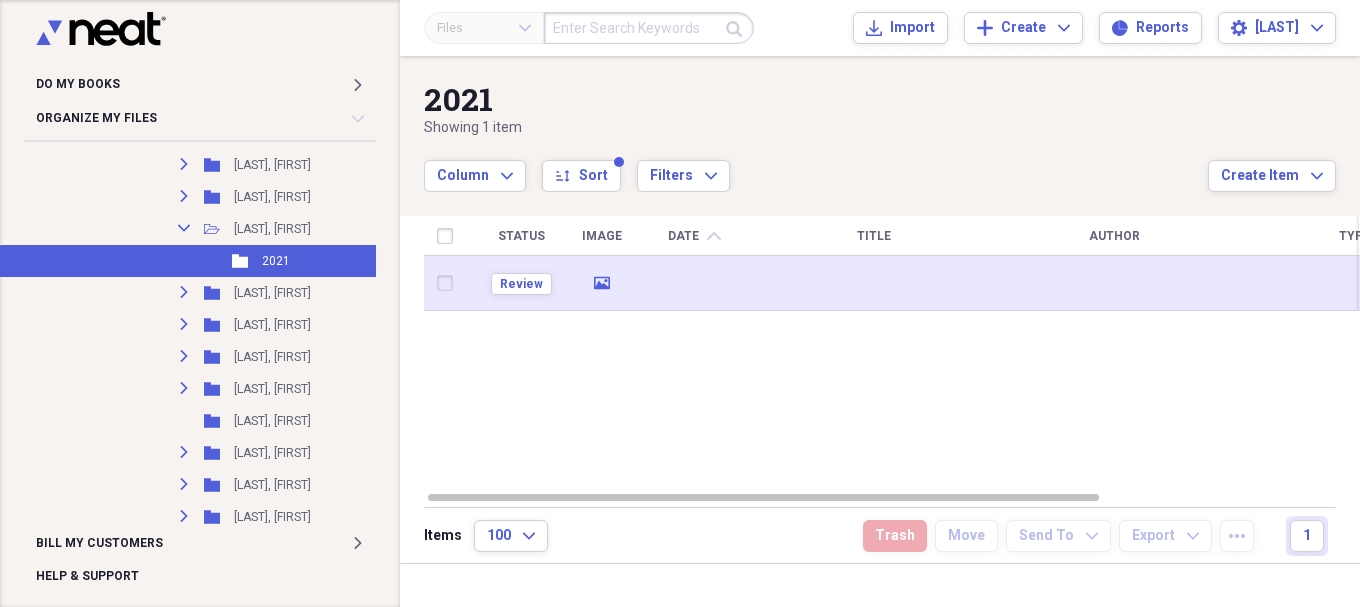click at bounding box center (874, 283) 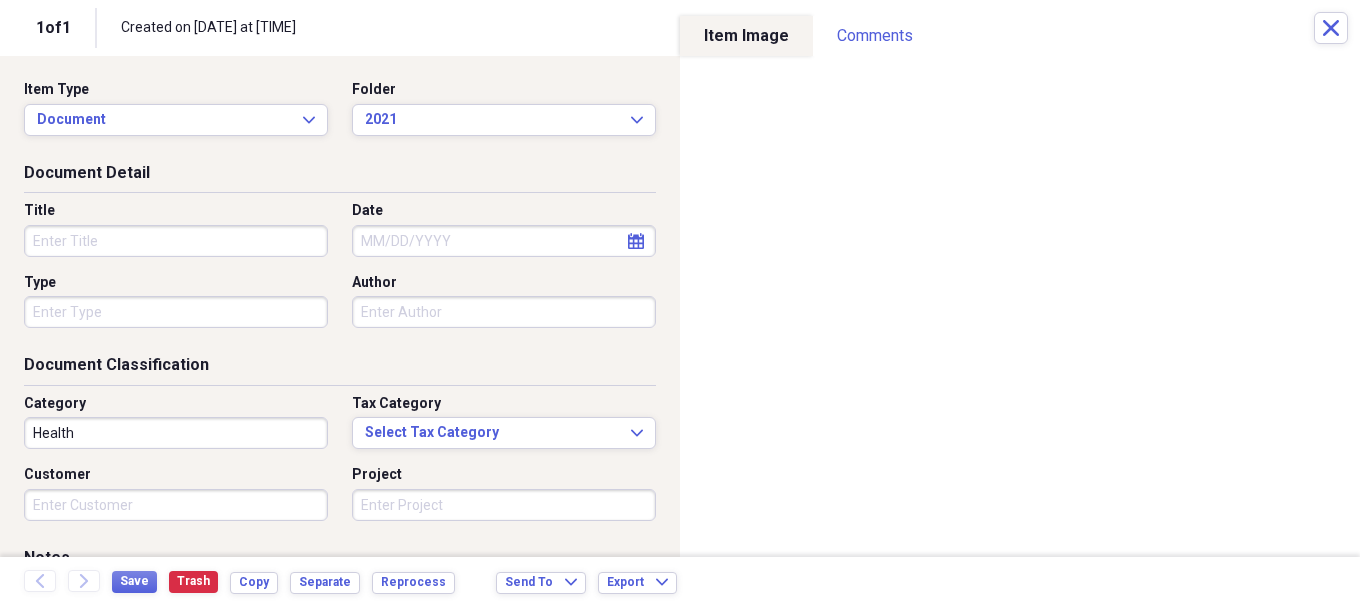 click on "Title" at bounding box center (176, 241) 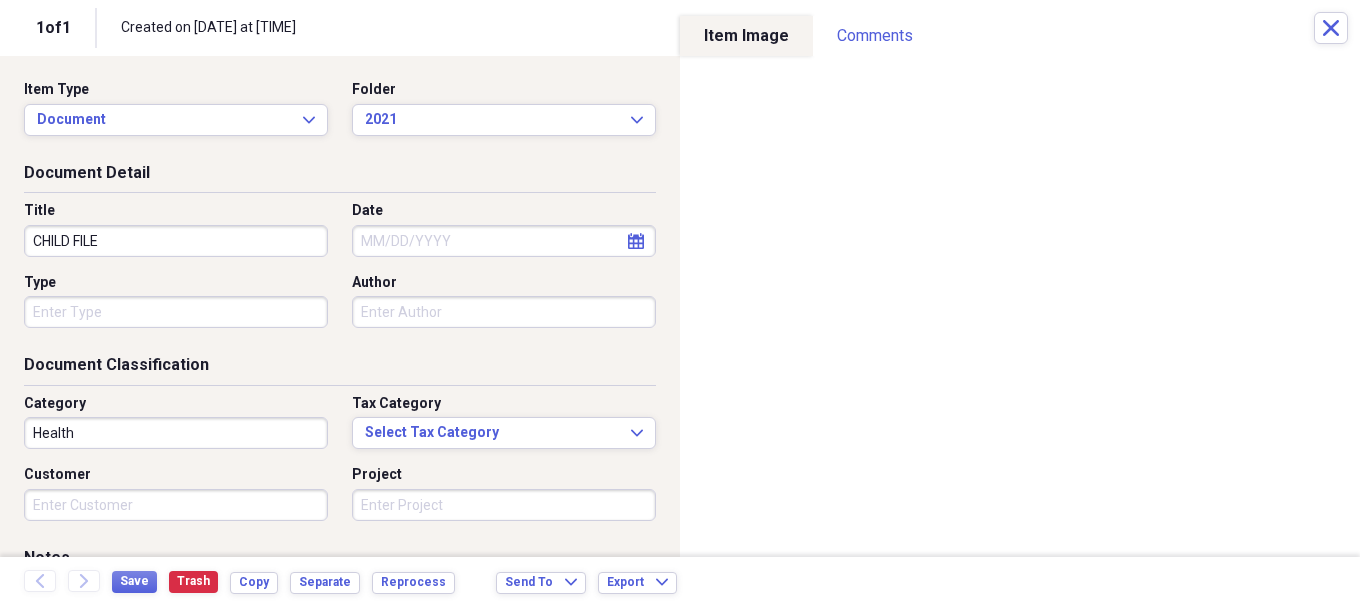 type on "CHILD FILE" 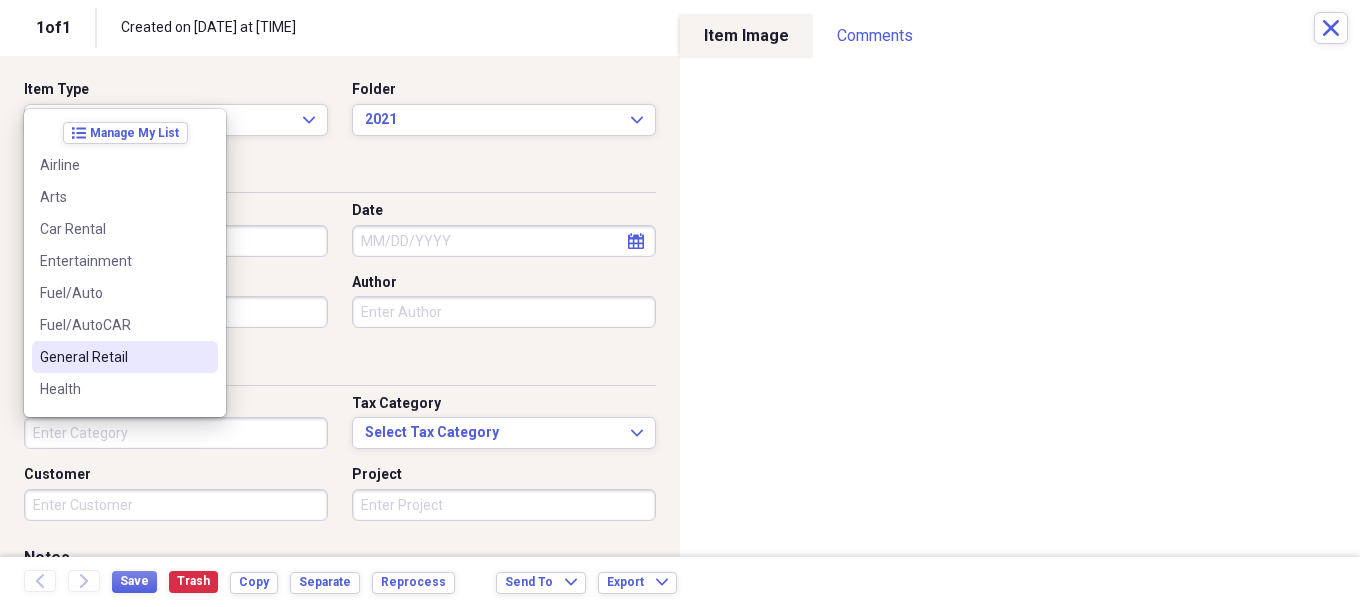 type 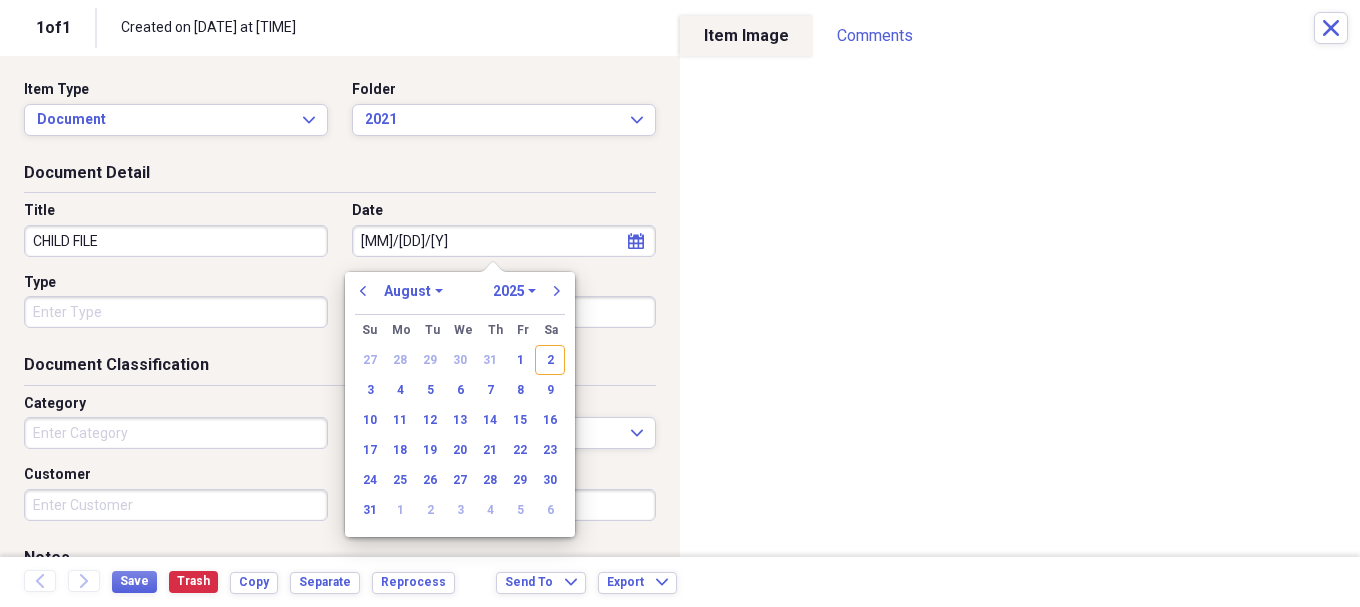type on "[DATE]" 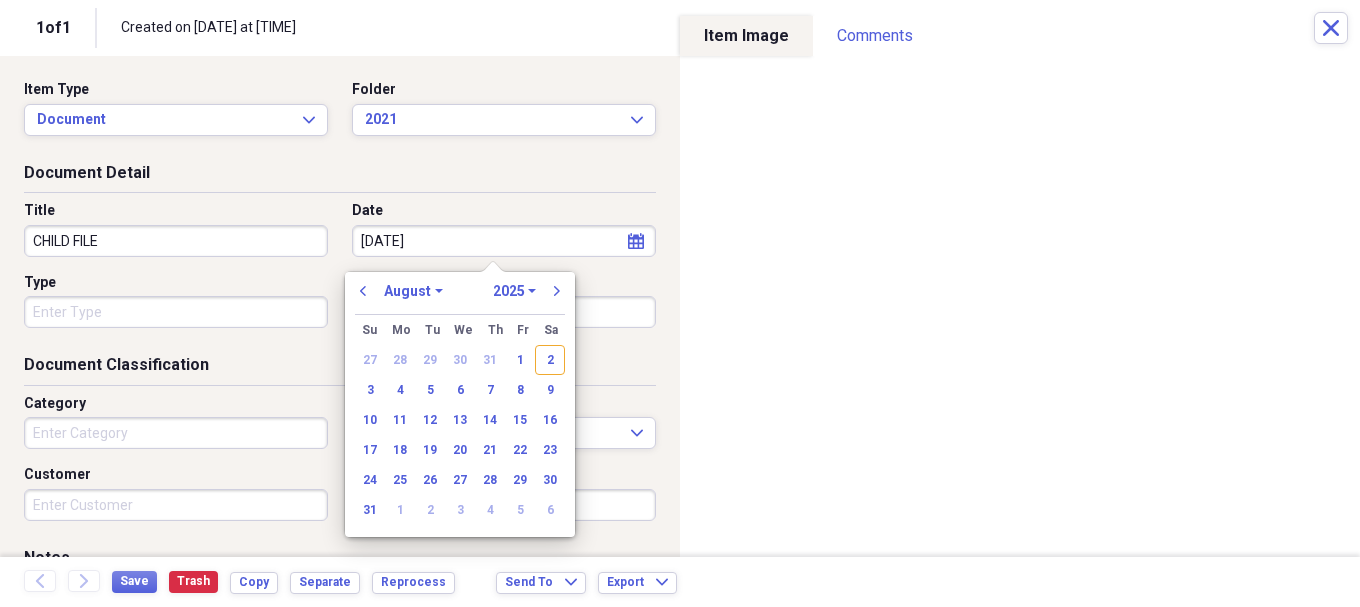 select on "11" 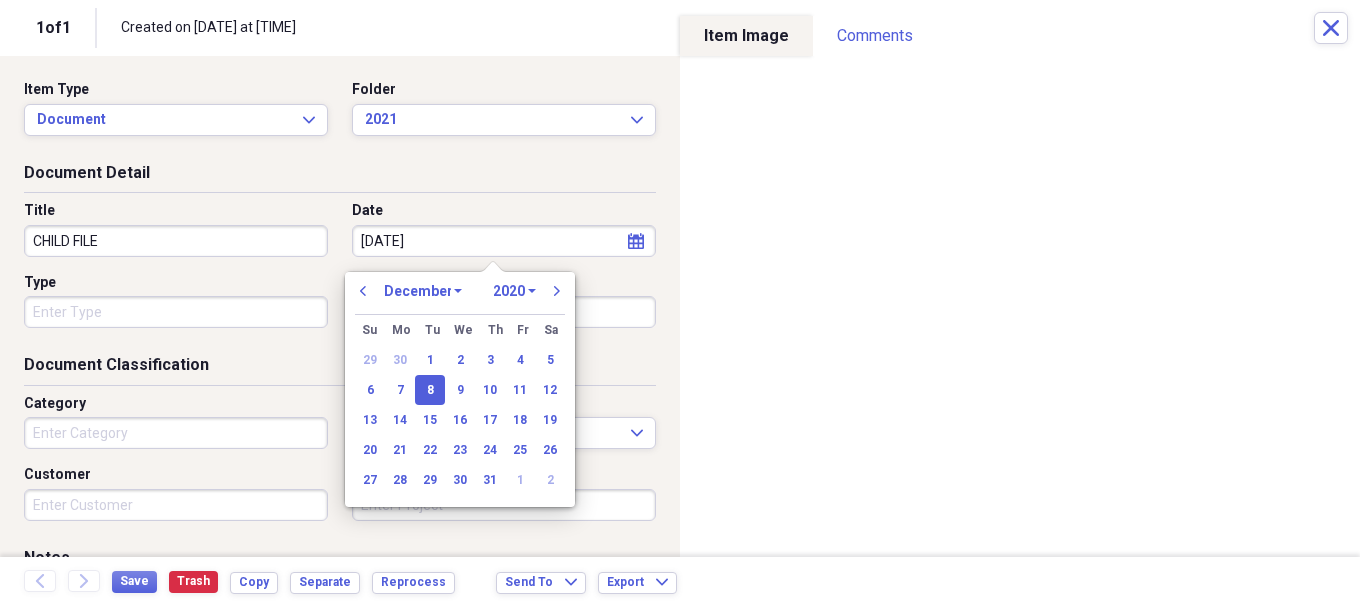 type on "[DATE]" 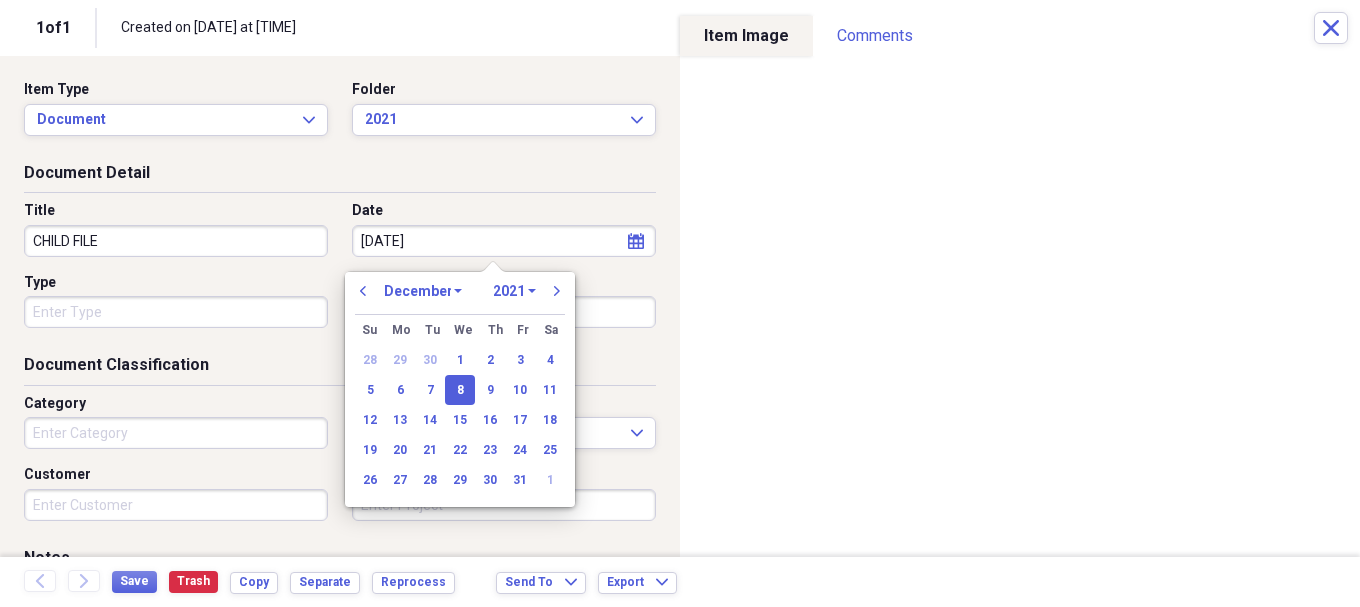 type on "[DATE]" 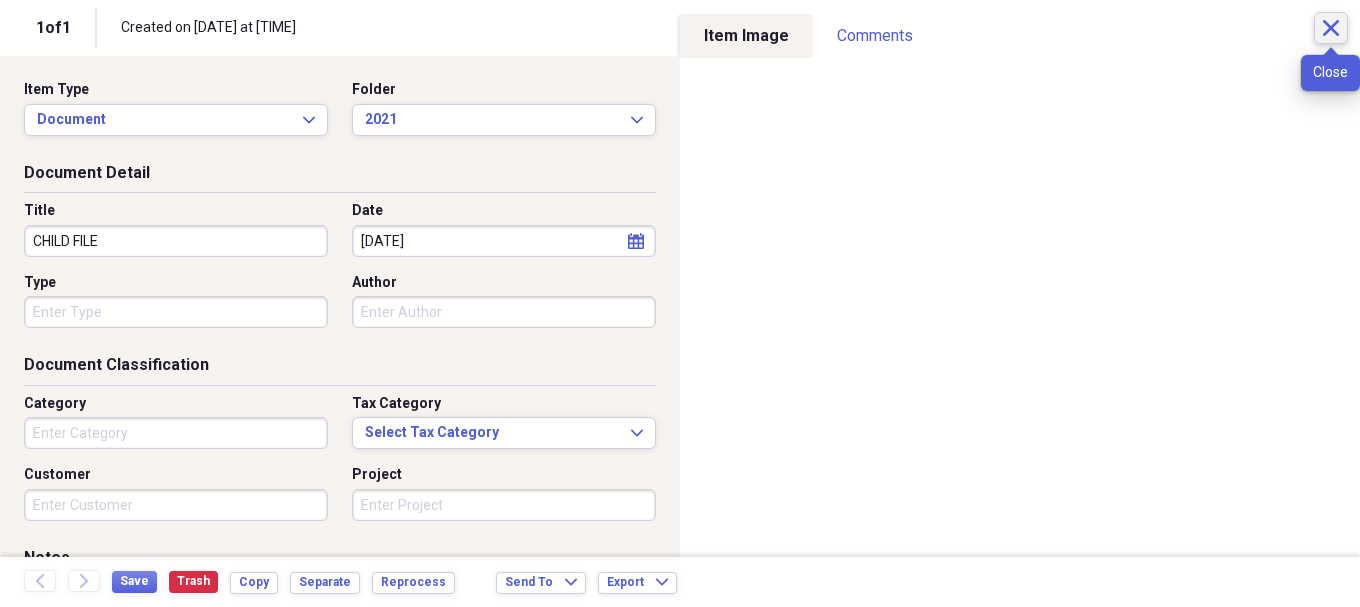 click on "Close" 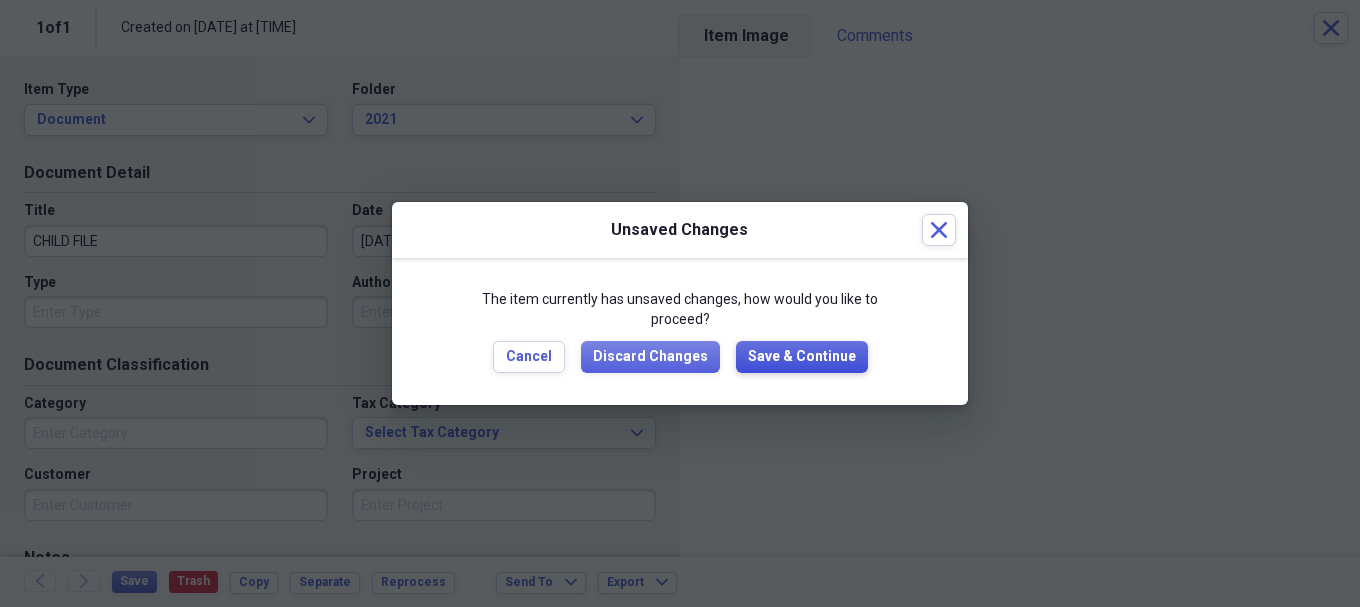 click on "Save & Continue" at bounding box center [802, 357] 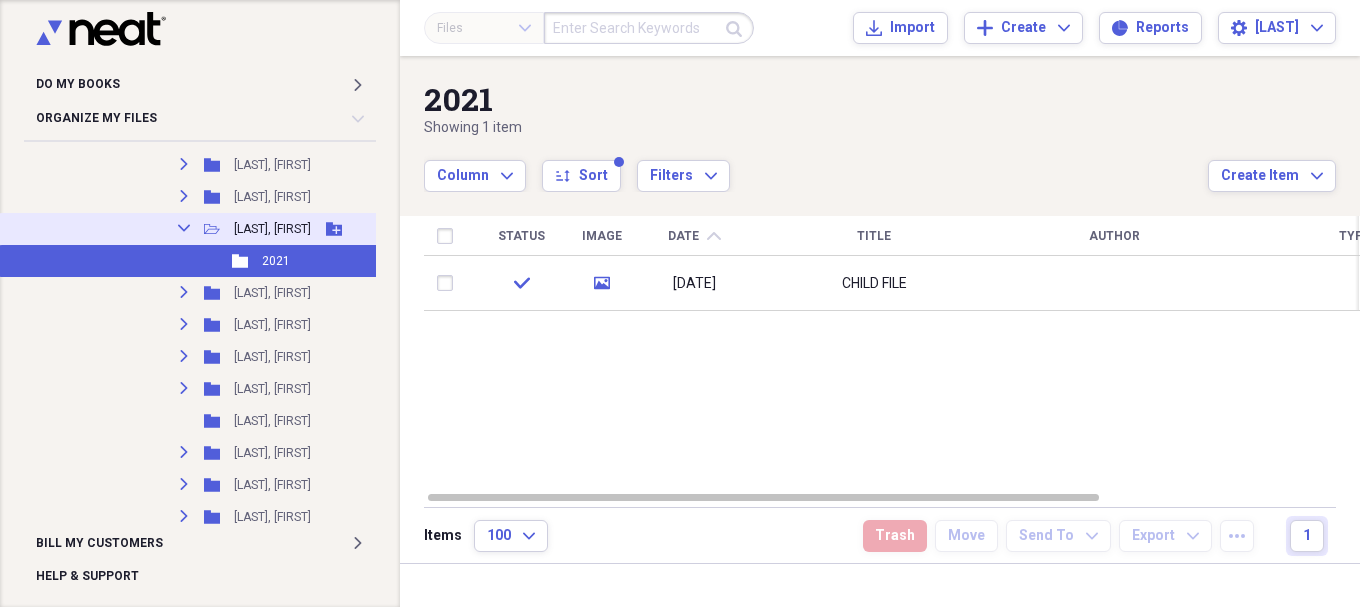 click 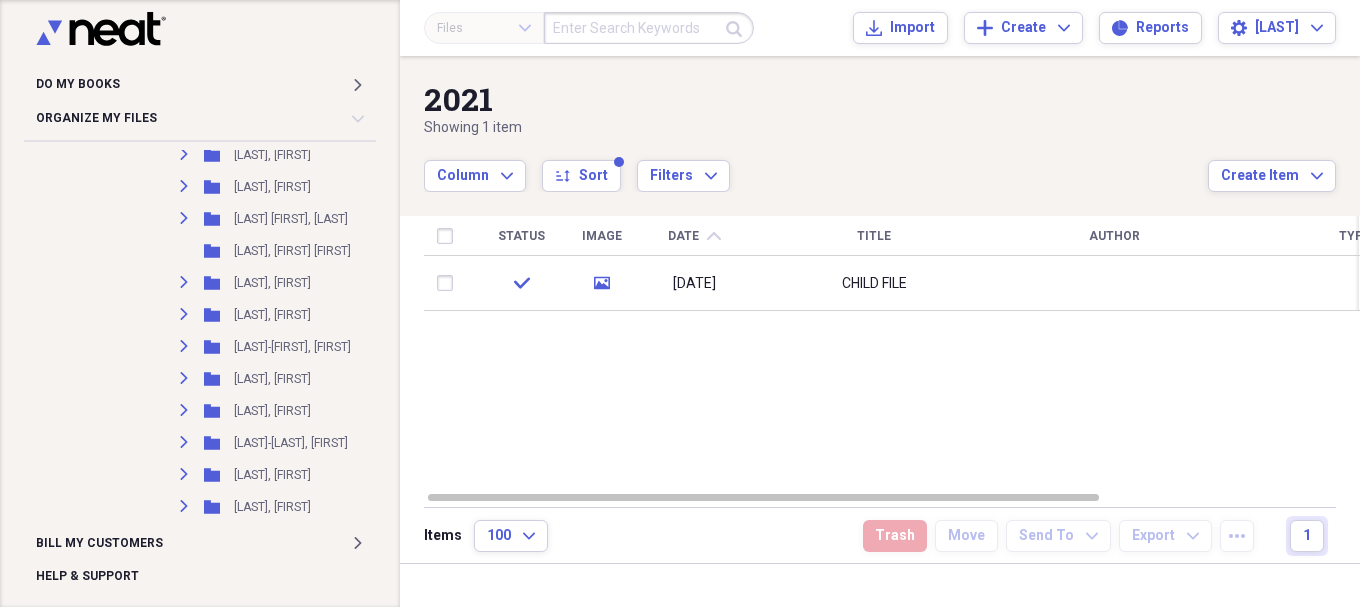 scroll, scrollTop: 8333, scrollLeft: 0, axis: vertical 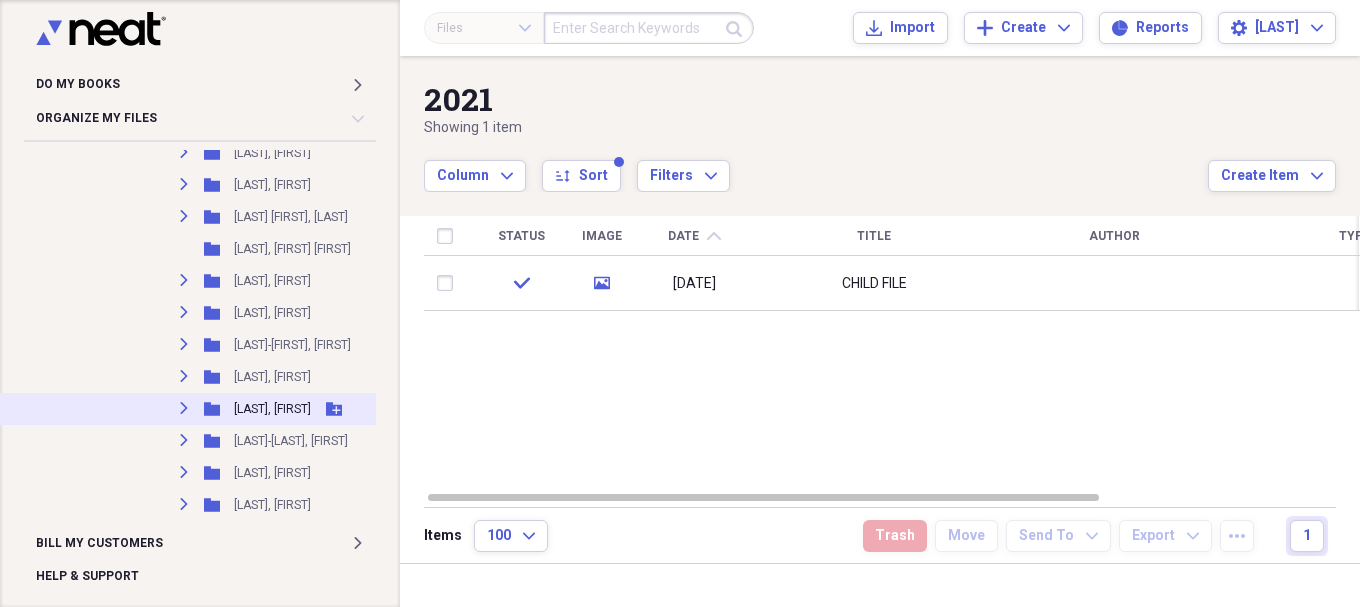 click on "Expand" 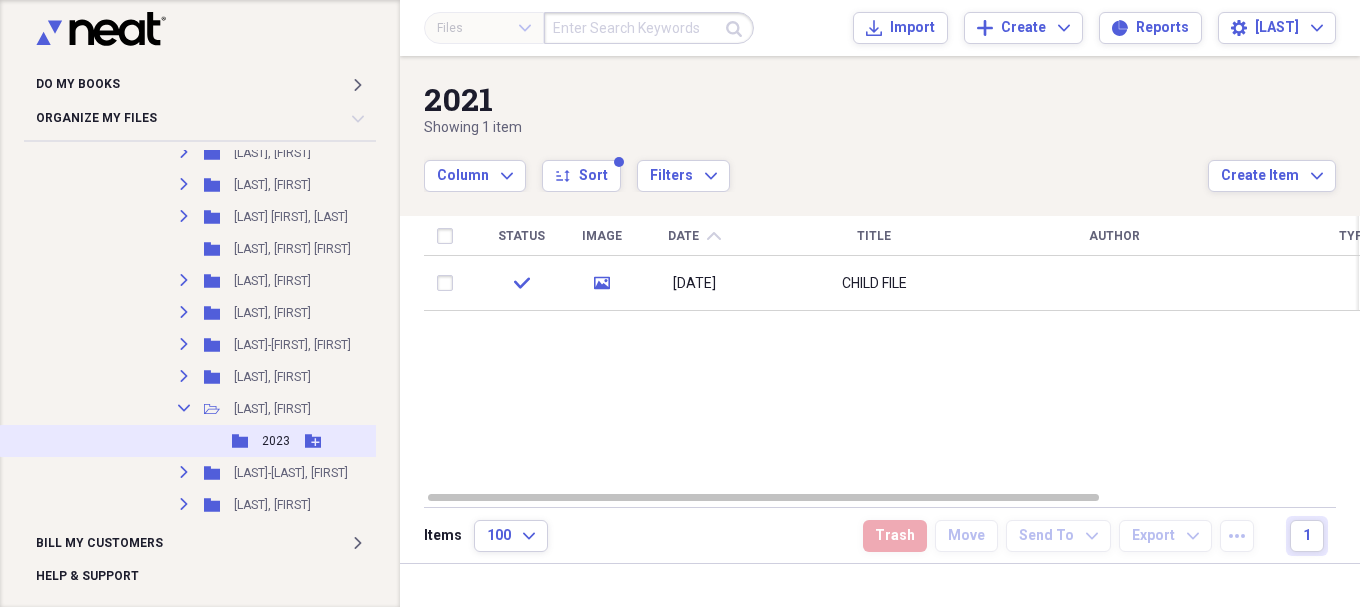 click on "2023" at bounding box center [276, 441] 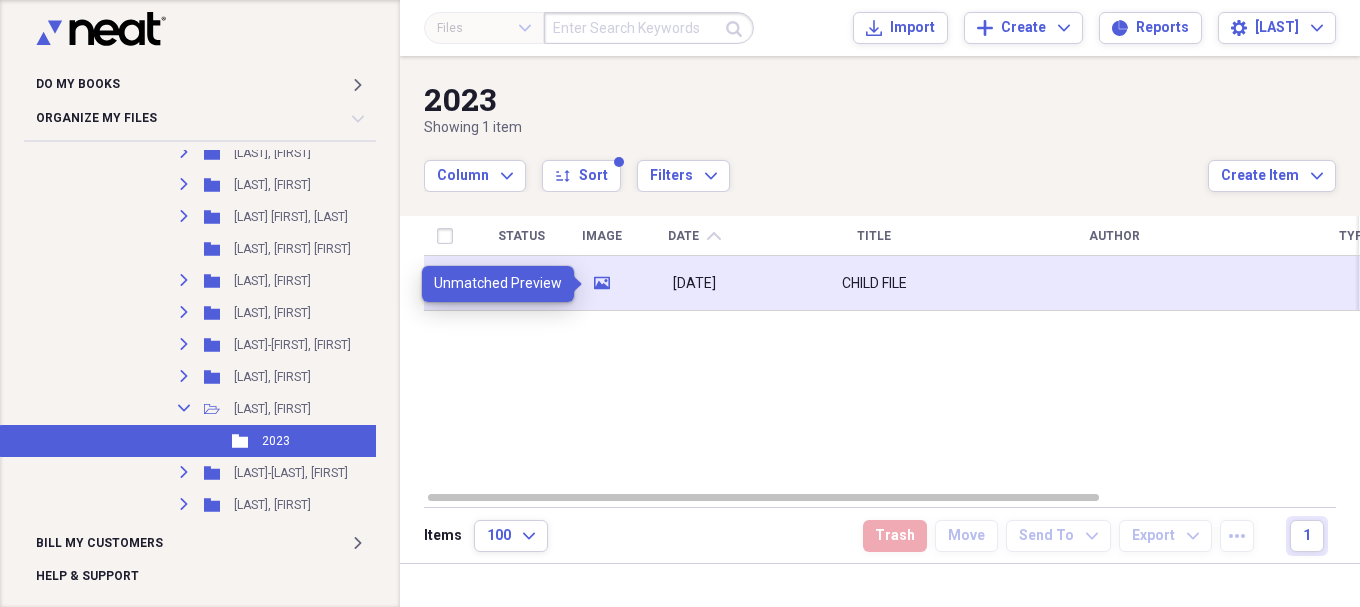 click 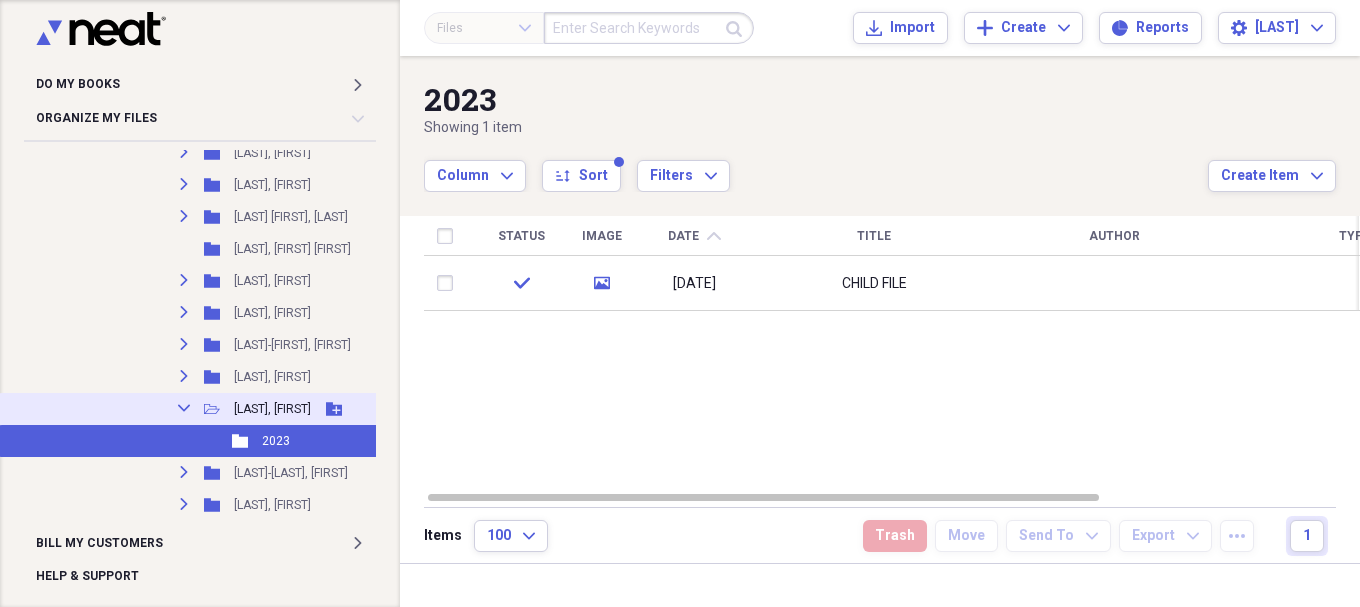 click on "Collapse" 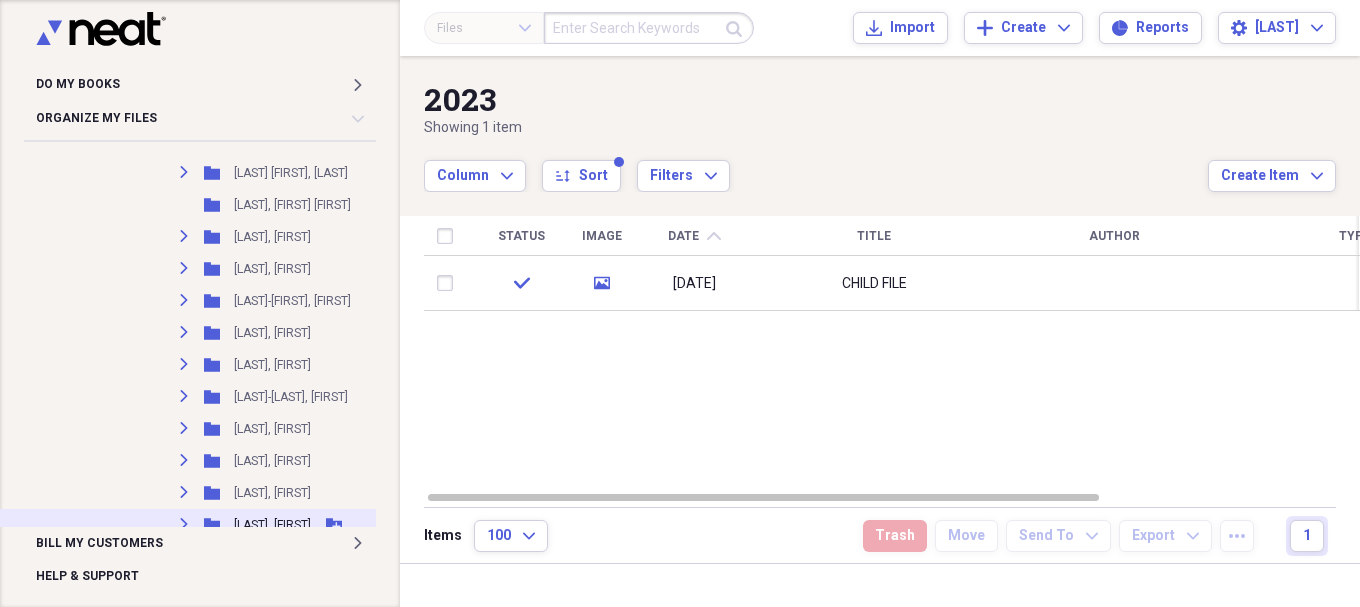 scroll, scrollTop: 8333, scrollLeft: 0, axis: vertical 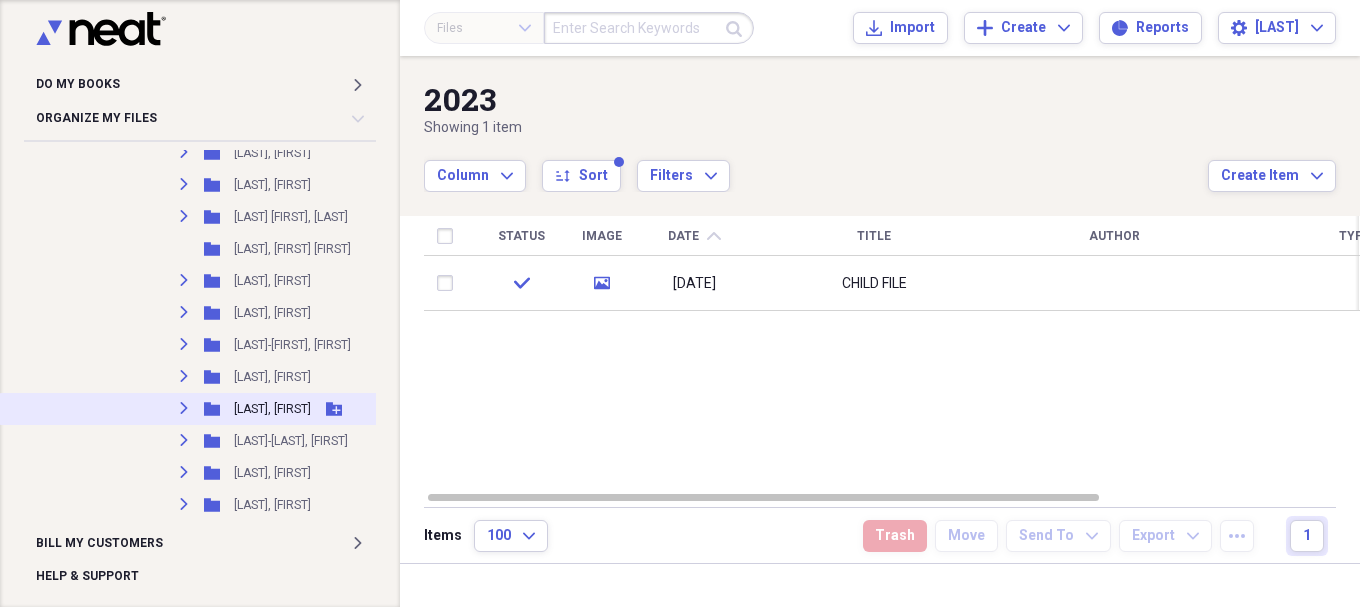click on "Expand" 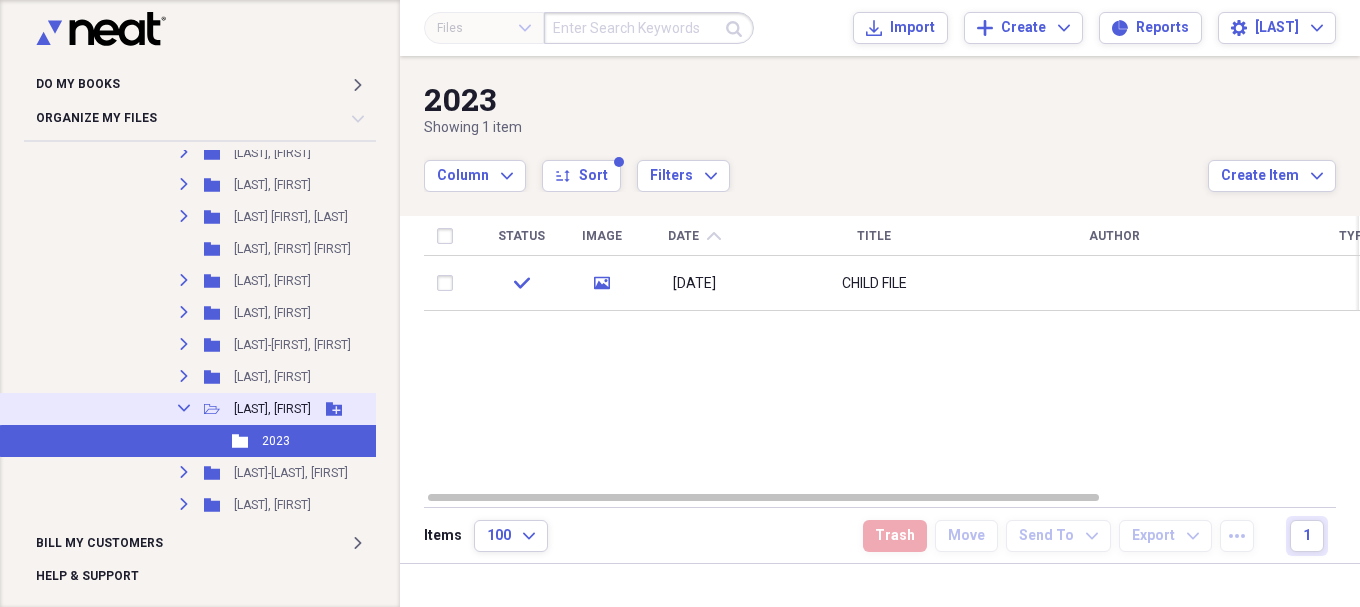 click on "Collapse" 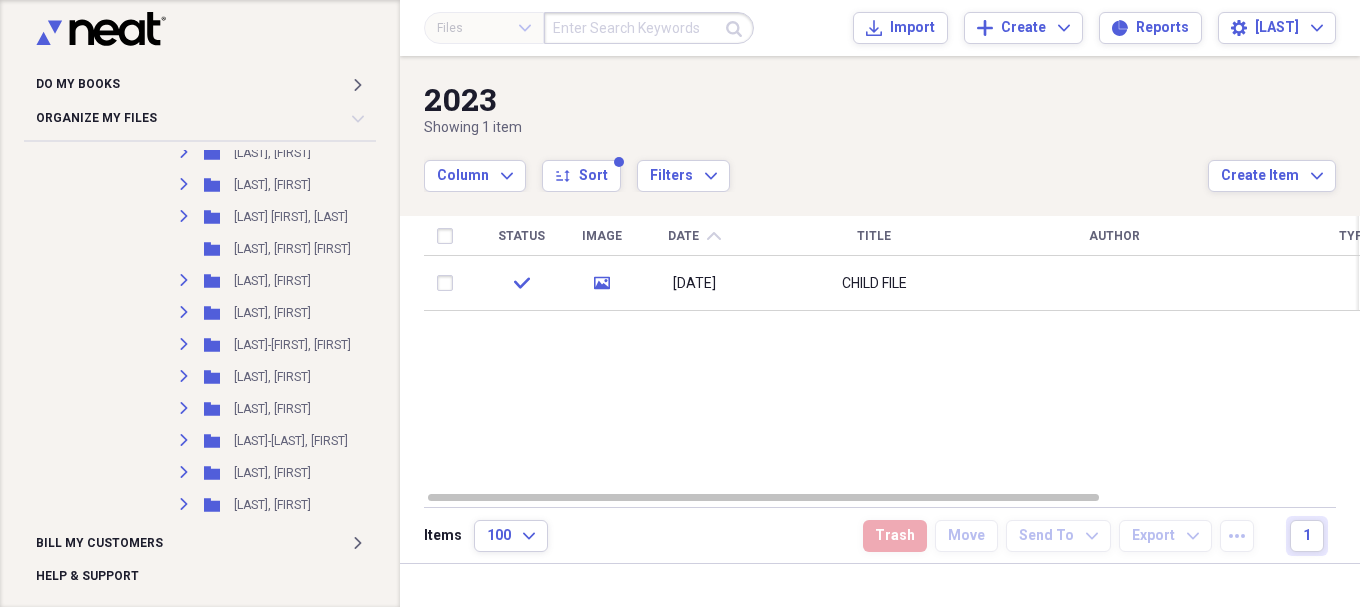 click at bounding box center (649, 28) 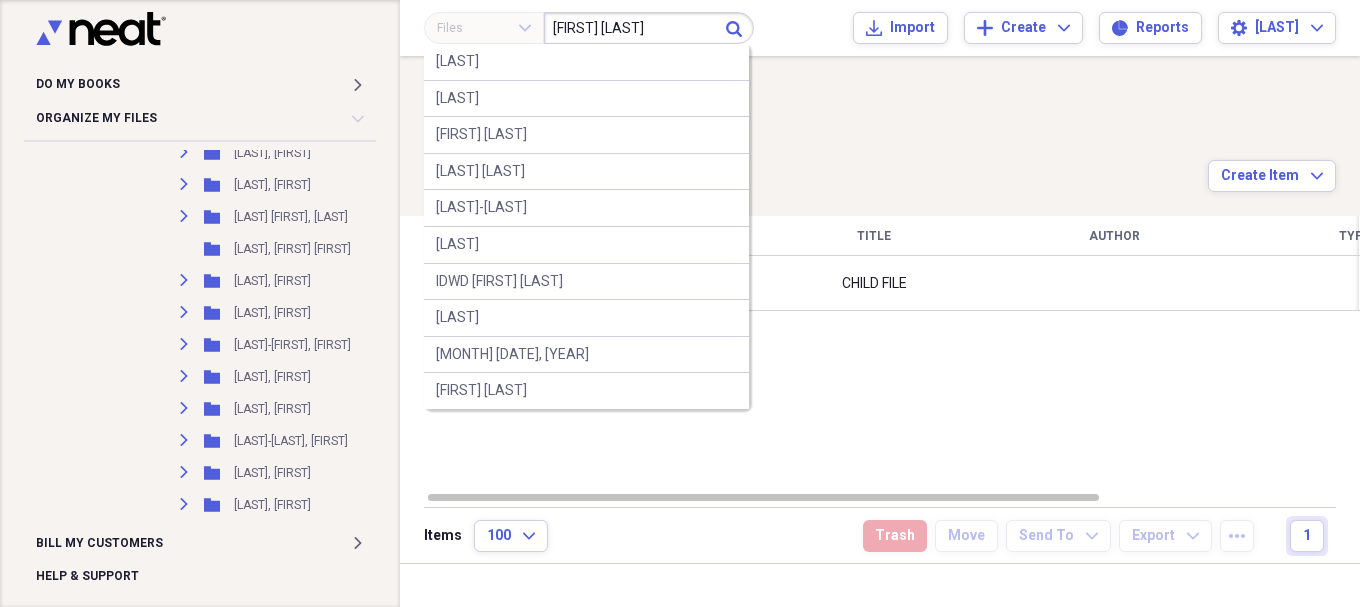 type on "[FIRST] [LAST]" 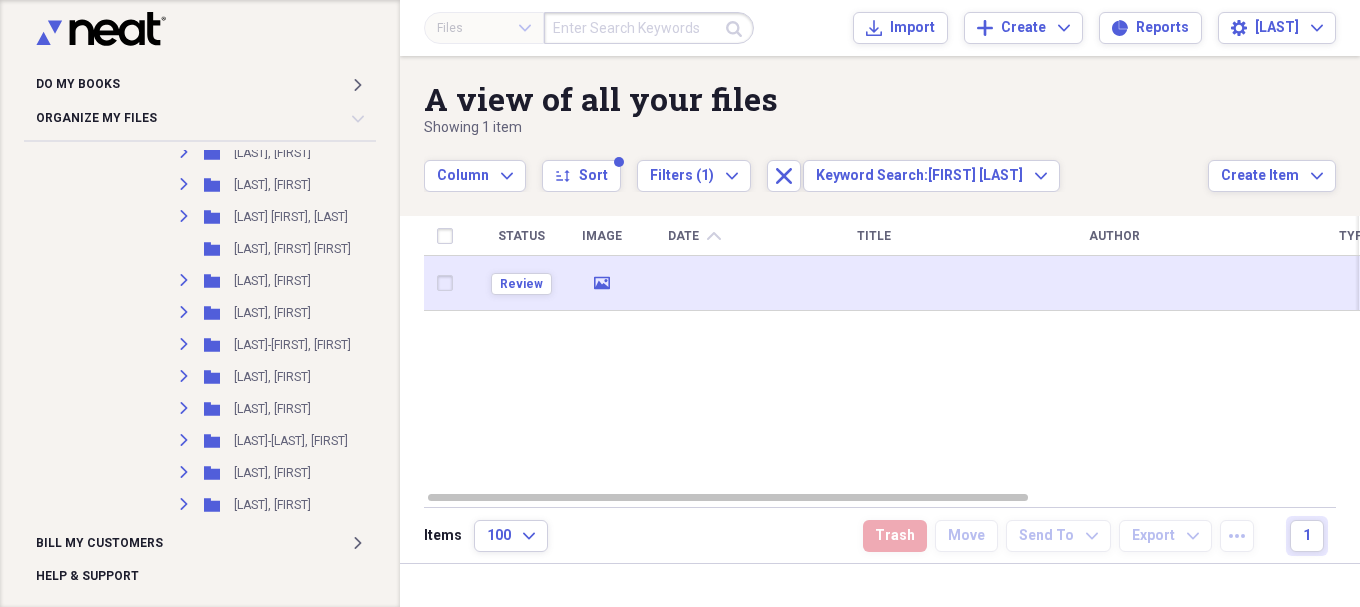 click at bounding box center [694, 283] 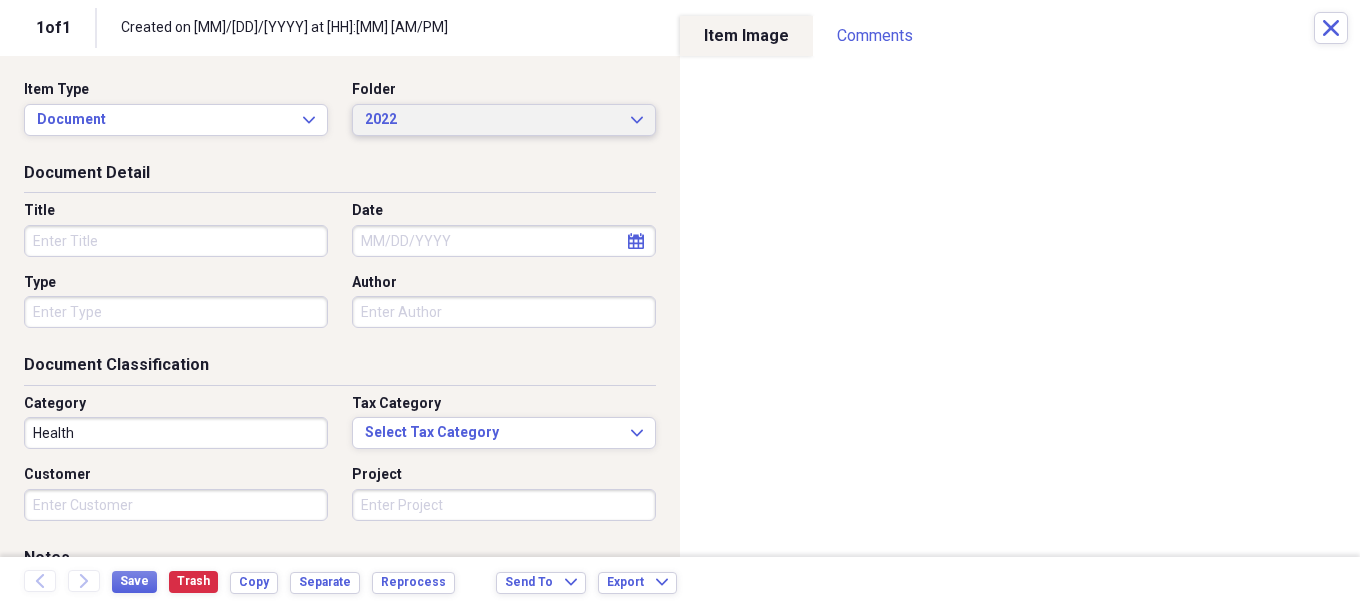 click on "Expand" 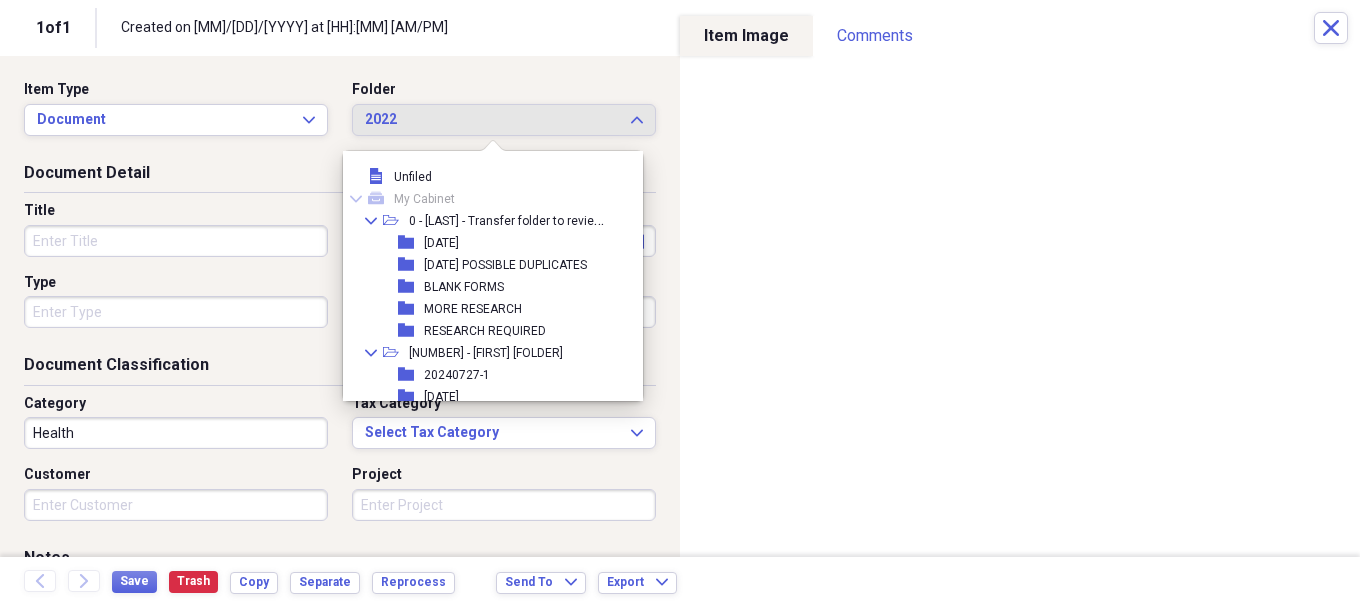click on "Collapse" 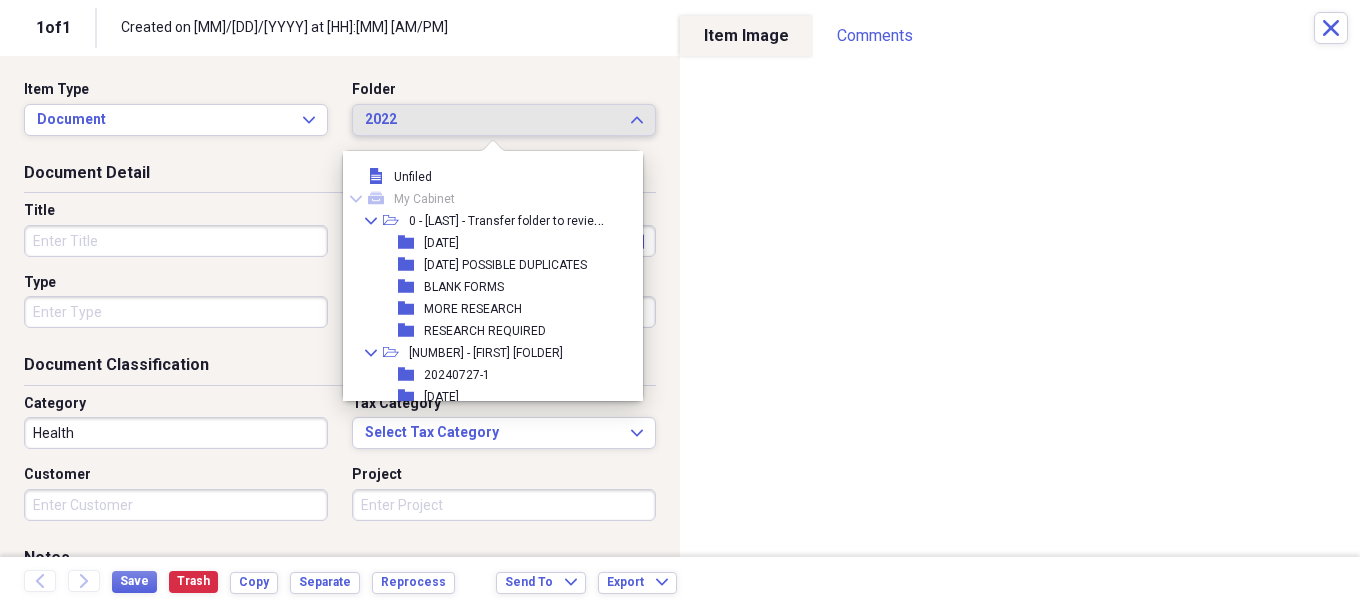 click on "Expand" 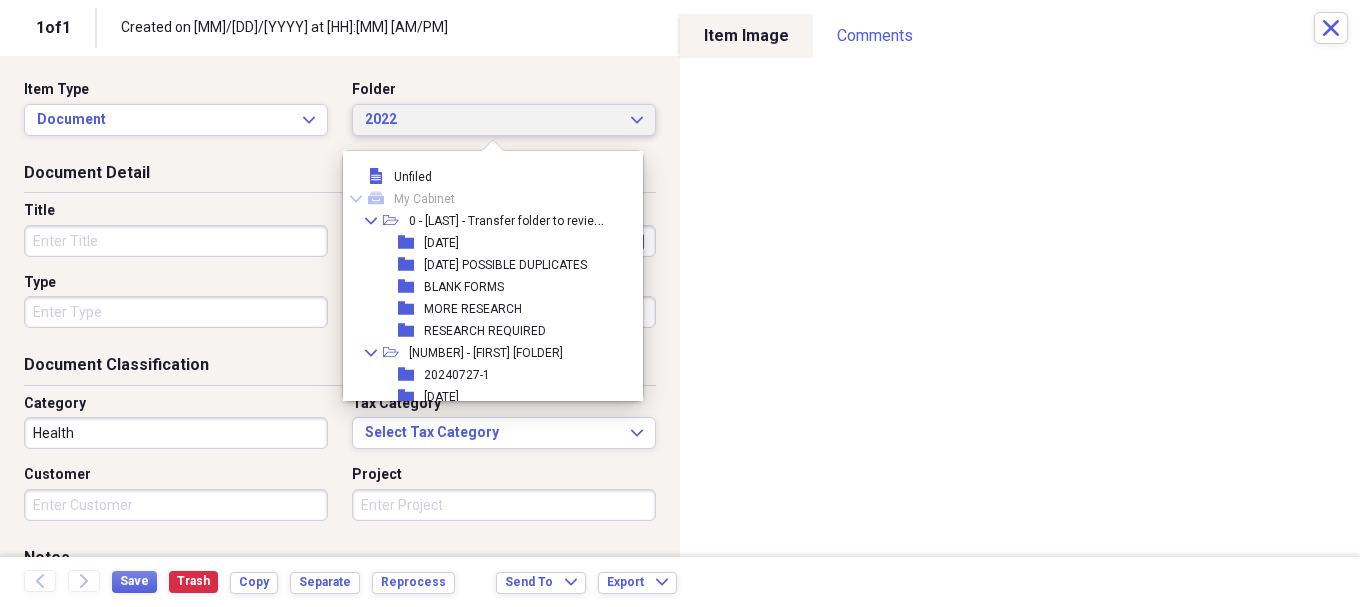 click on "2022" at bounding box center (492, 120) 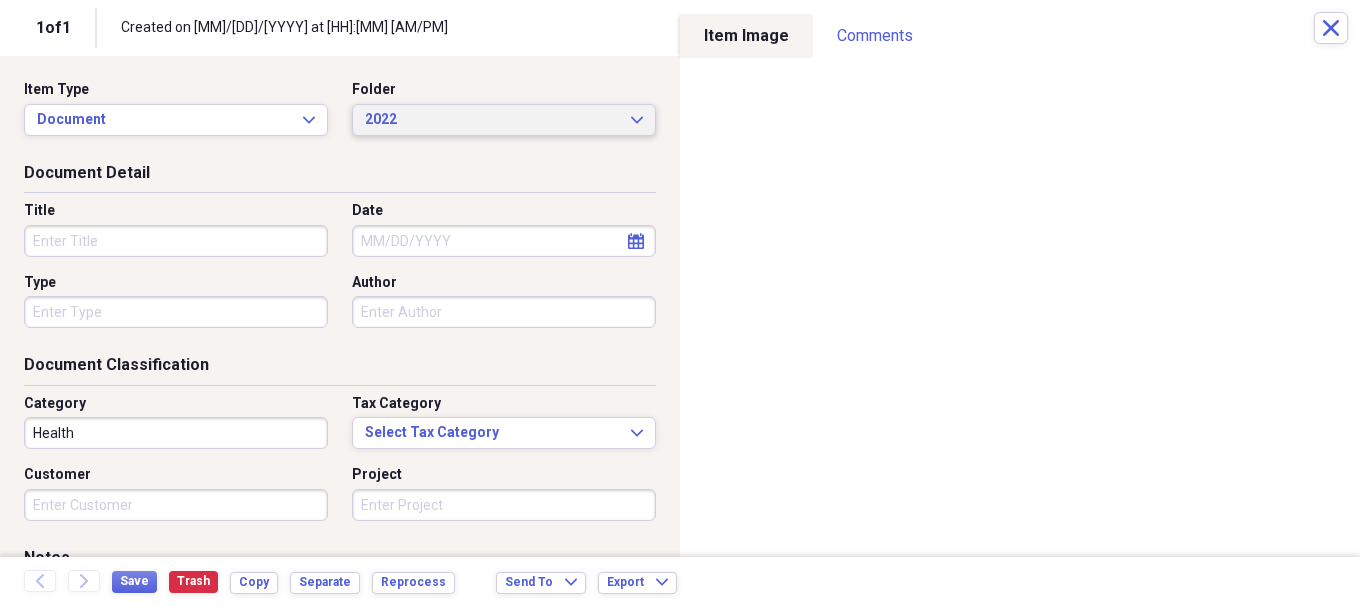 scroll, scrollTop: 6399, scrollLeft: 0, axis: vertical 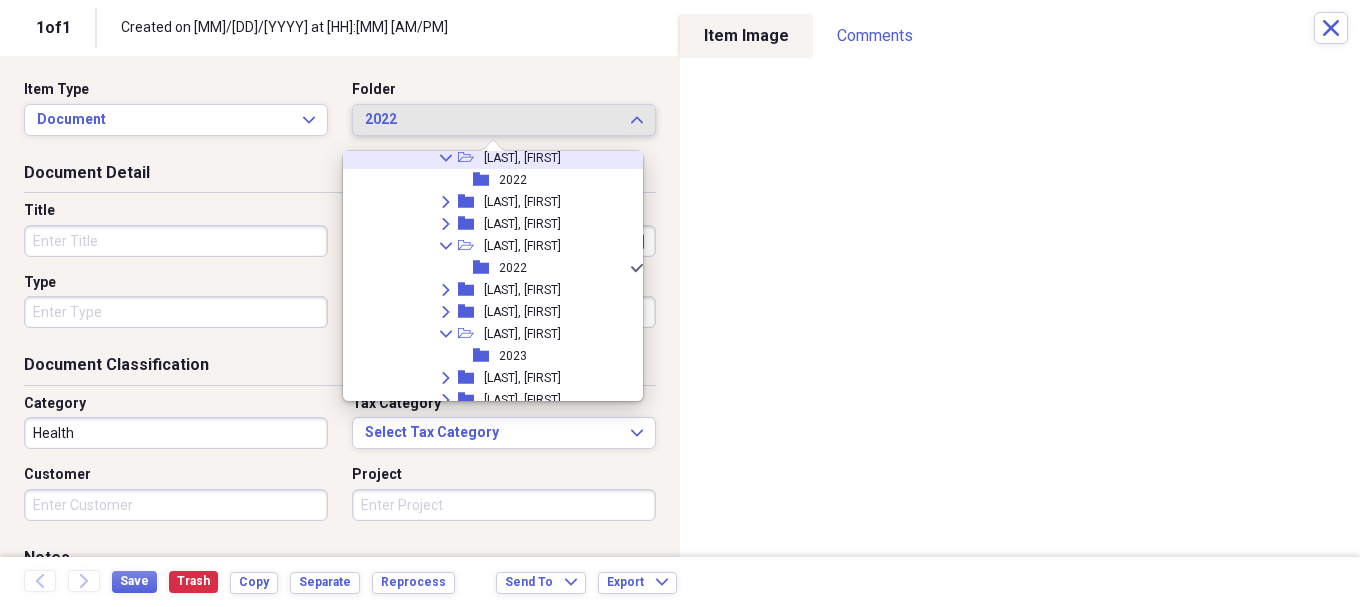 click 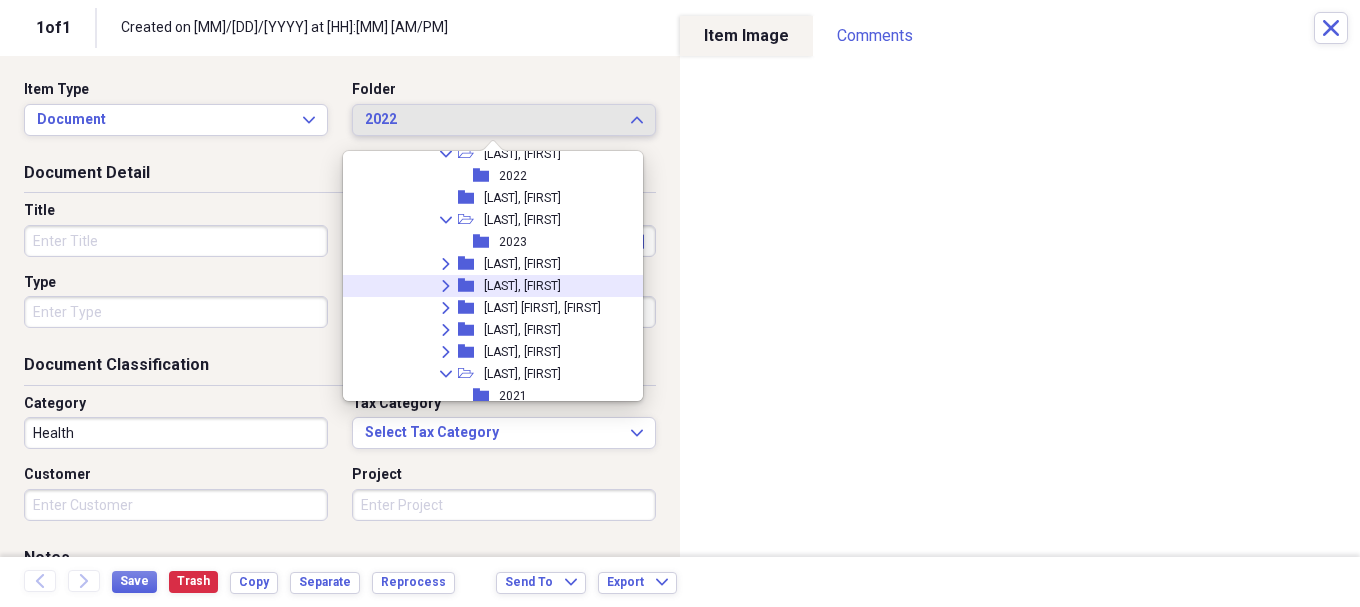scroll, scrollTop: 2452, scrollLeft: 0, axis: vertical 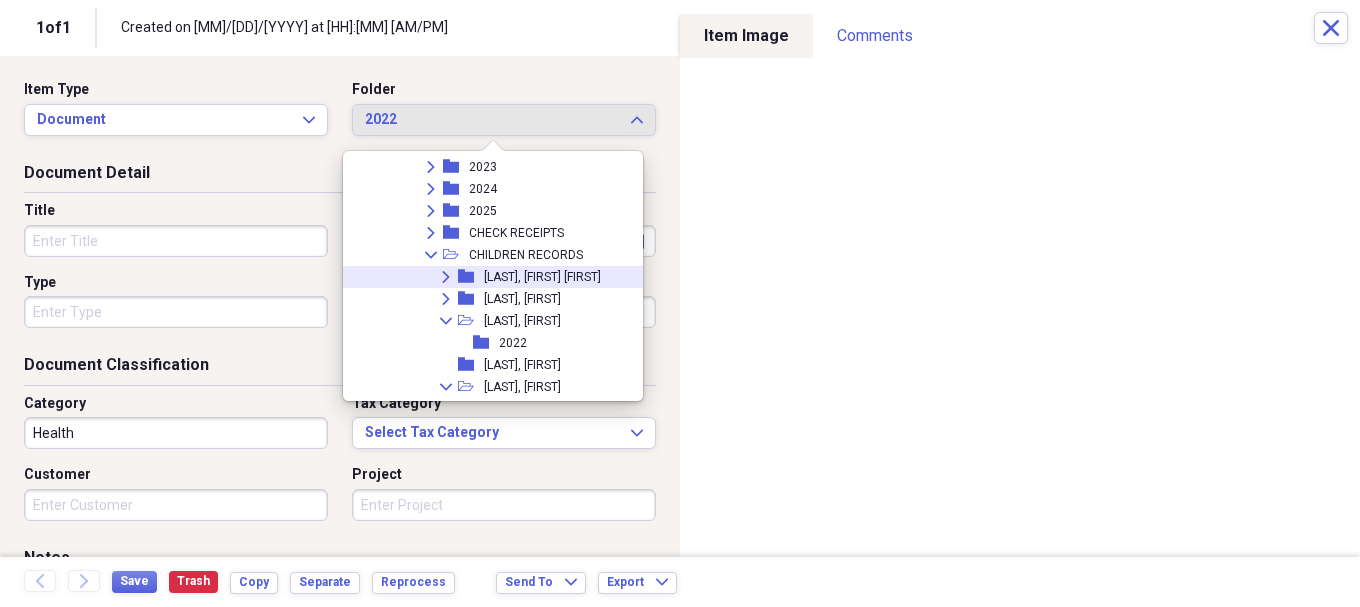 click on "Title" at bounding box center (176, 241) 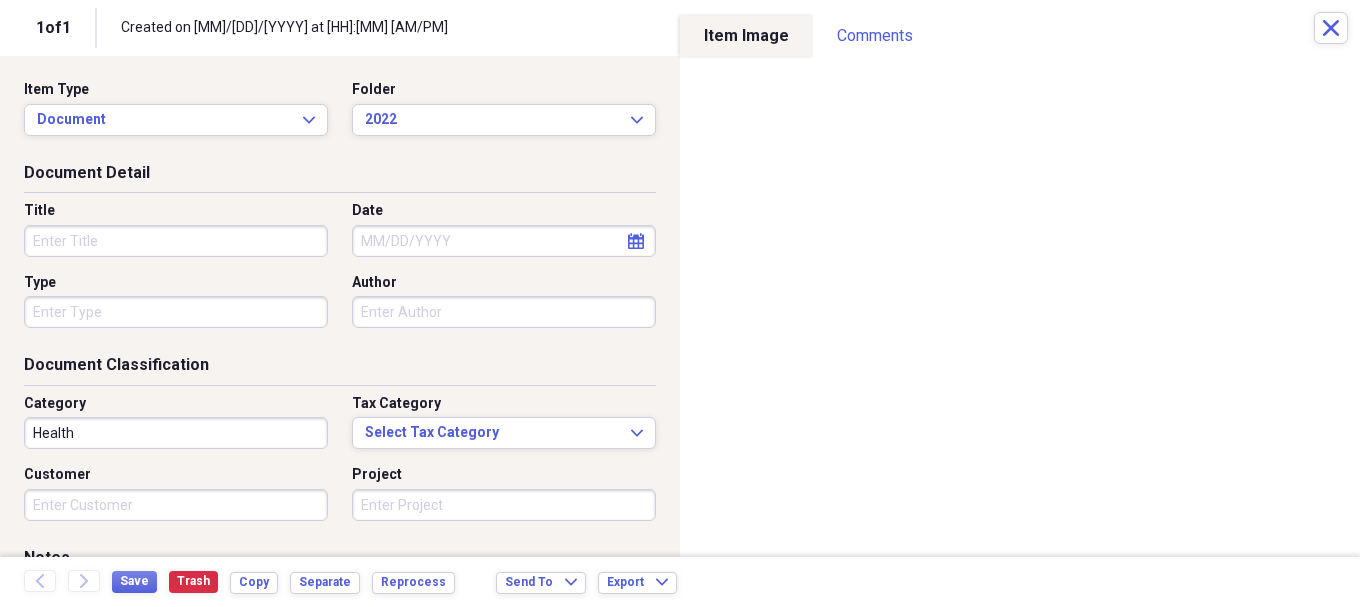 scroll, scrollTop: 6597, scrollLeft: 0, axis: vertical 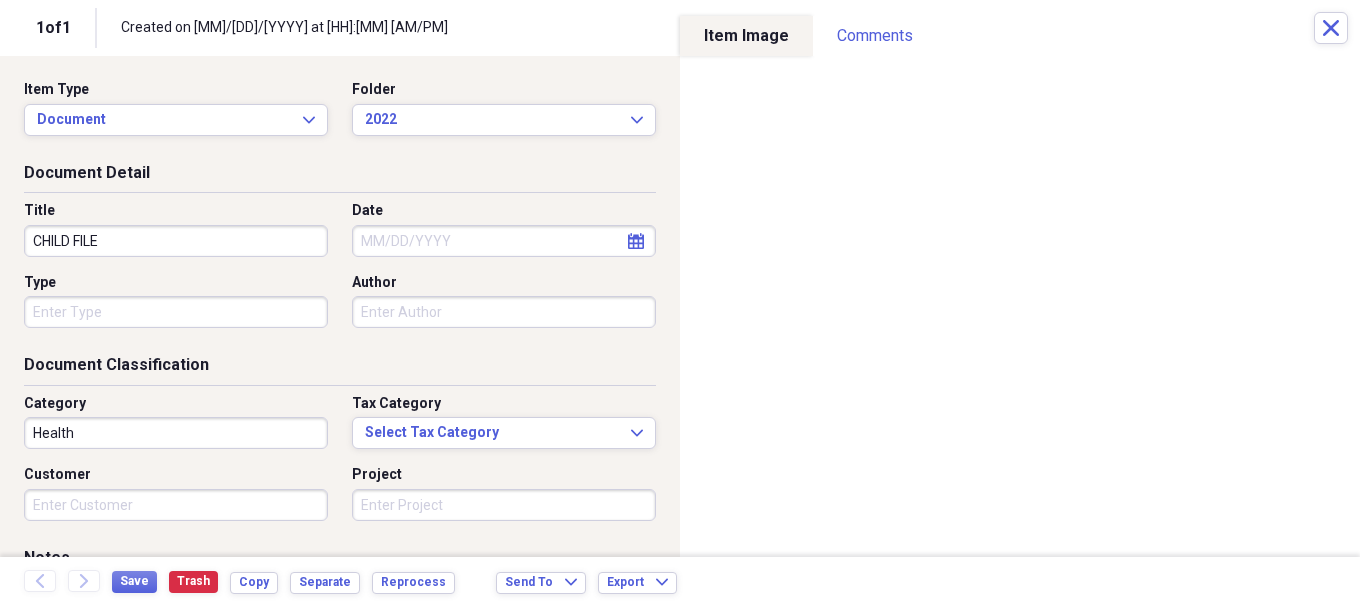 type on "CHILD FILE" 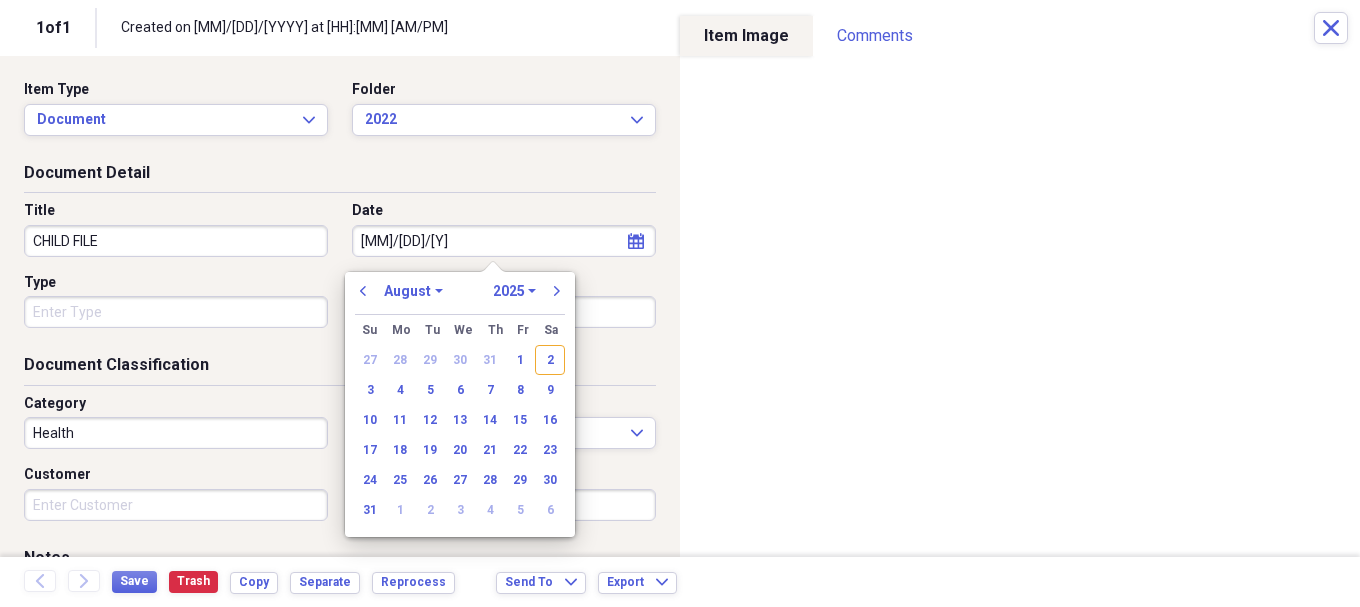 type on "[DATE]" 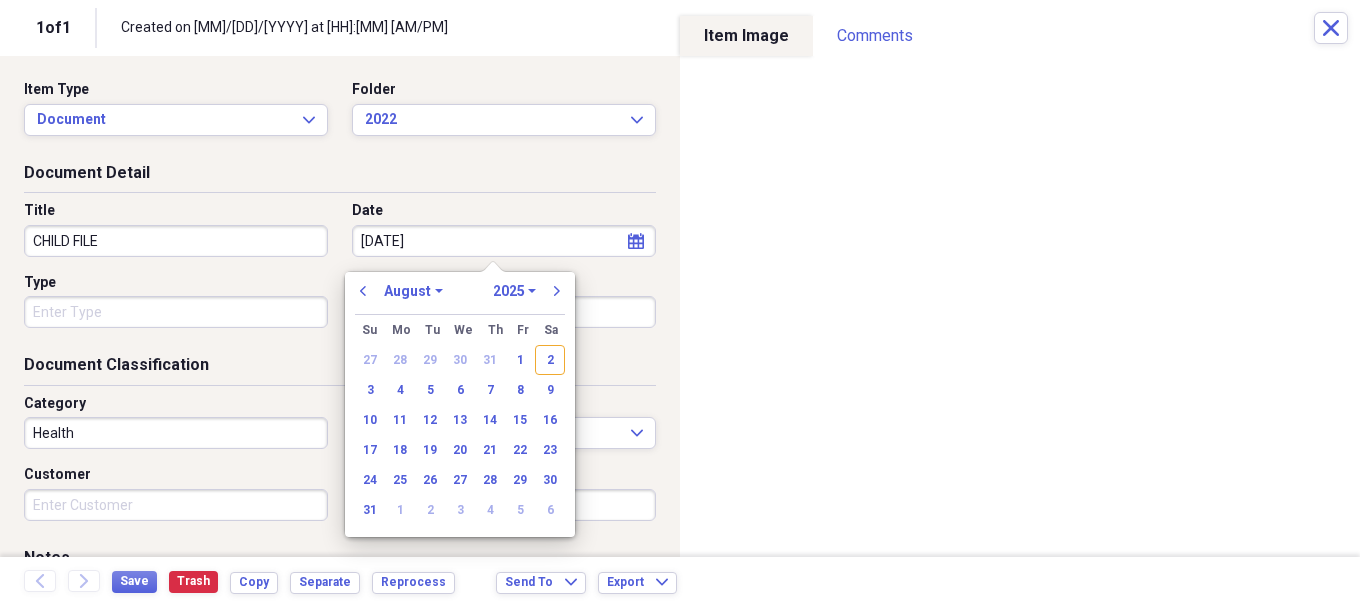 select on "2020" 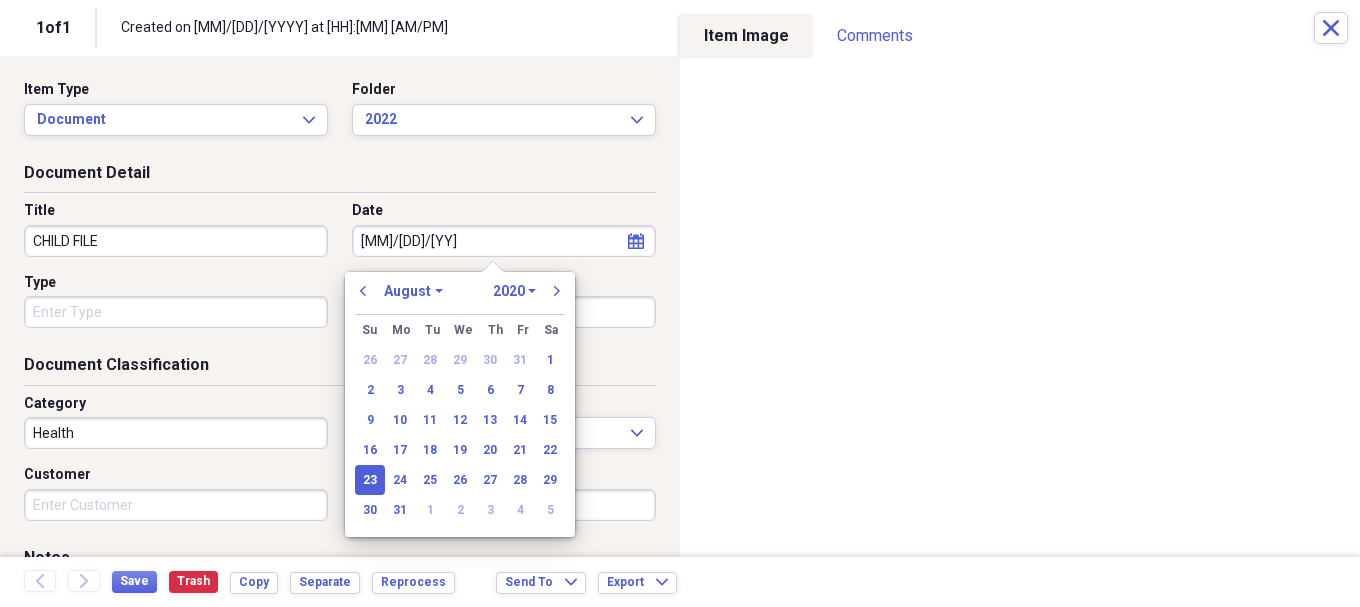 type on "[DATE]" 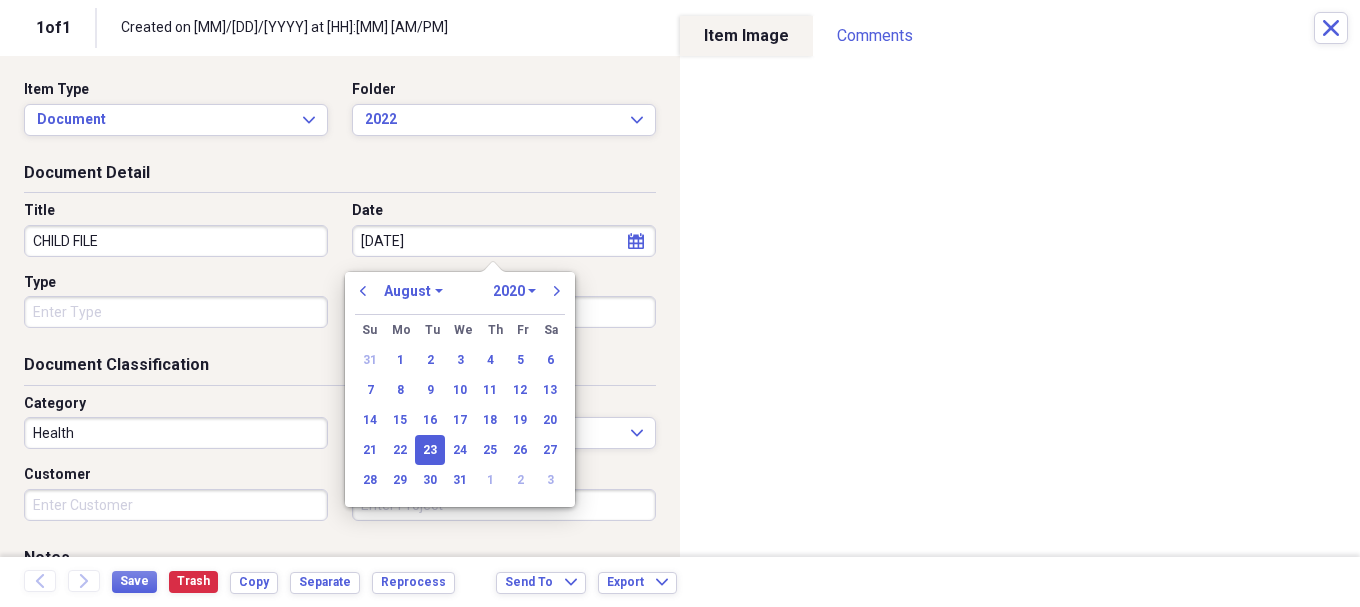 select on "2022" 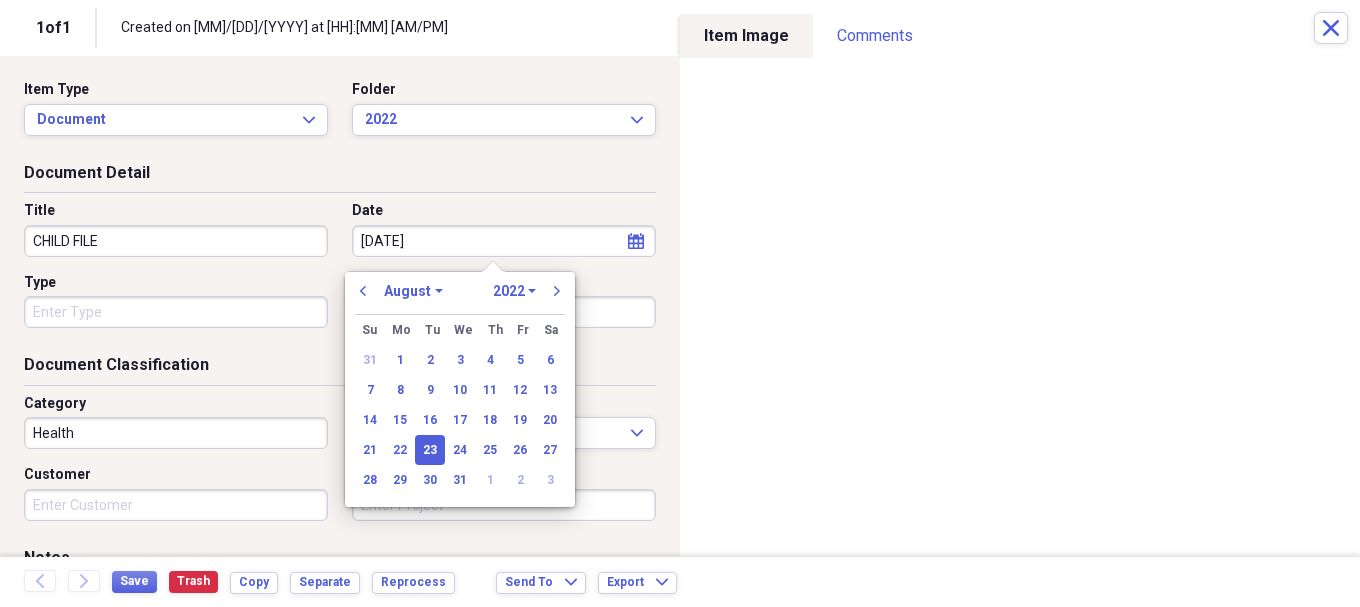 type on "[DATE]" 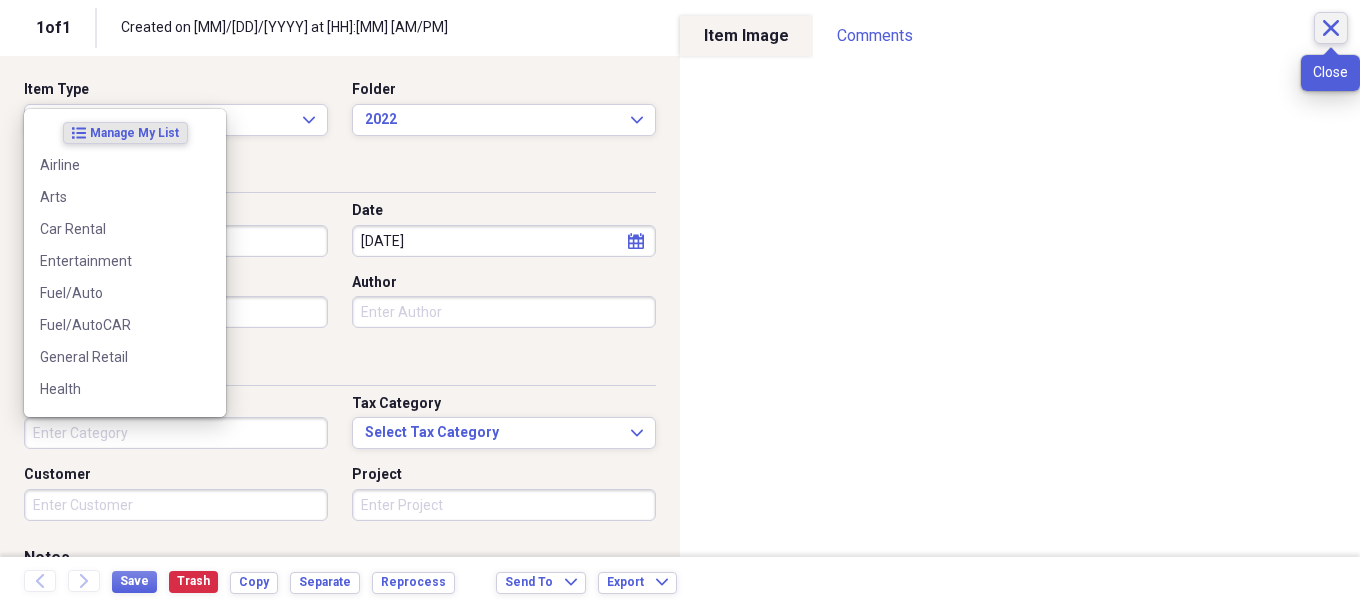 type 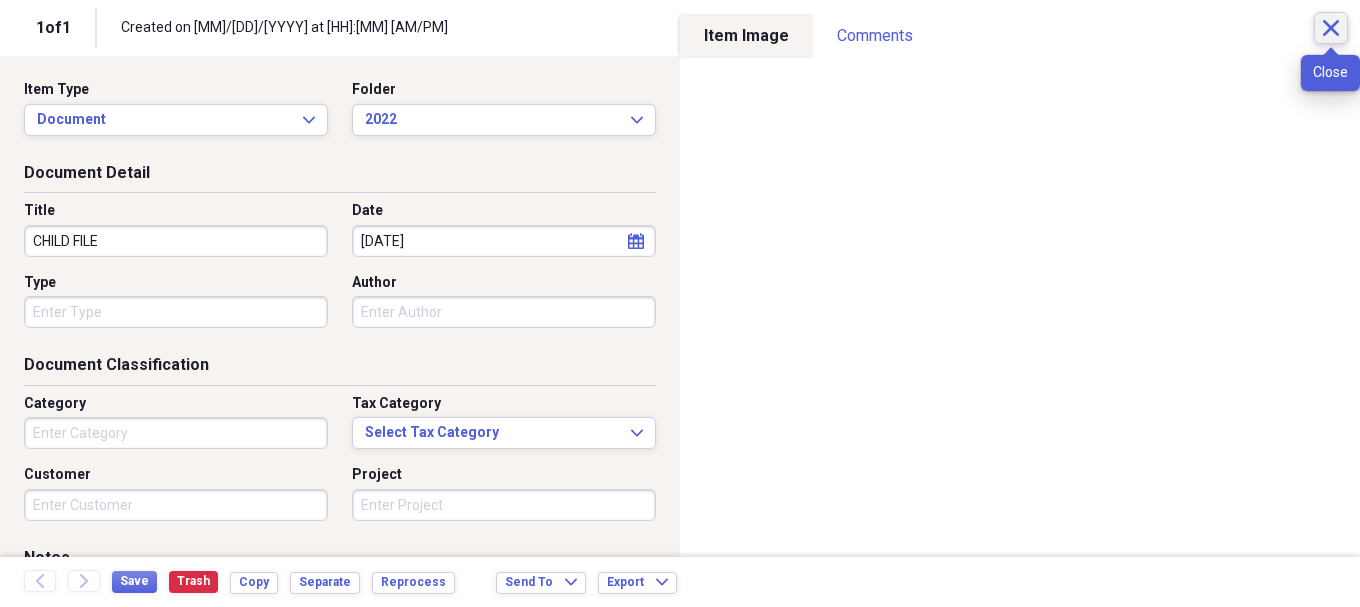 click 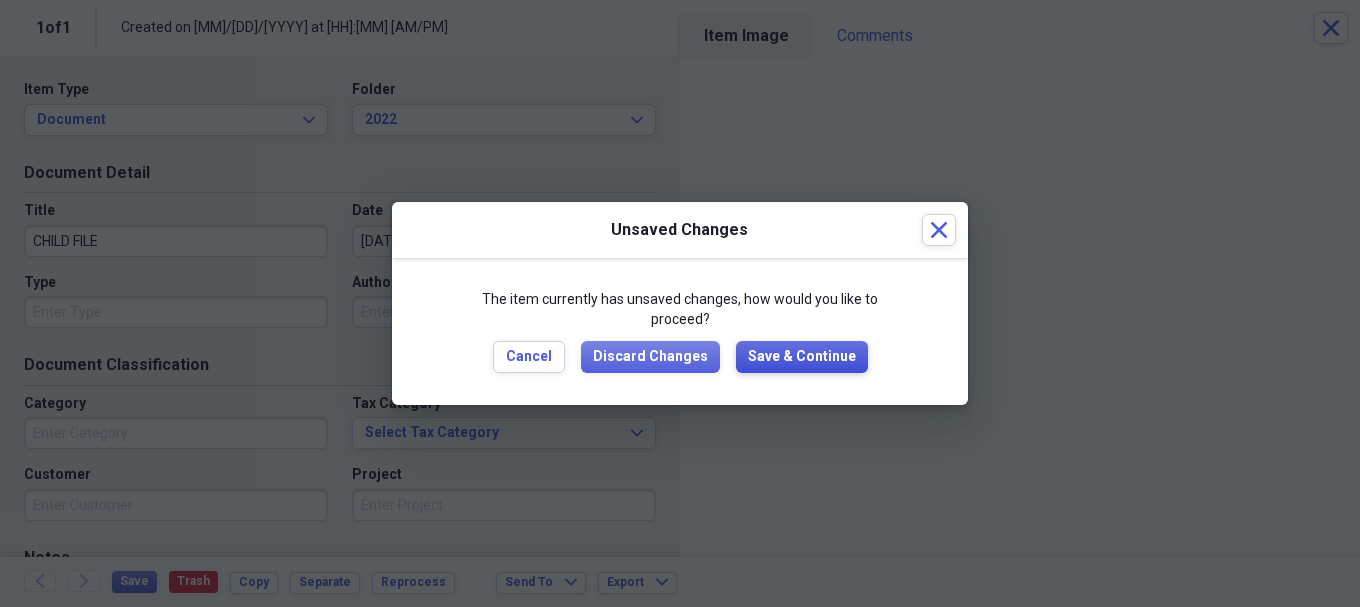 click on "Save & Continue" at bounding box center [802, 357] 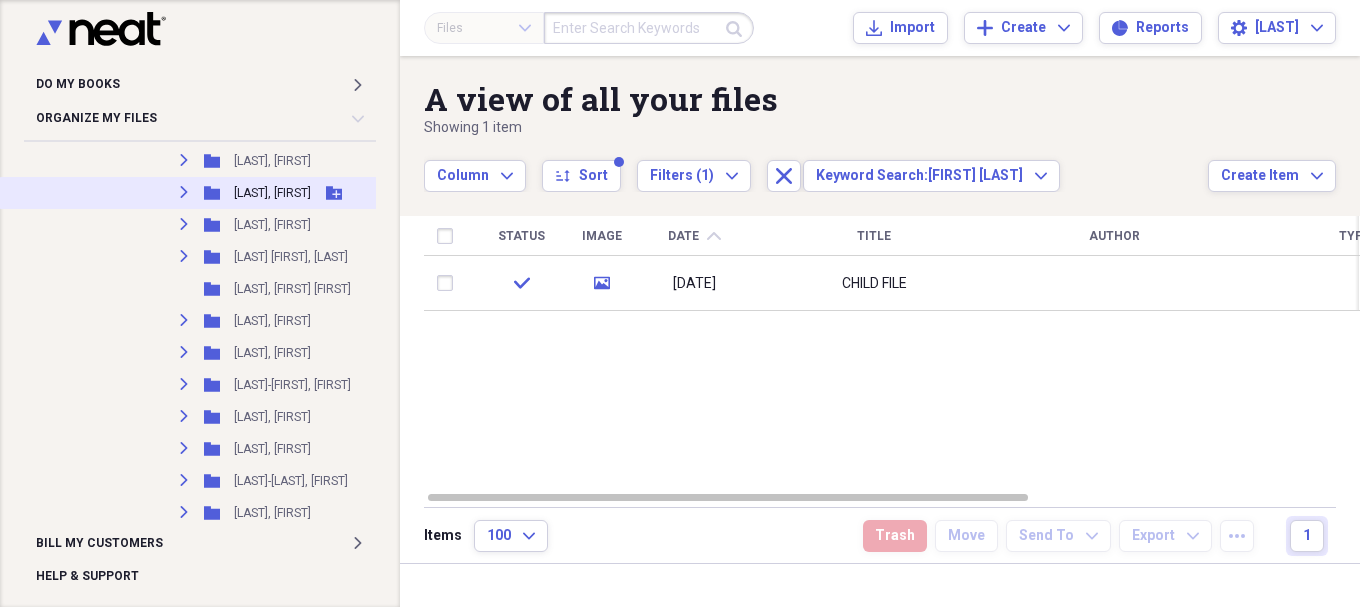 scroll, scrollTop: 8333, scrollLeft: 0, axis: vertical 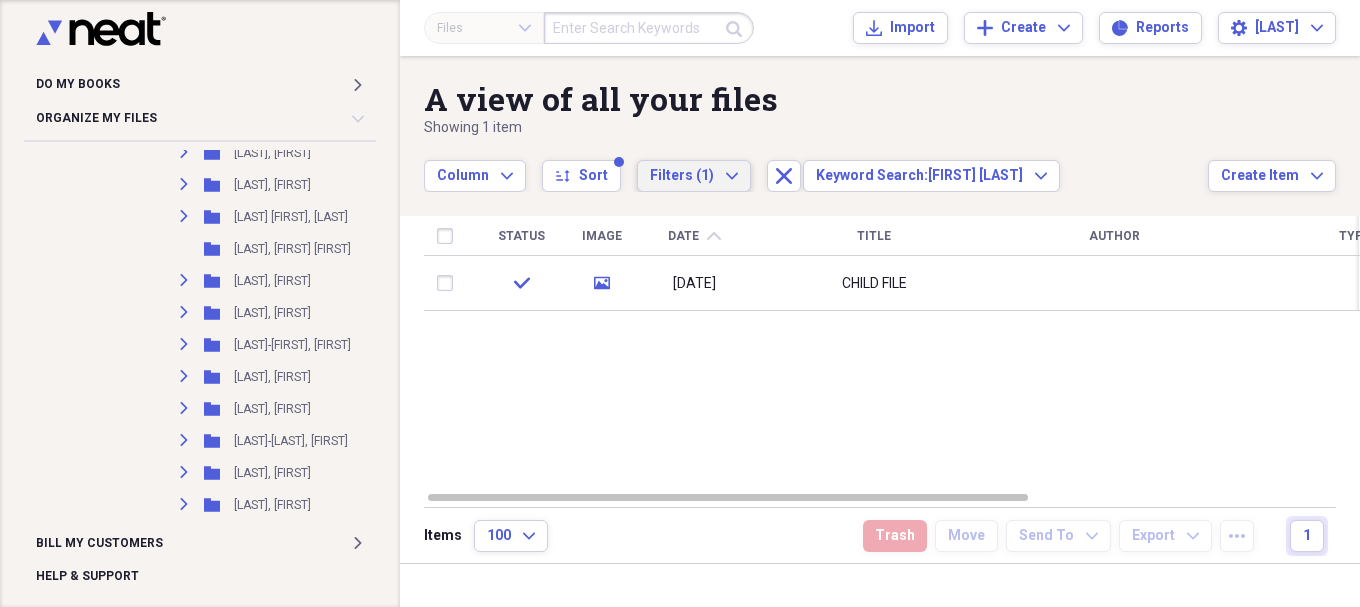 click on "Expand" 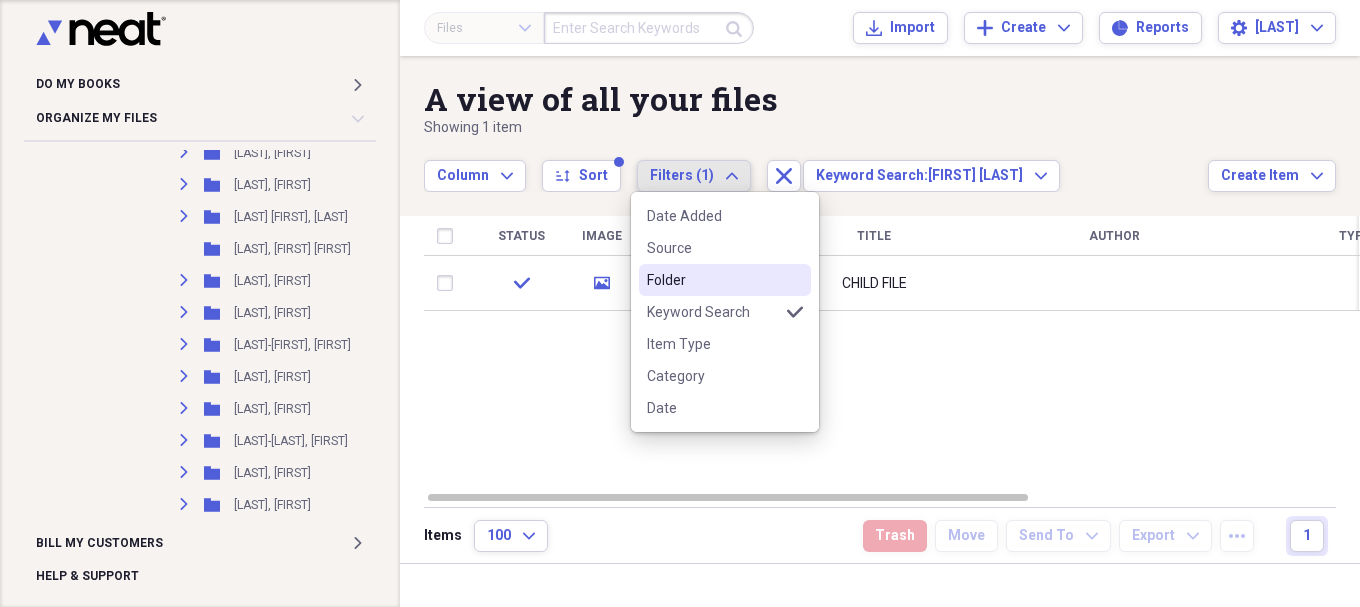 click on "Folder" at bounding box center (713, 280) 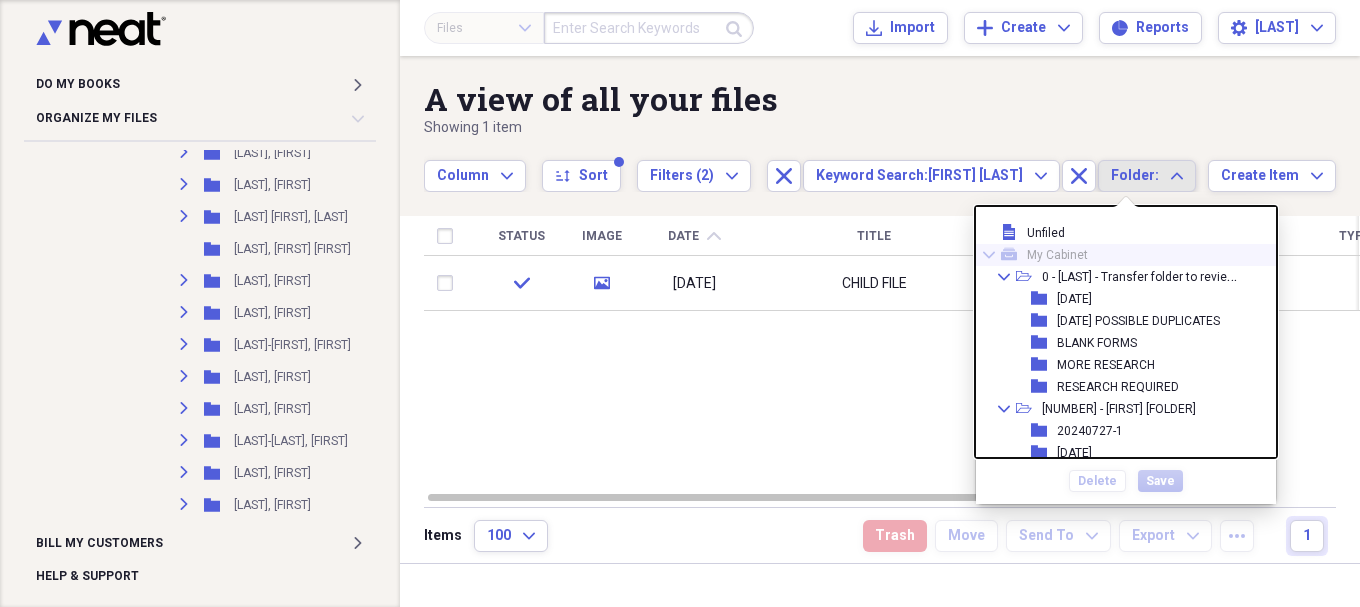 click on "Expand" 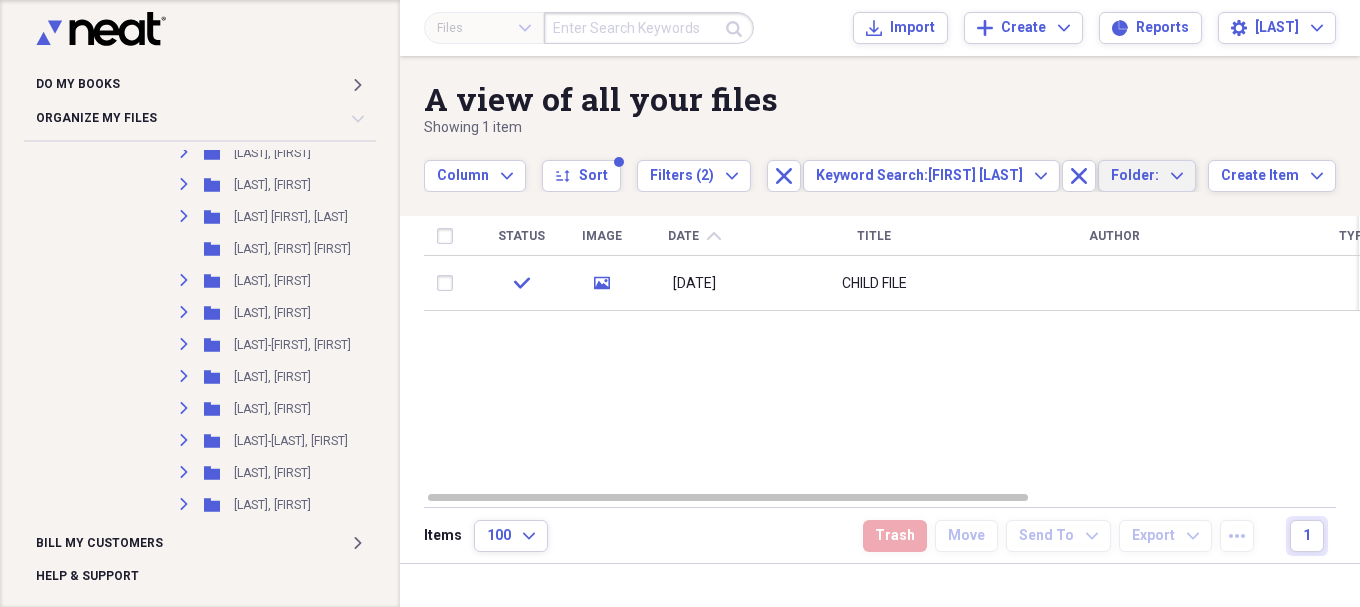 click on "Expand" 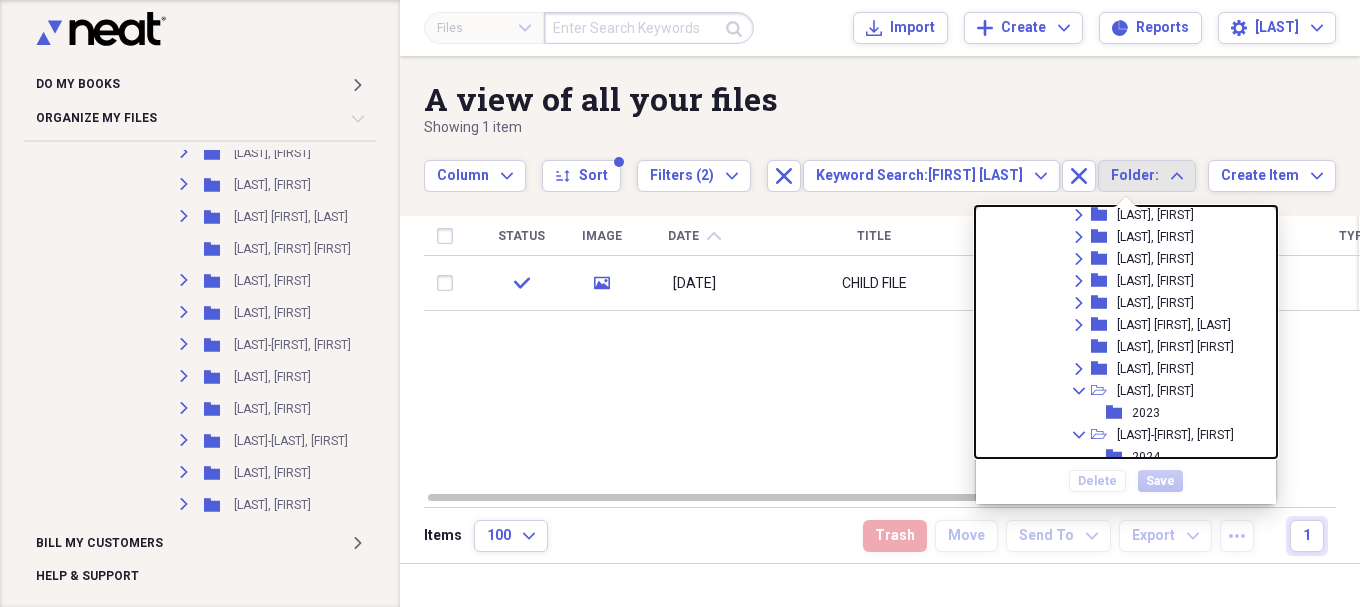 scroll, scrollTop: 6167, scrollLeft: 0, axis: vertical 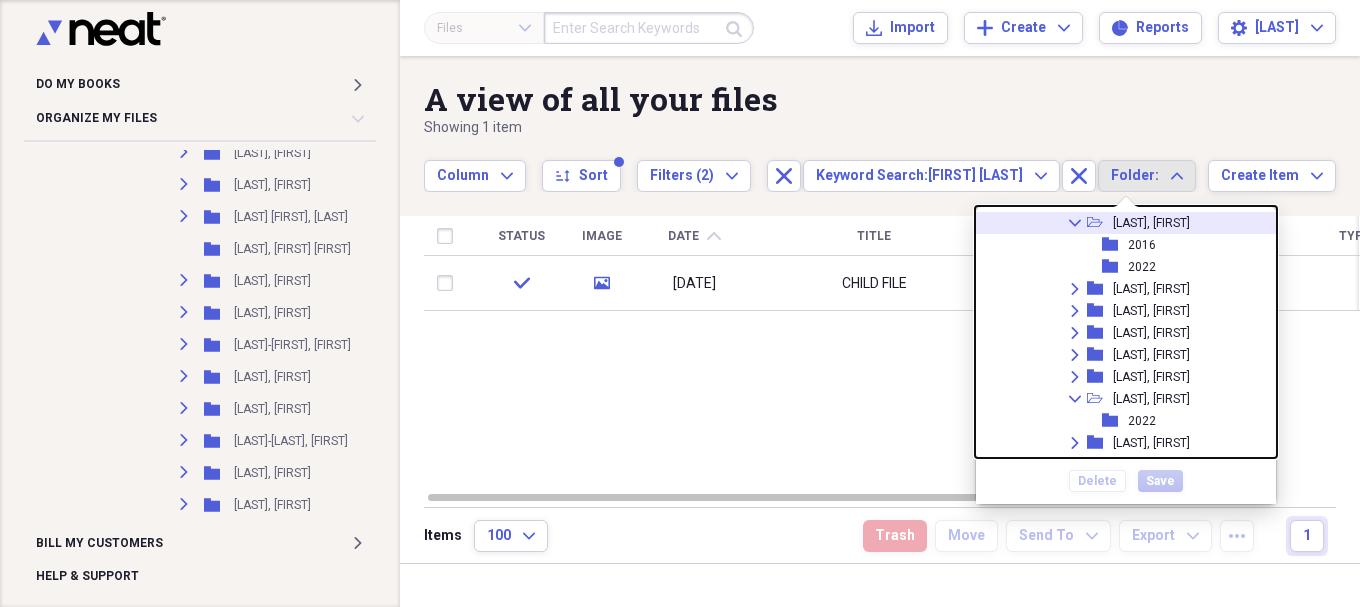 click on "Collapse" 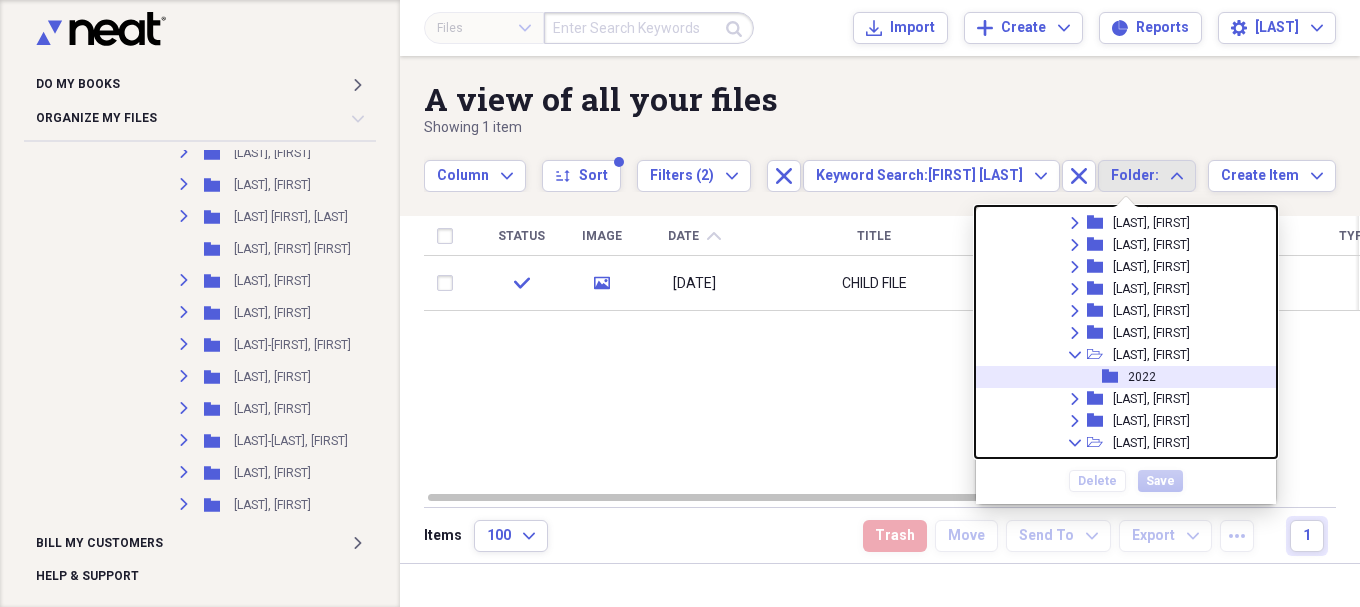 click on "2022" at bounding box center [1142, 377] 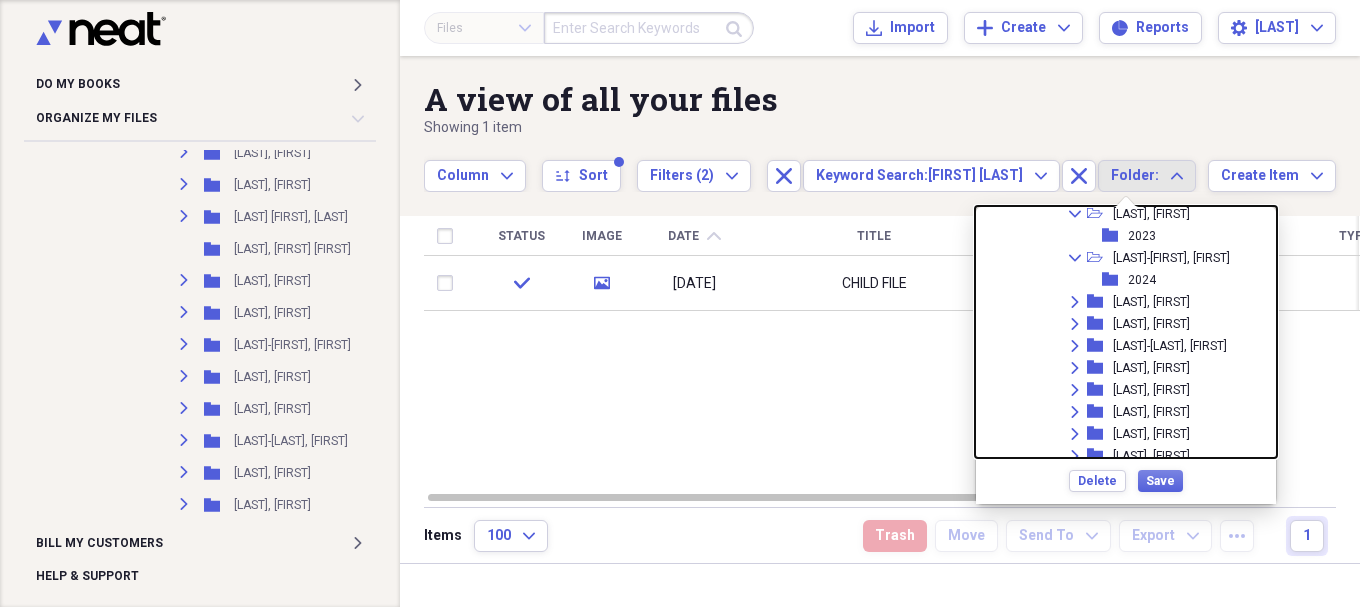 scroll, scrollTop: 6500, scrollLeft: 58, axis: both 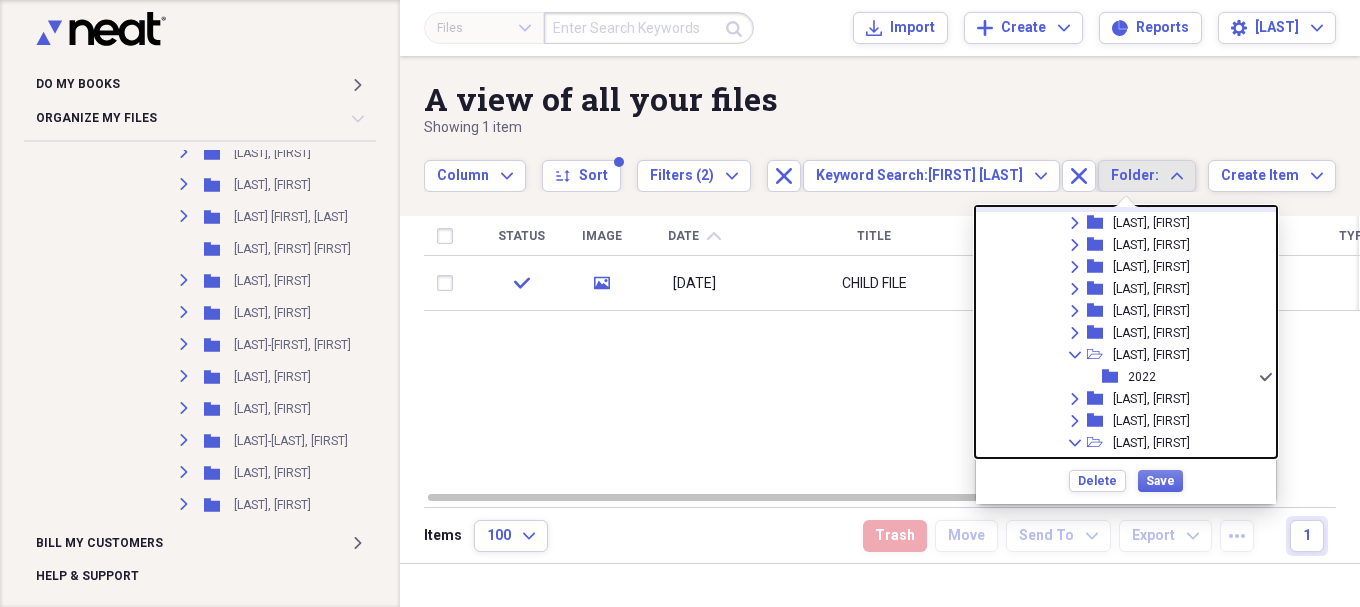 click 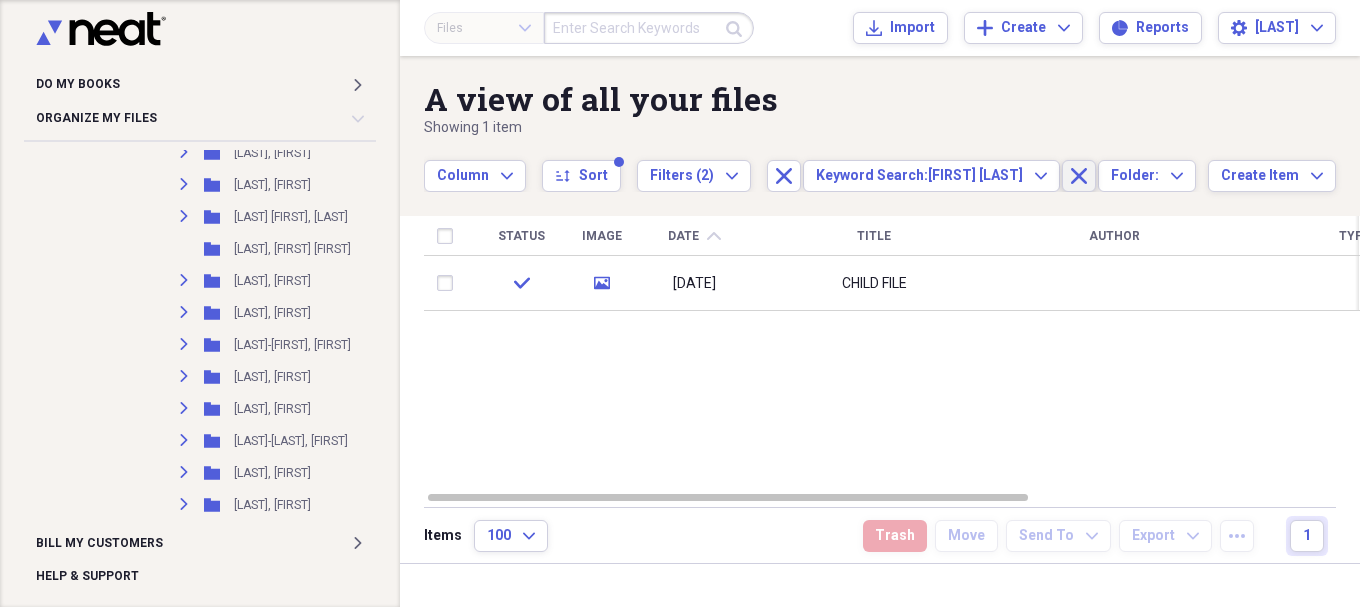 scroll, scrollTop: 0, scrollLeft: 0, axis: both 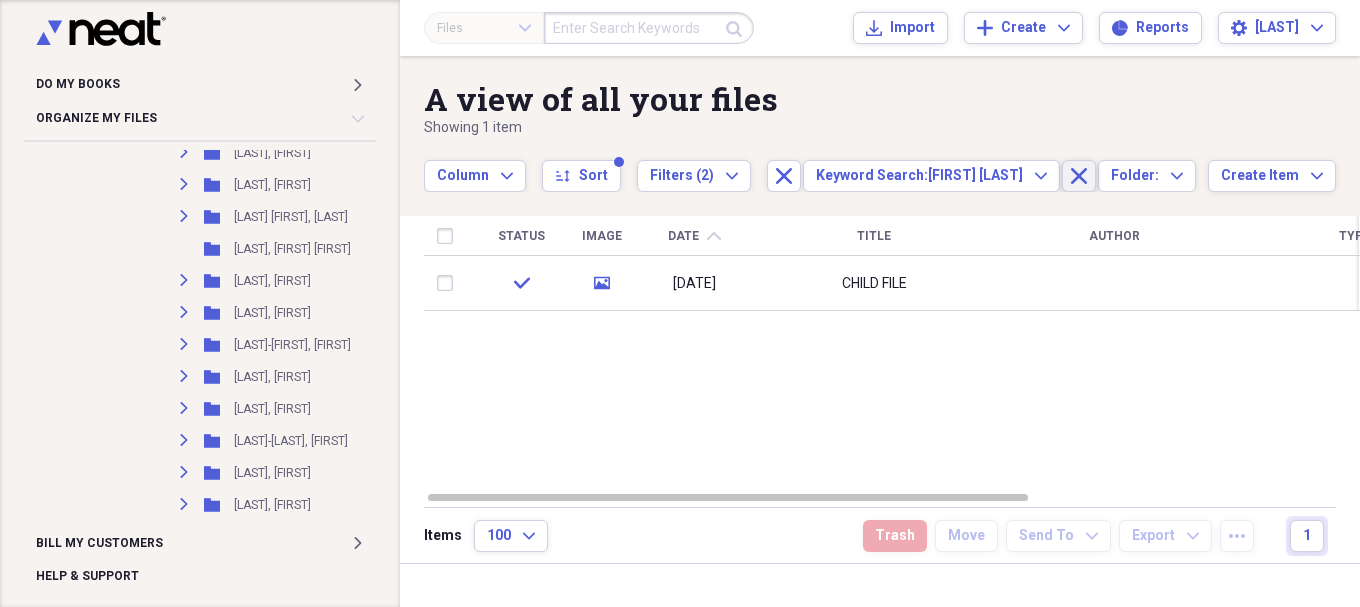 click 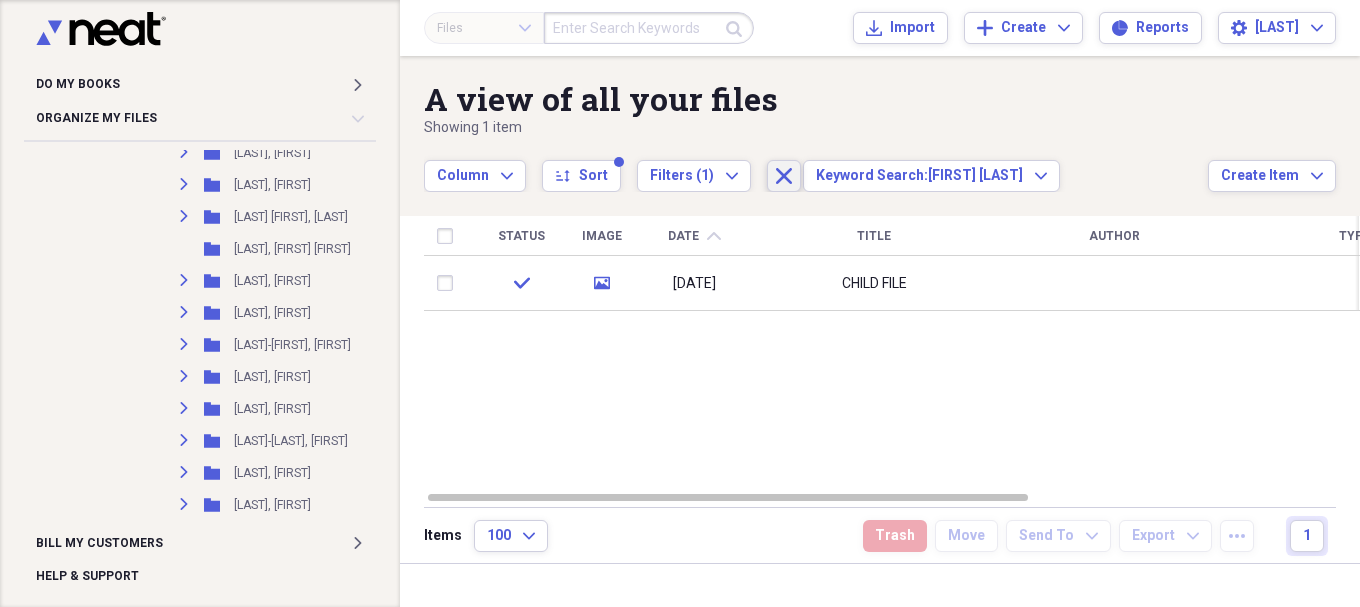 click on "Close" 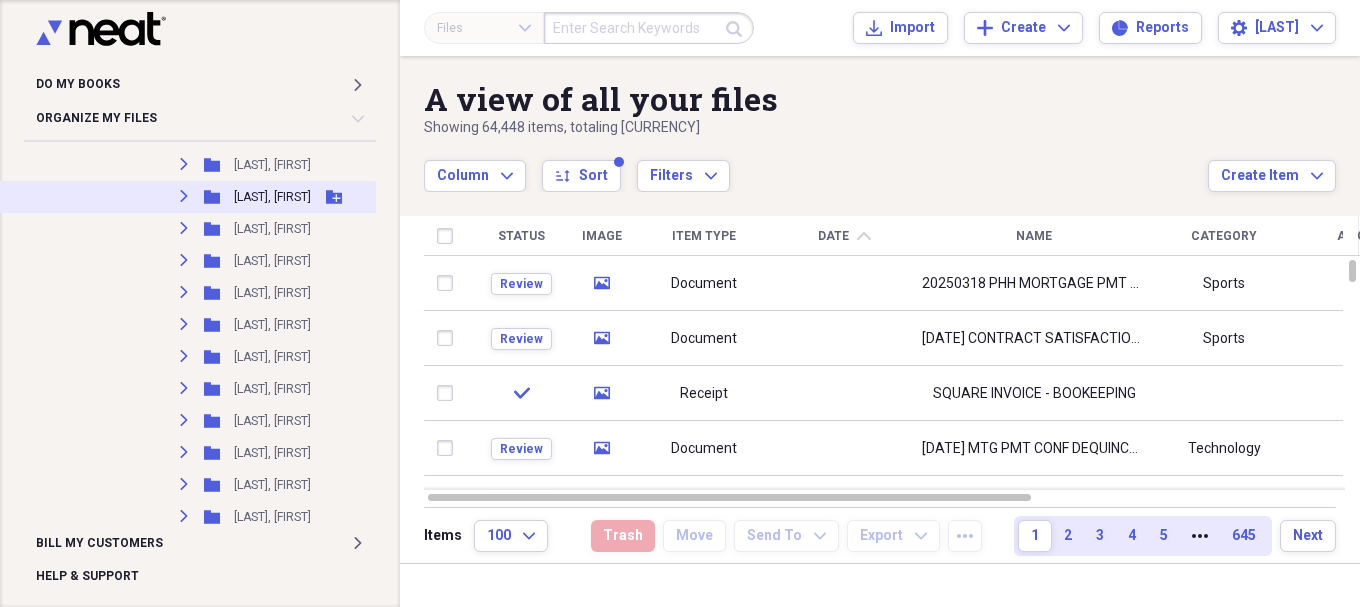 scroll, scrollTop: 8667, scrollLeft: 0, axis: vertical 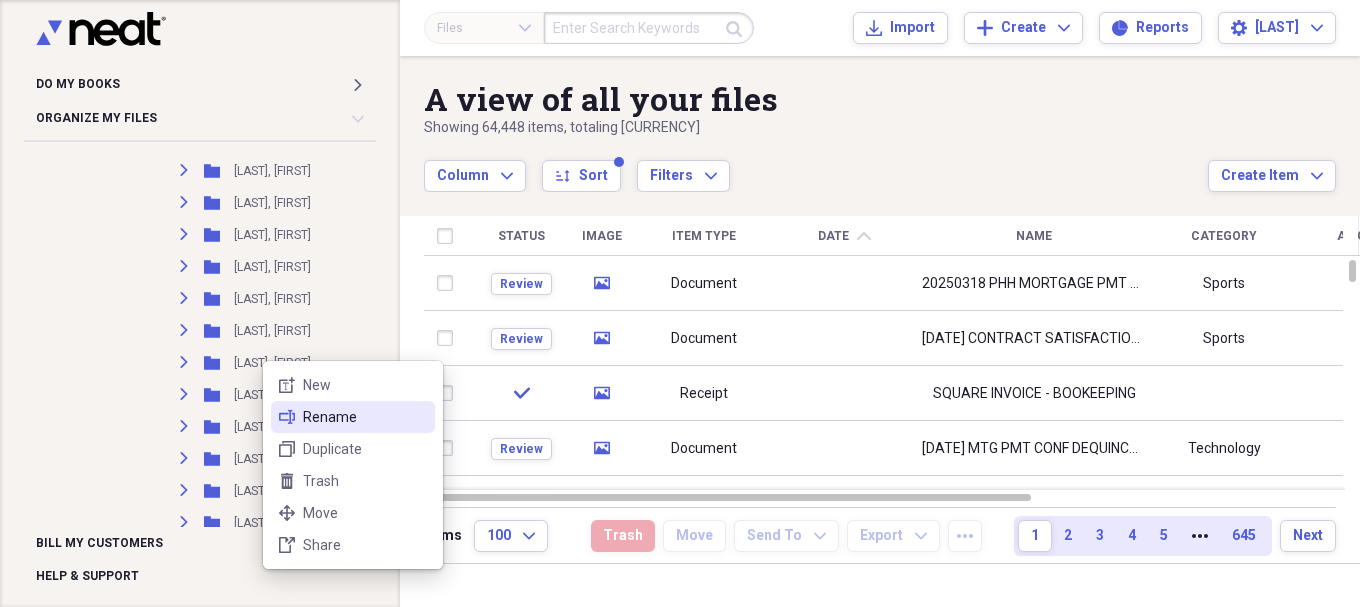 click on "Rename" at bounding box center (365, 417) 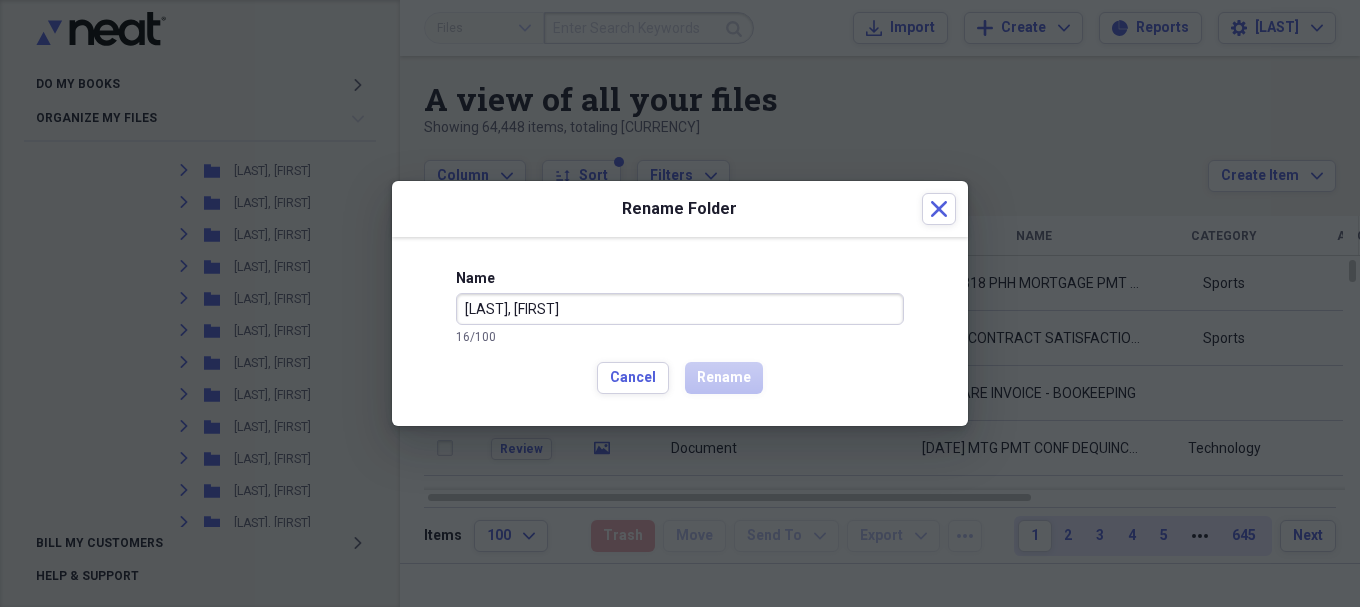 drag, startPoint x: 477, startPoint y: 311, endPoint x: 500, endPoint y: 309, distance: 23.086792 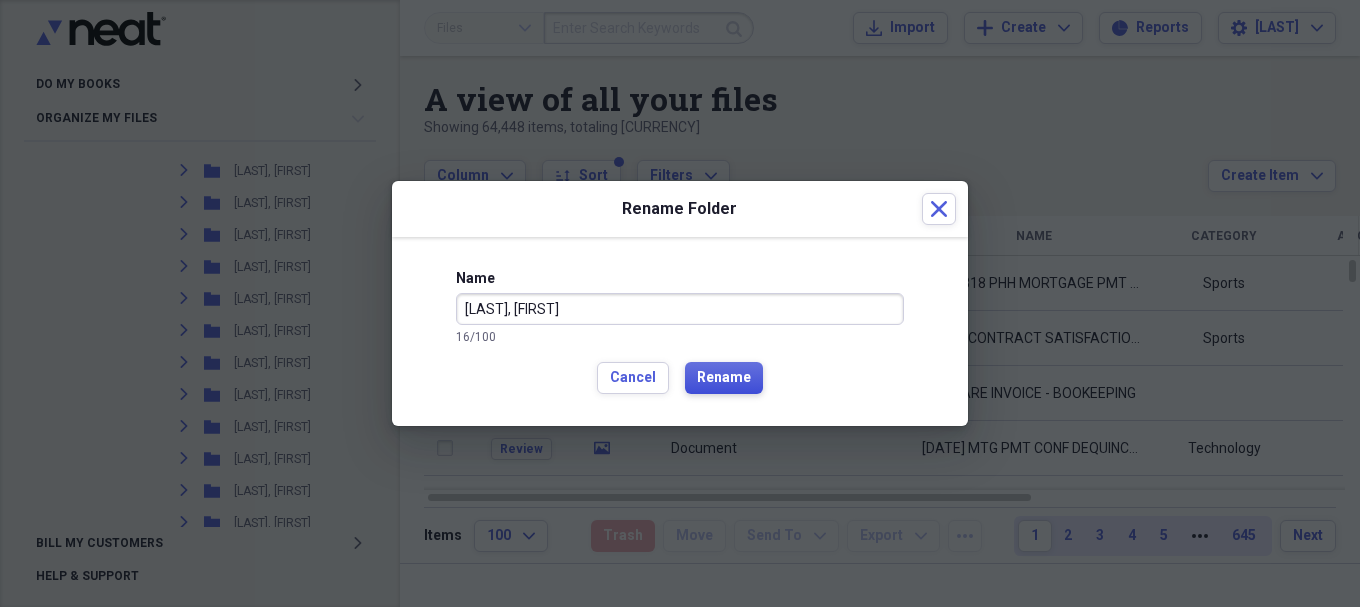 type on "[LAST], [FIRST]" 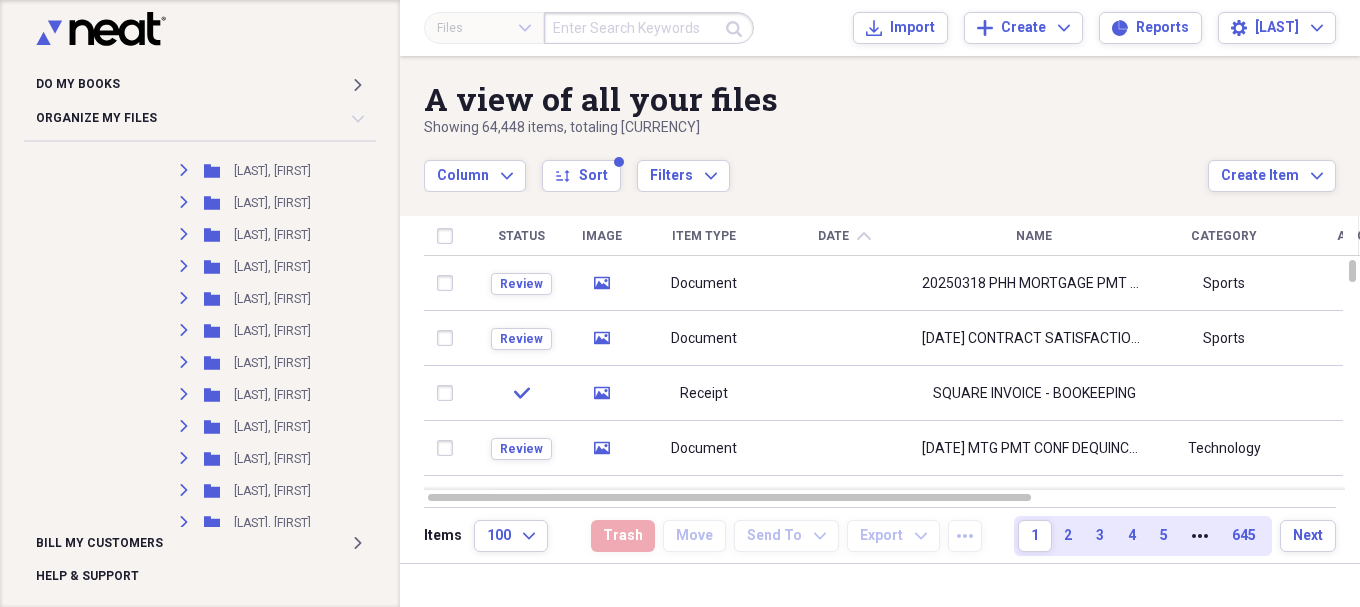 scroll, scrollTop: 8411, scrollLeft: 0, axis: vertical 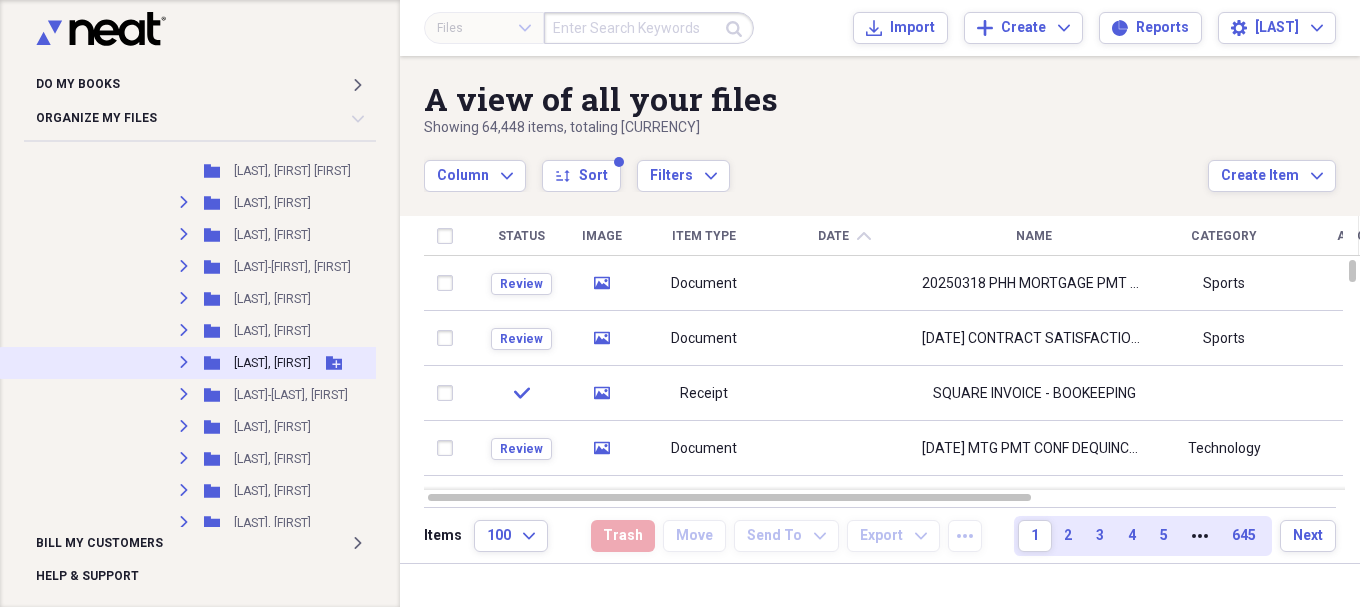 click on "Expand" 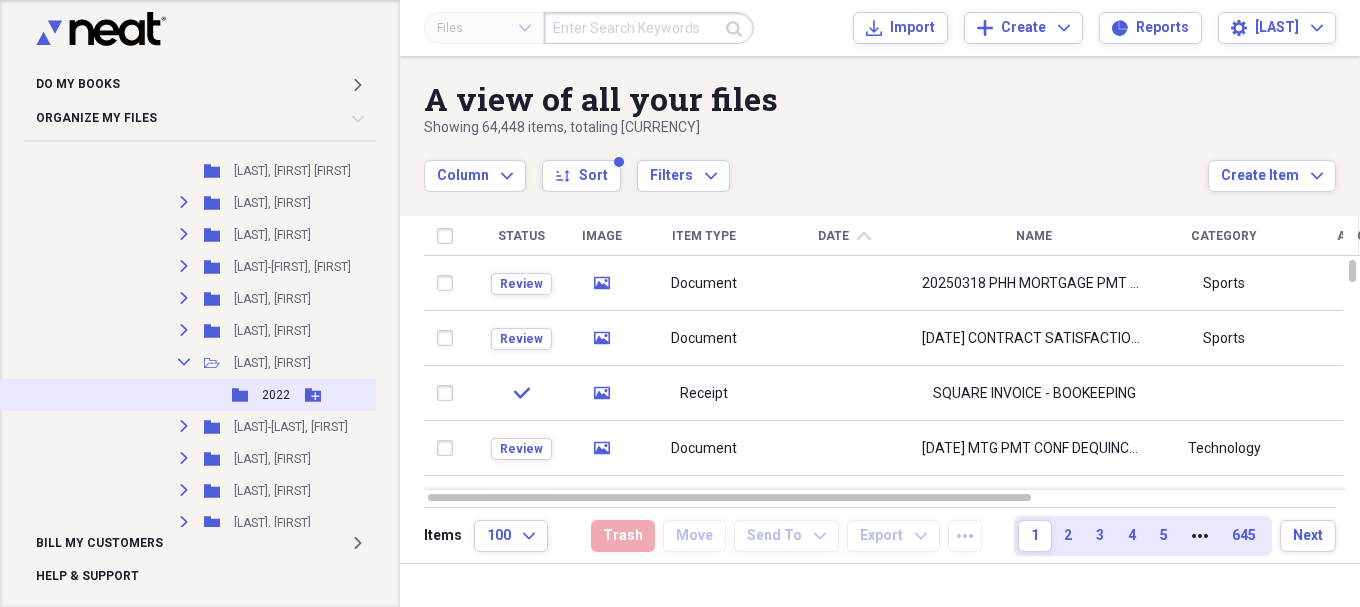 click on "2022" at bounding box center [276, 395] 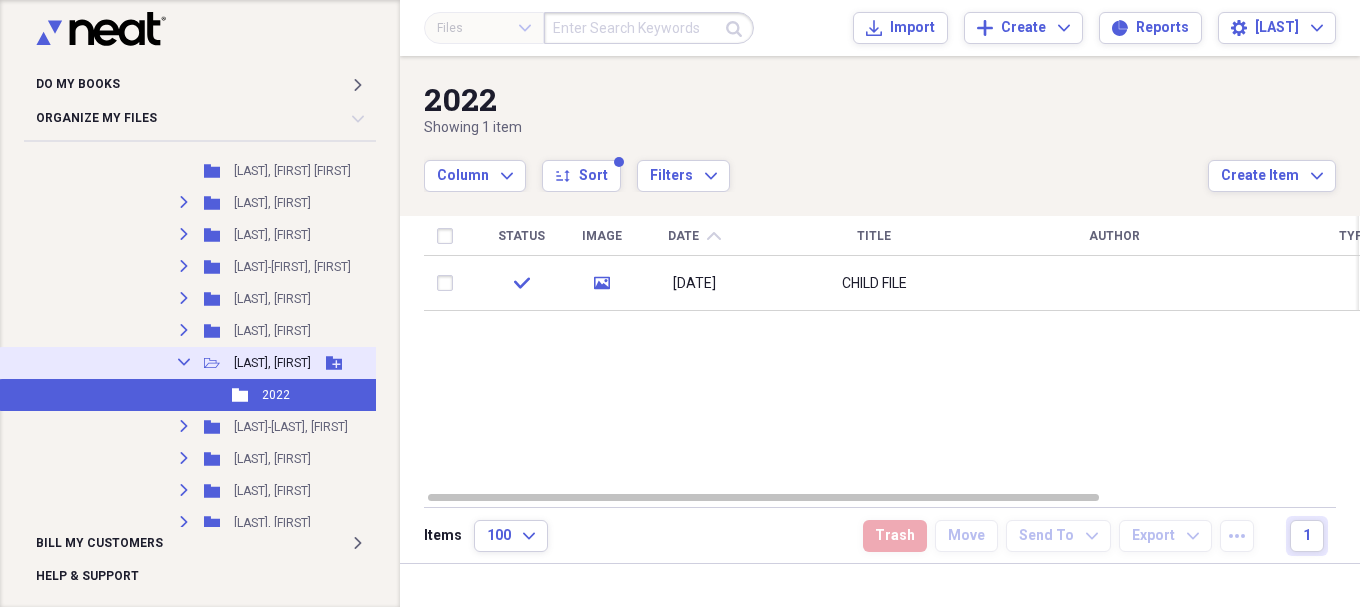 click 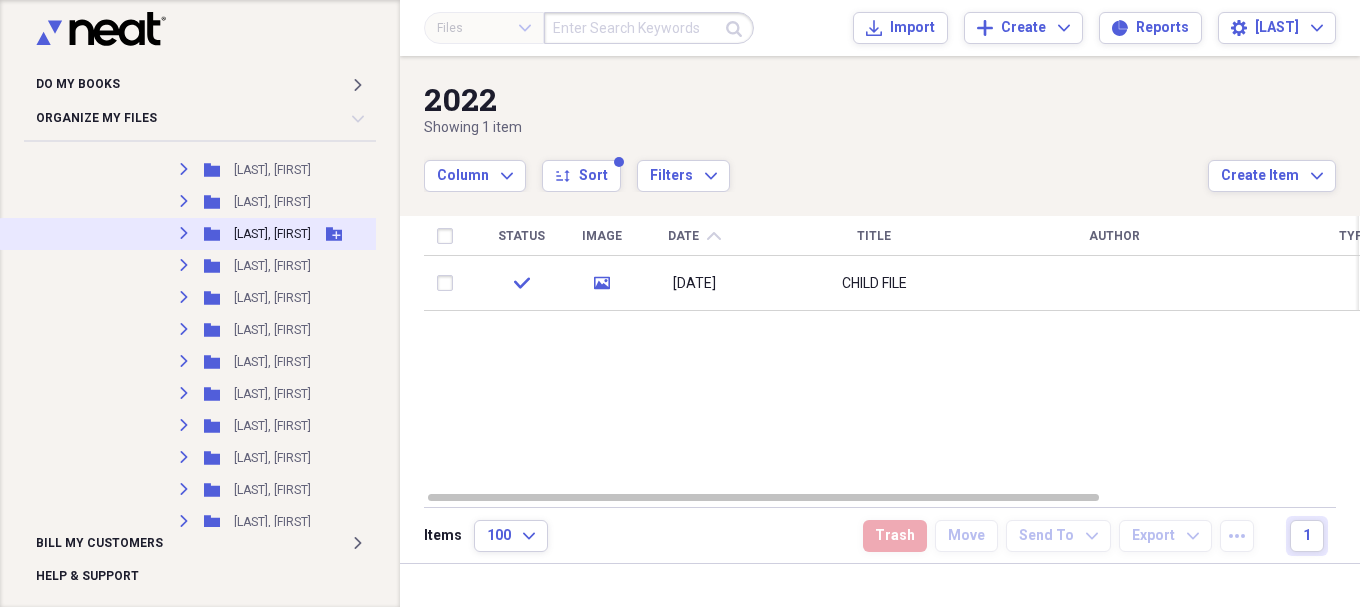 scroll, scrollTop: 9077, scrollLeft: 0, axis: vertical 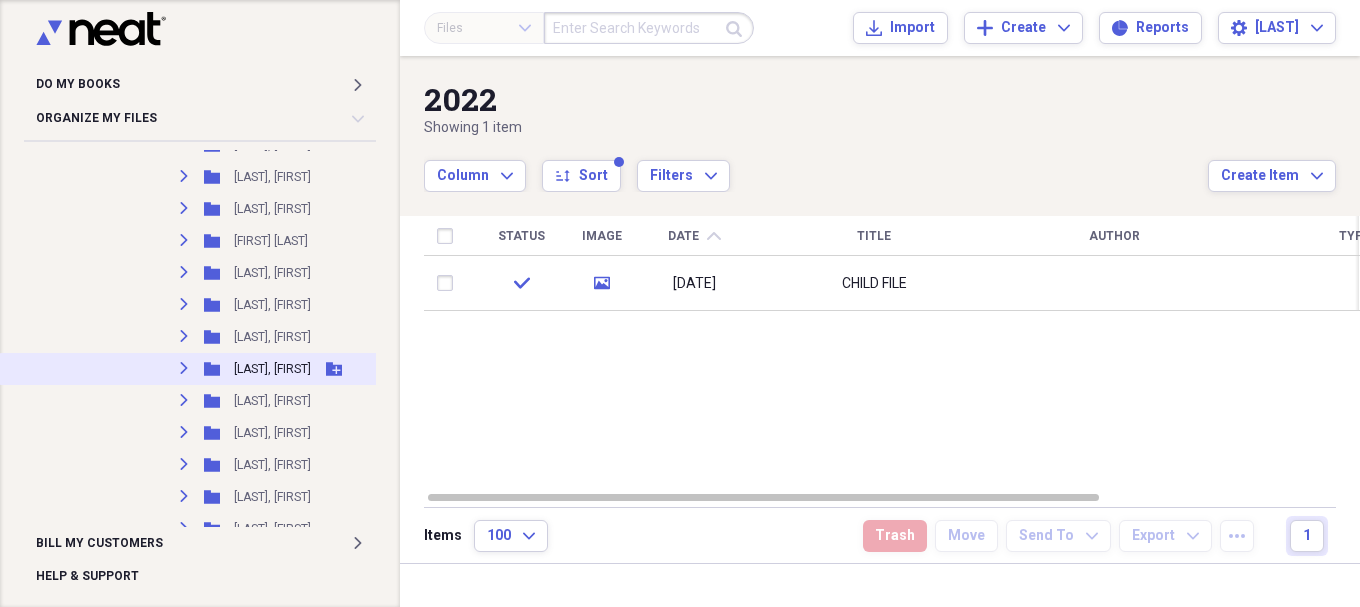 click on "Expand" 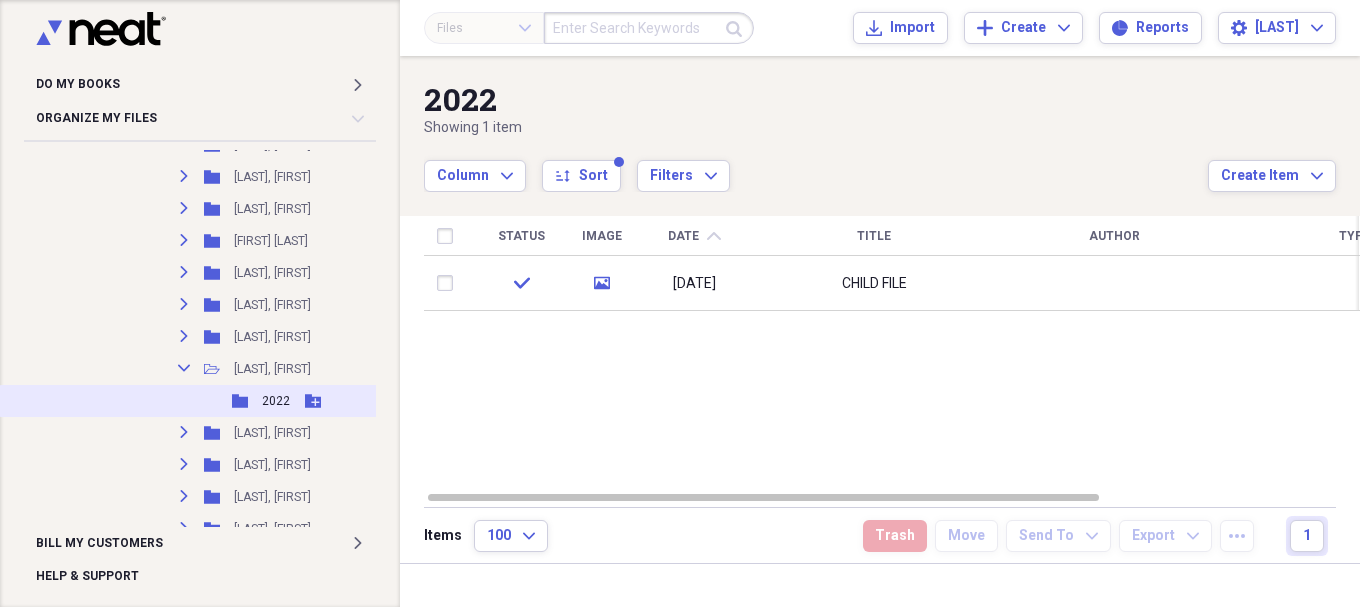 click on "2022" at bounding box center (276, 401) 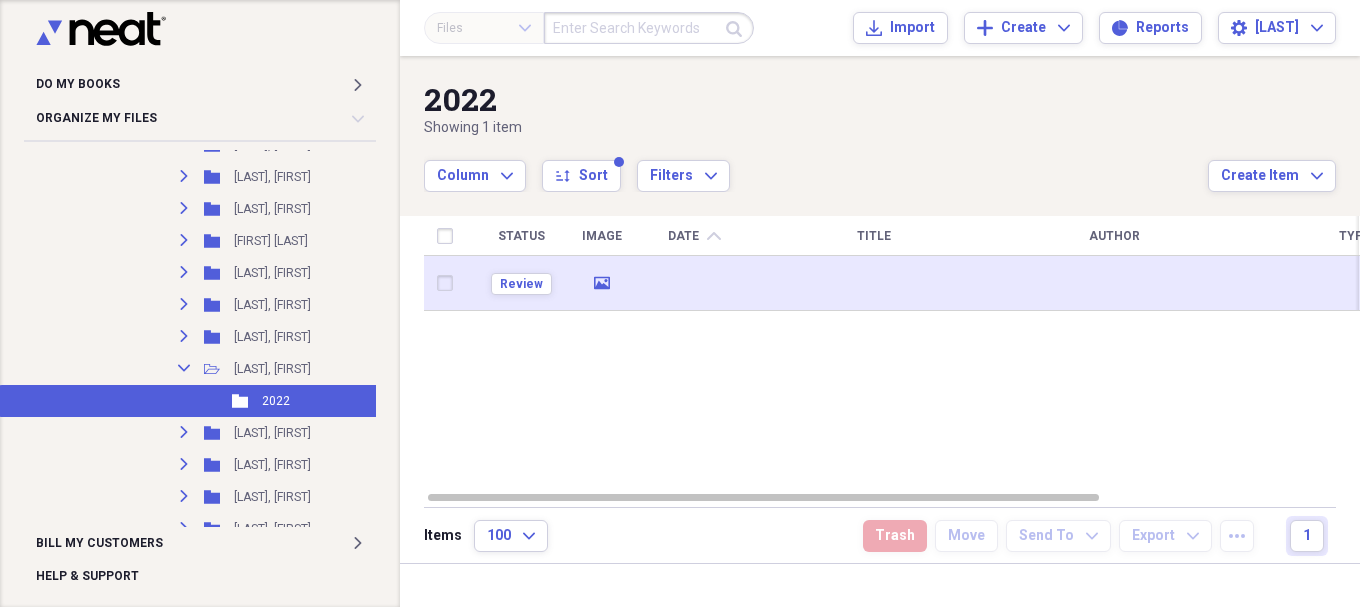 click at bounding box center (874, 283) 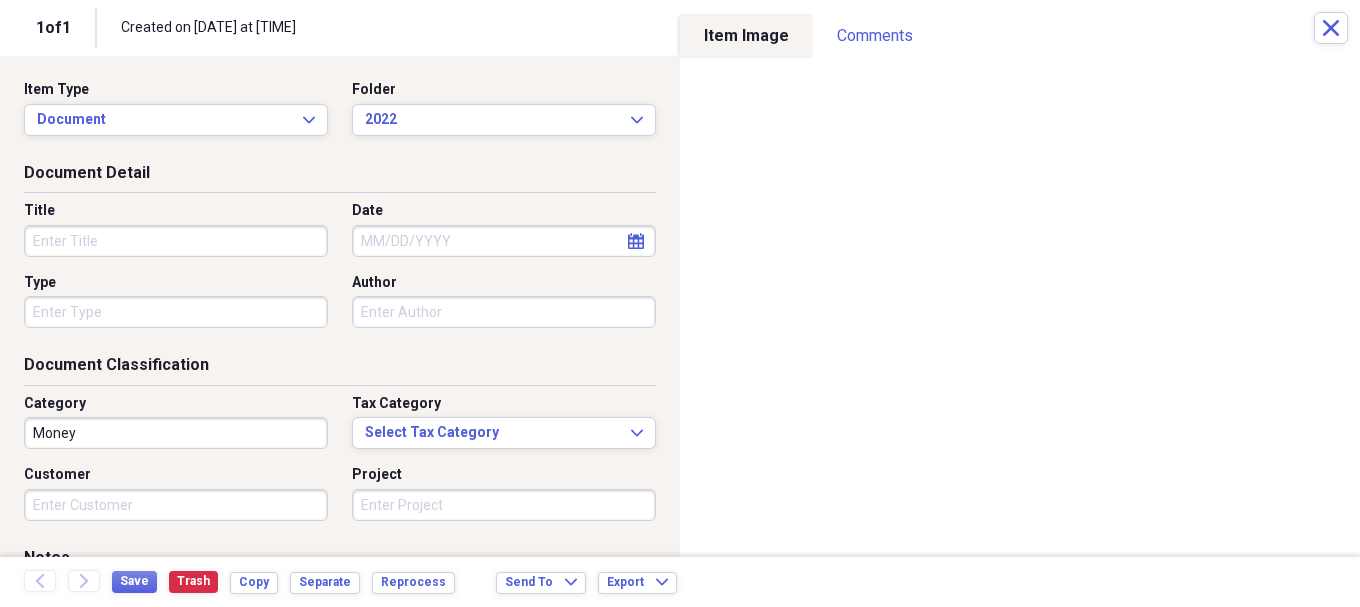click on "Title" at bounding box center (176, 241) 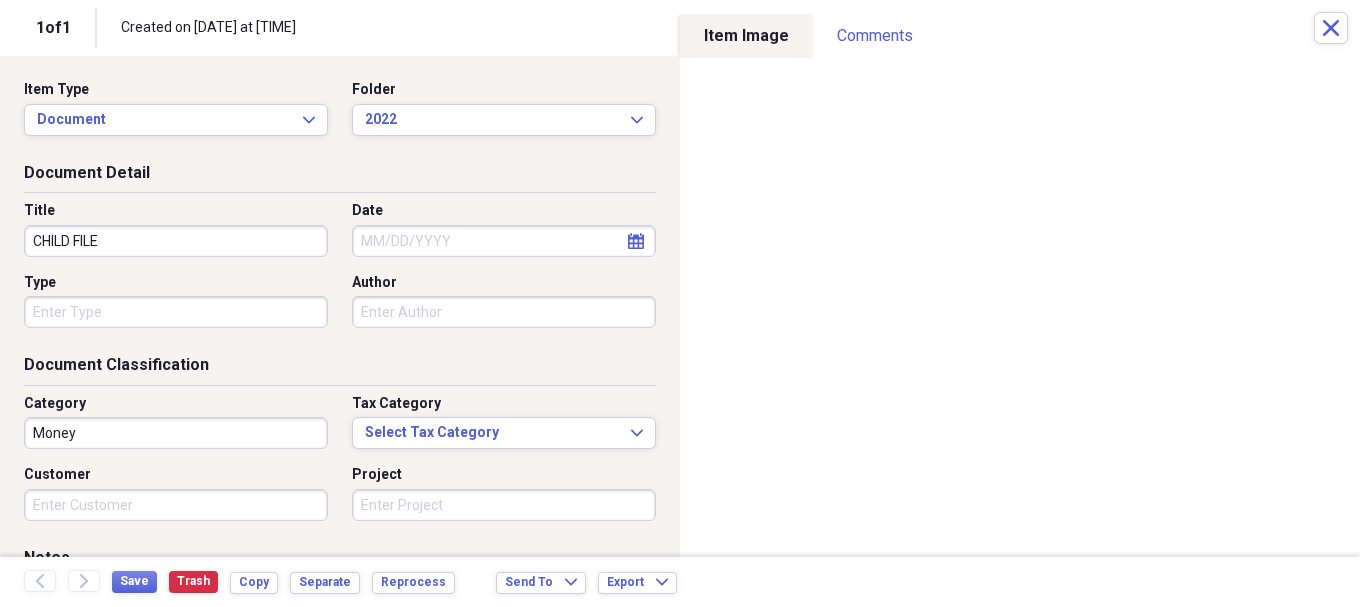 type on "CHILD FILE" 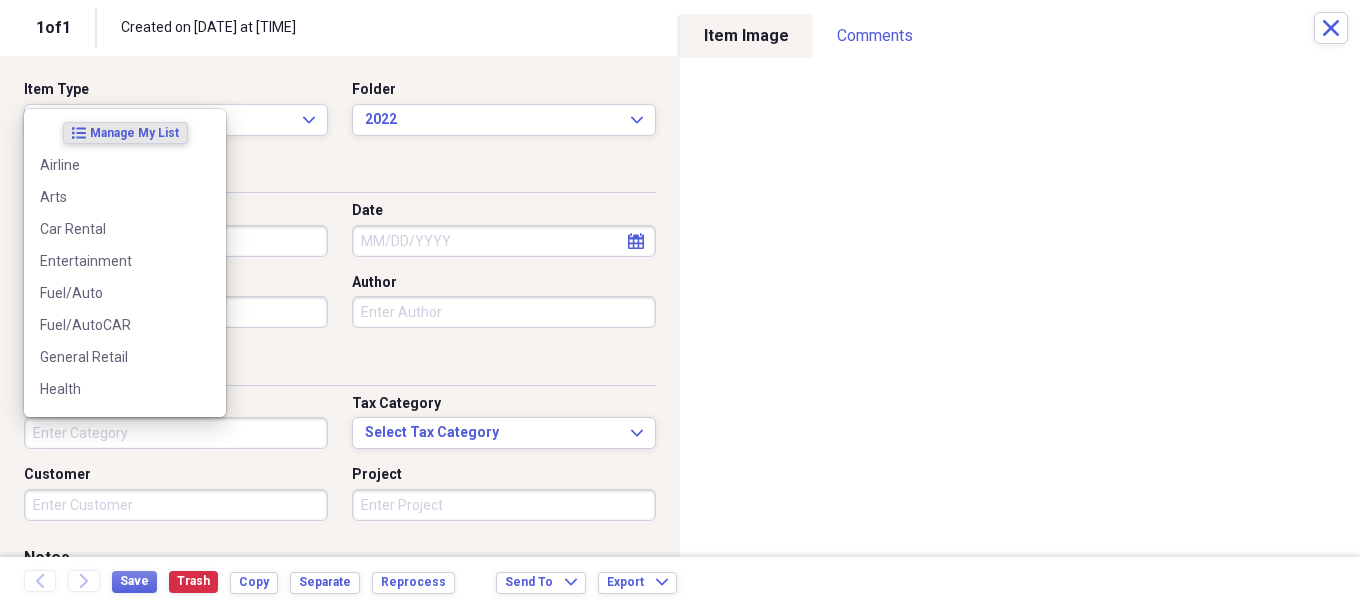 type 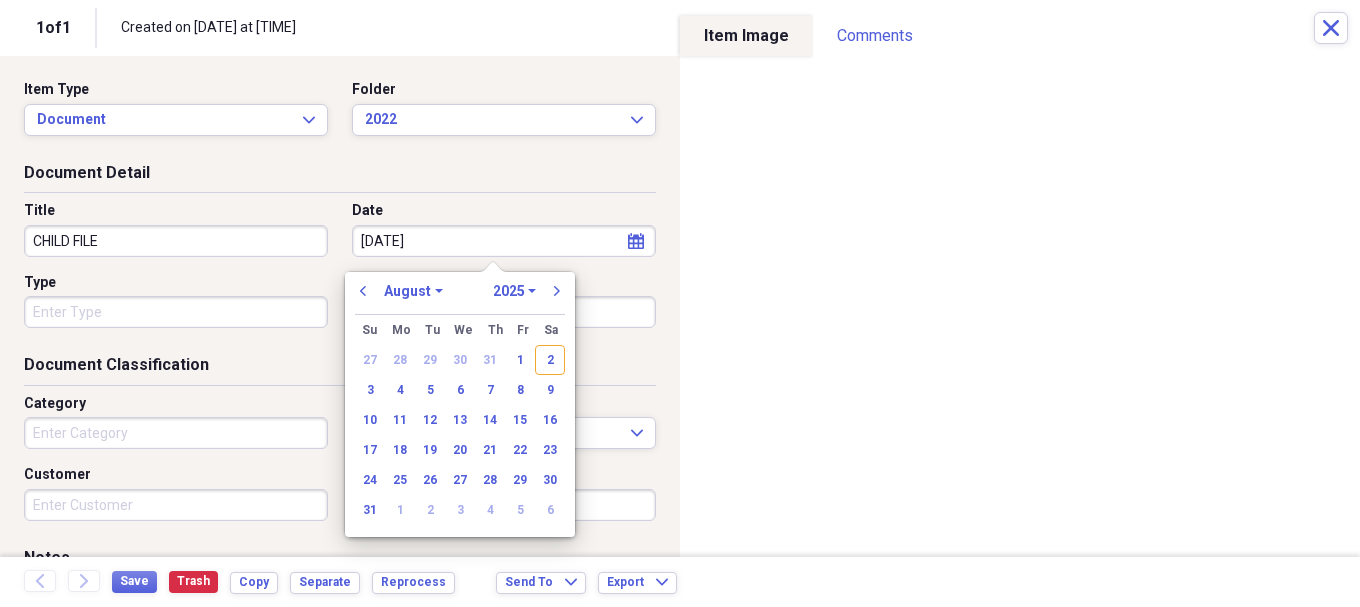 type on "[MM]/[DD]/[YY]" 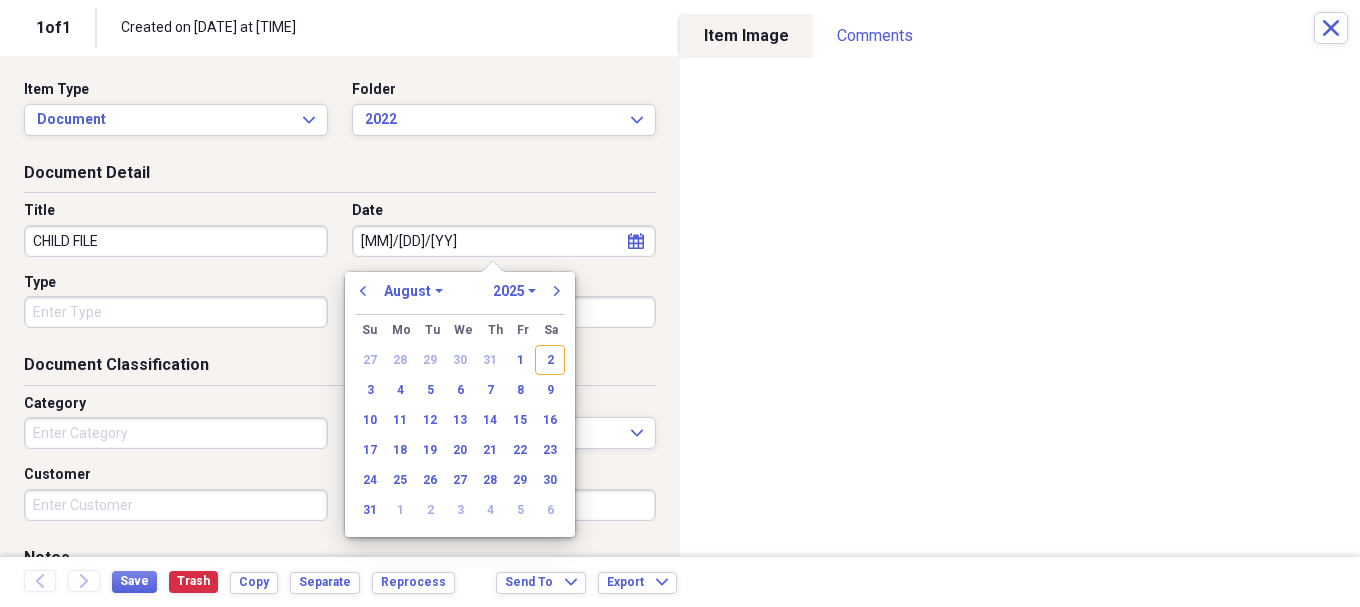 select on "9" 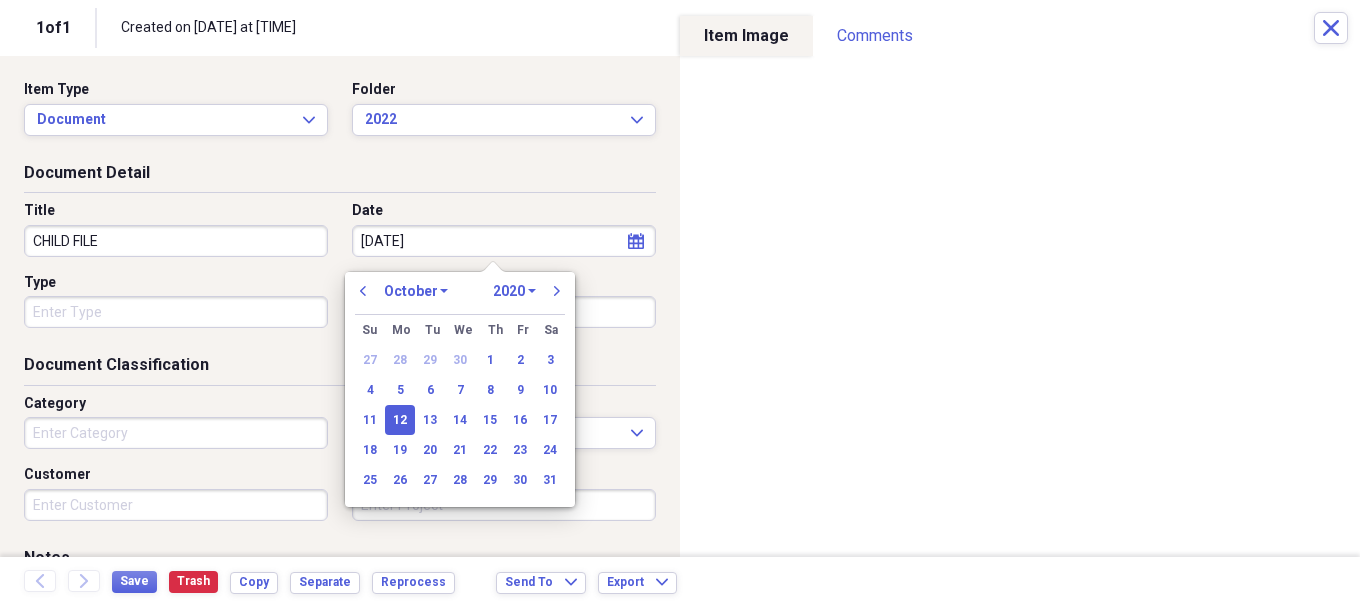 type on "[DATE]" 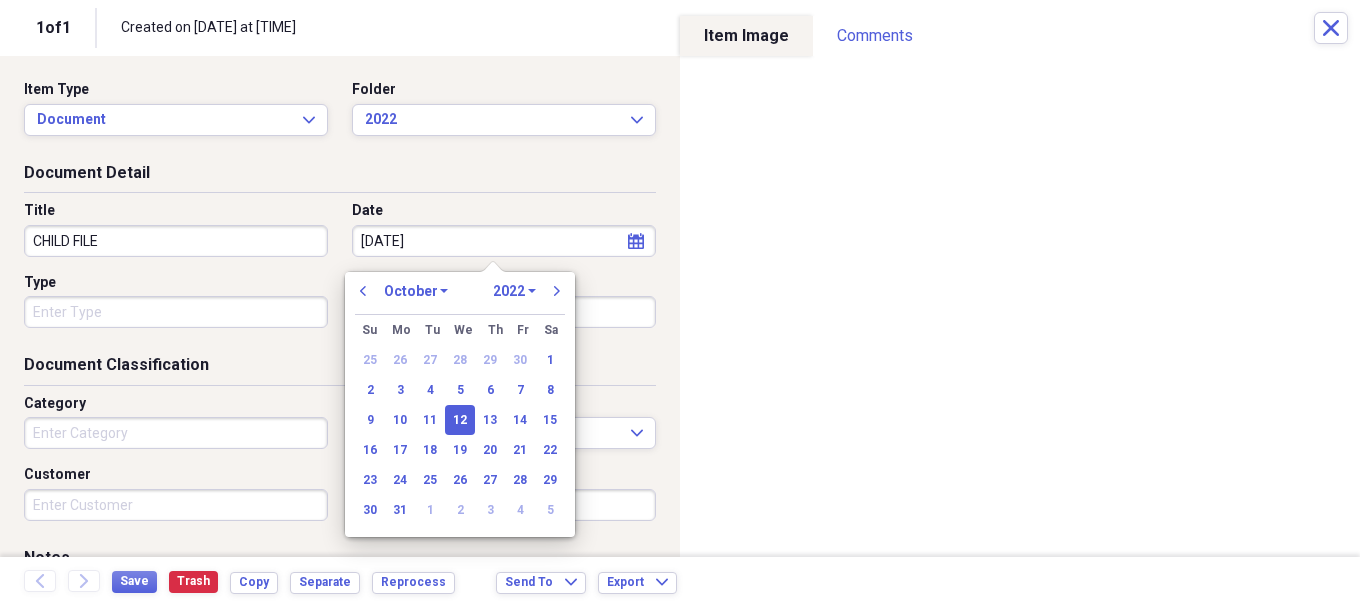 type on "[DATE]" 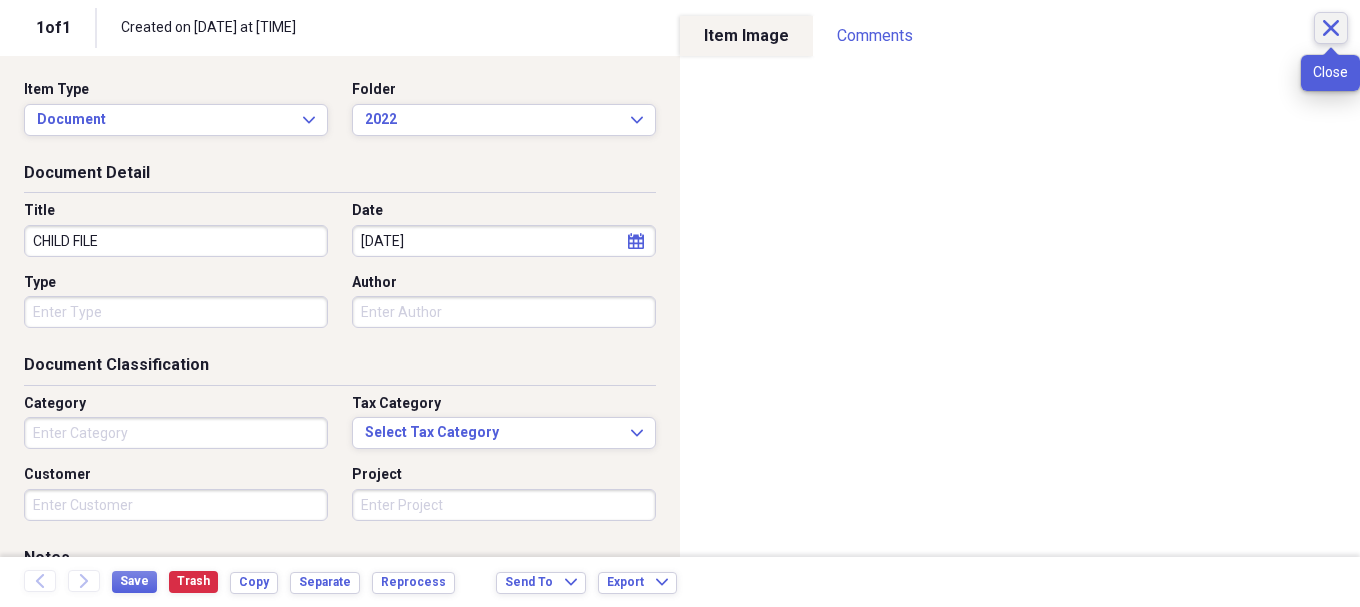 click on "Close" 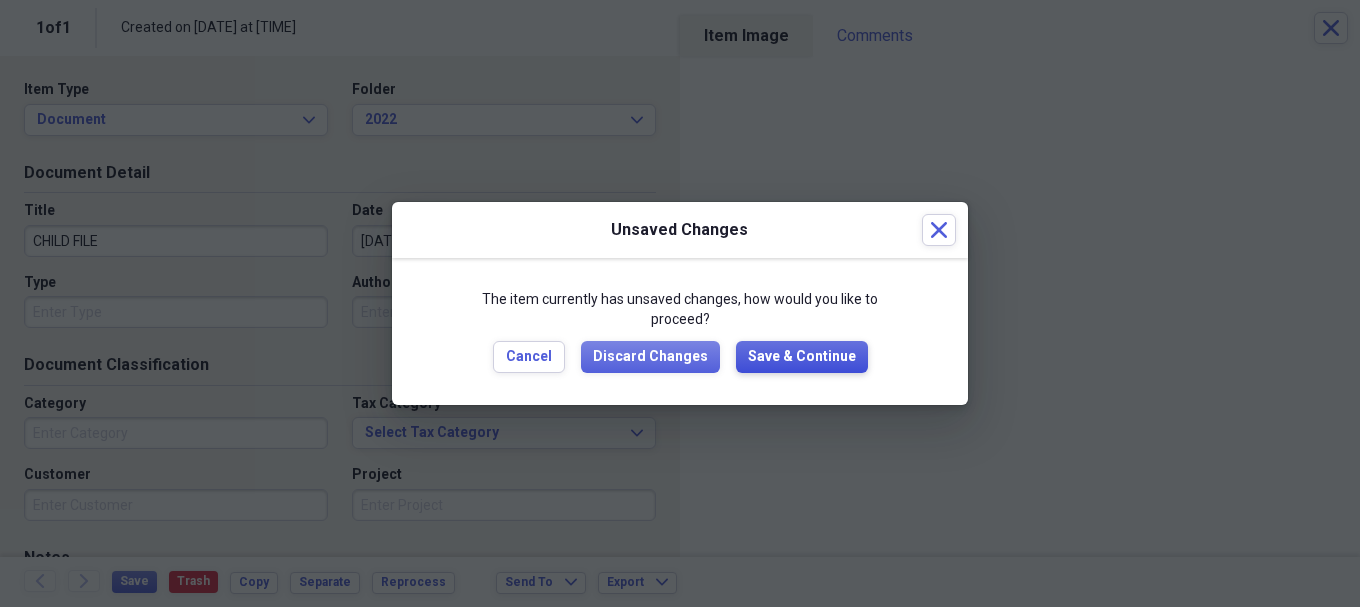 click on "Save & Continue" at bounding box center (802, 357) 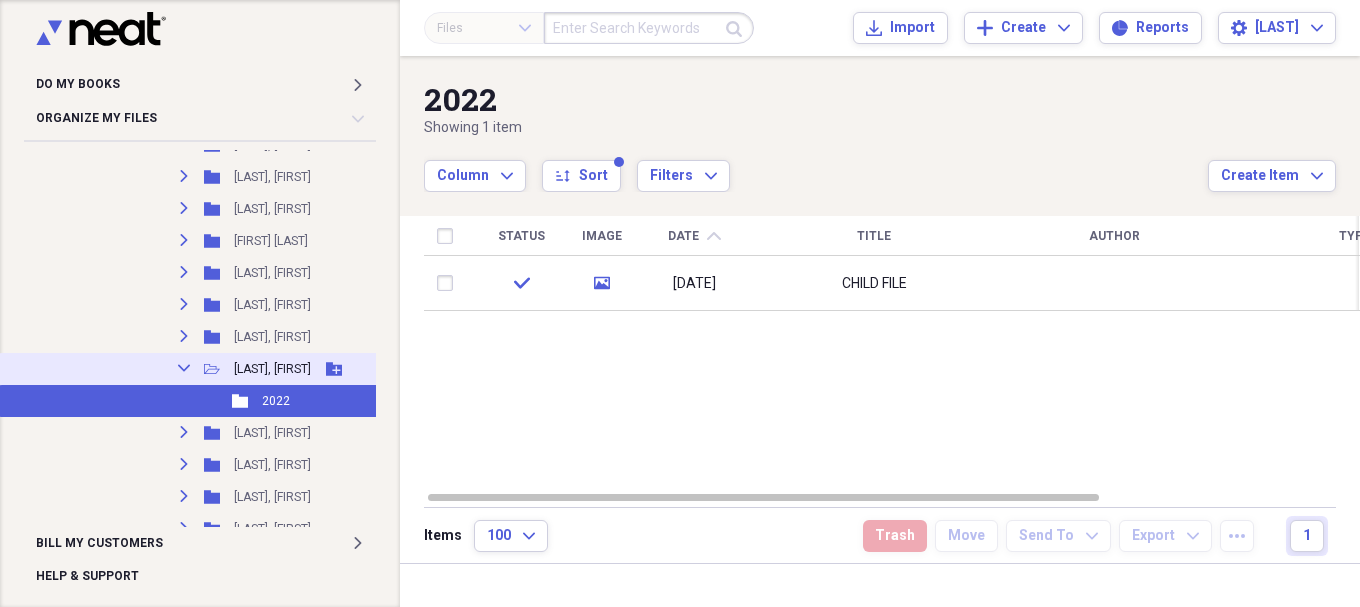 click on "Collapse" 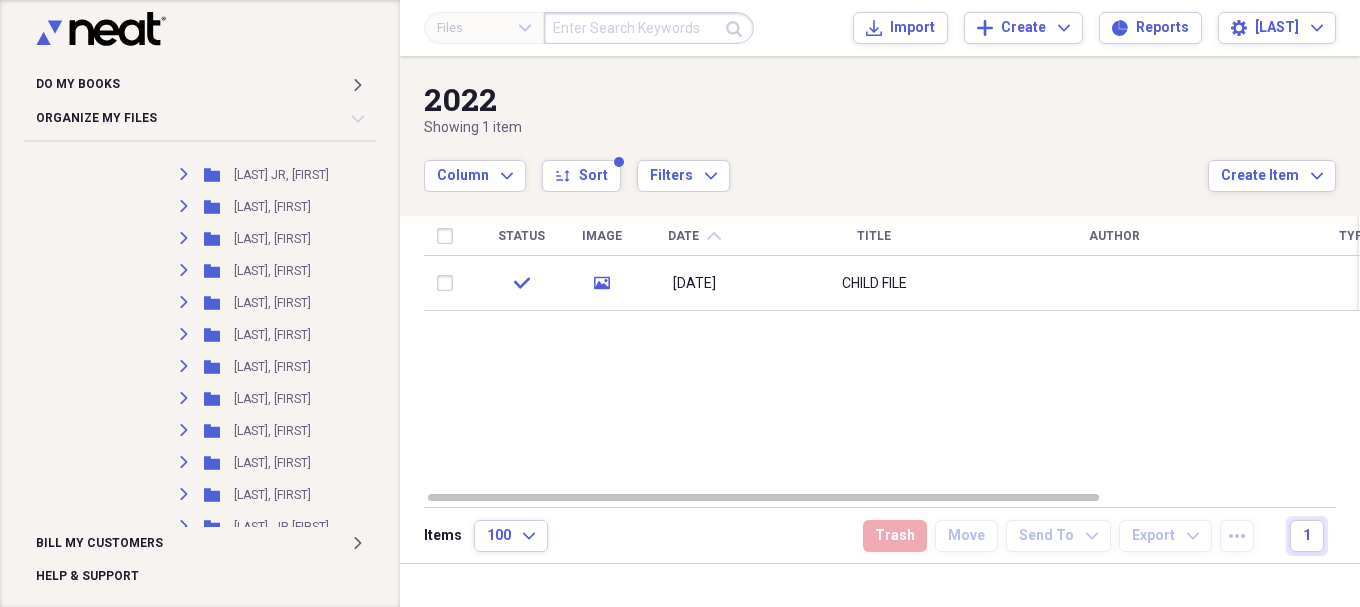 scroll, scrollTop: 9744, scrollLeft: 0, axis: vertical 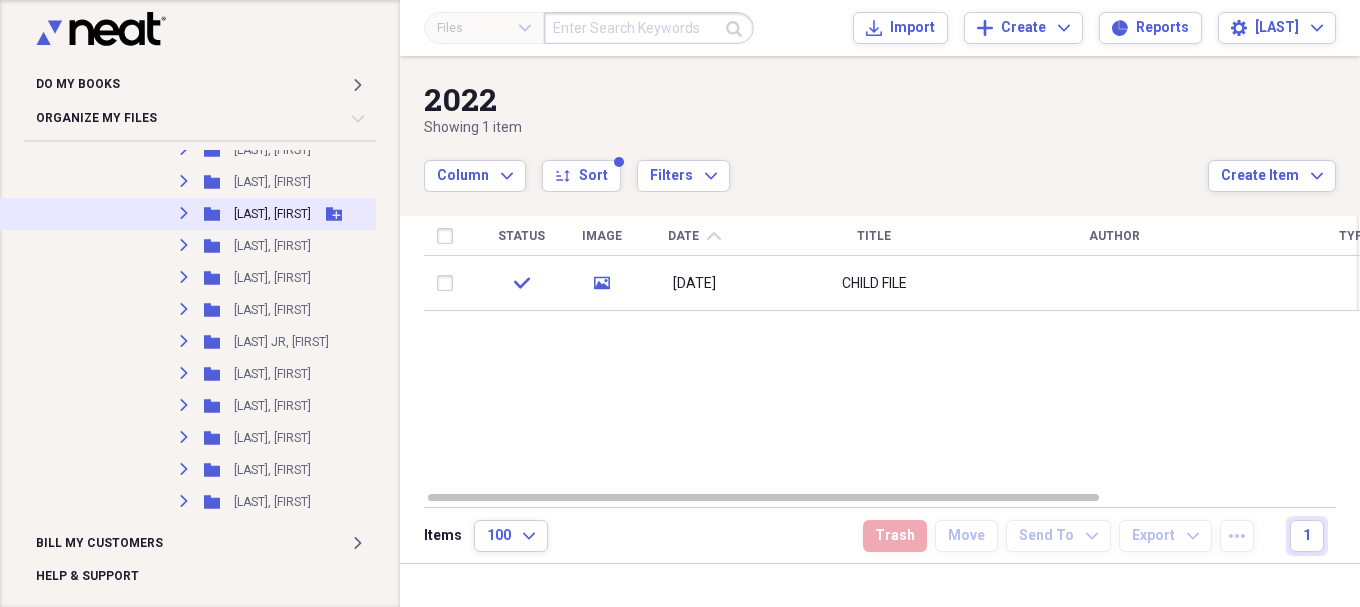 click on "Expand" 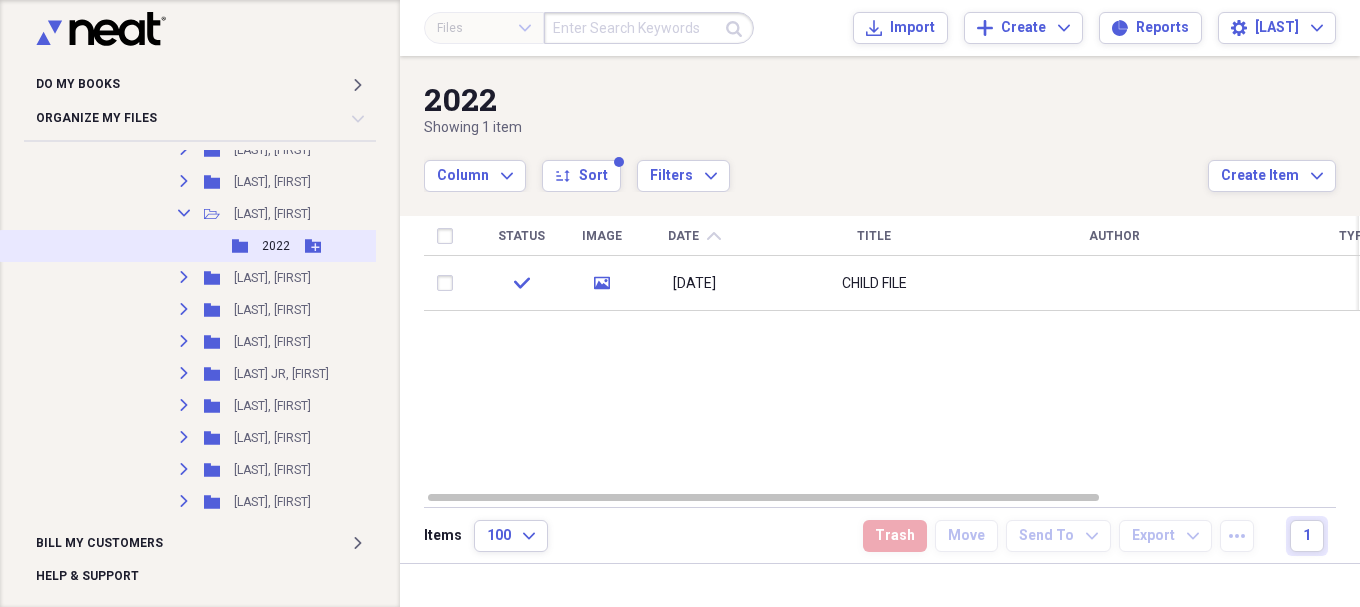 click on "Folder 2022 Add Folder" at bounding box center [226, 246] 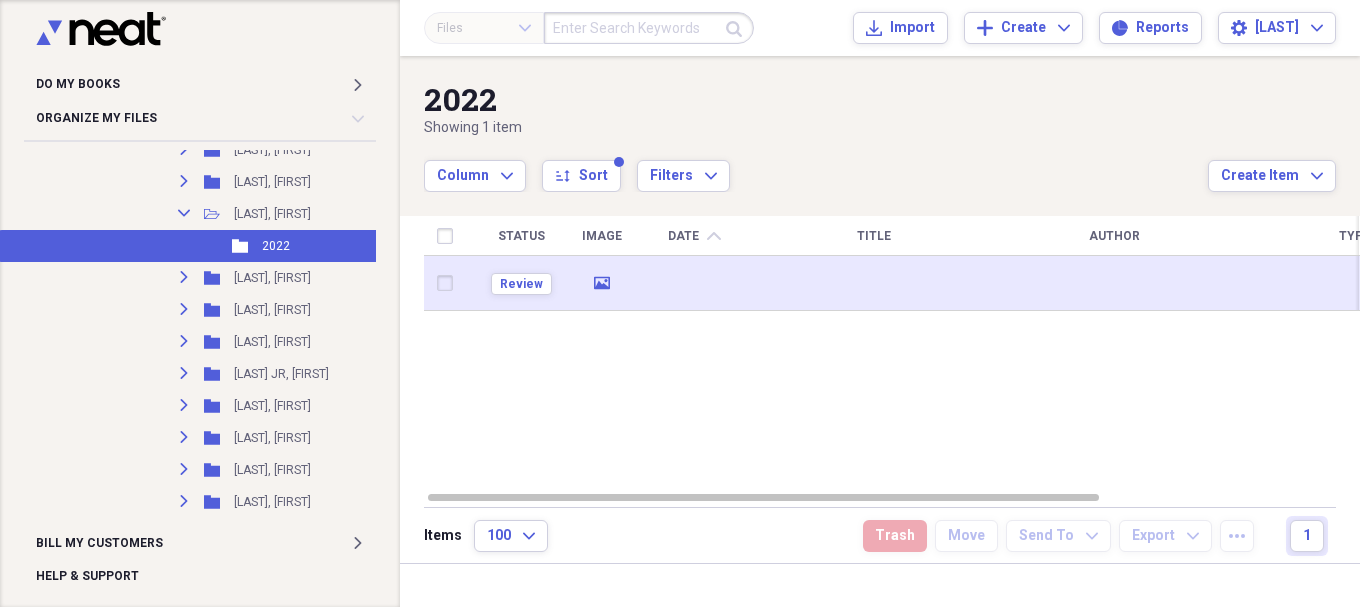 click at bounding box center [874, 283] 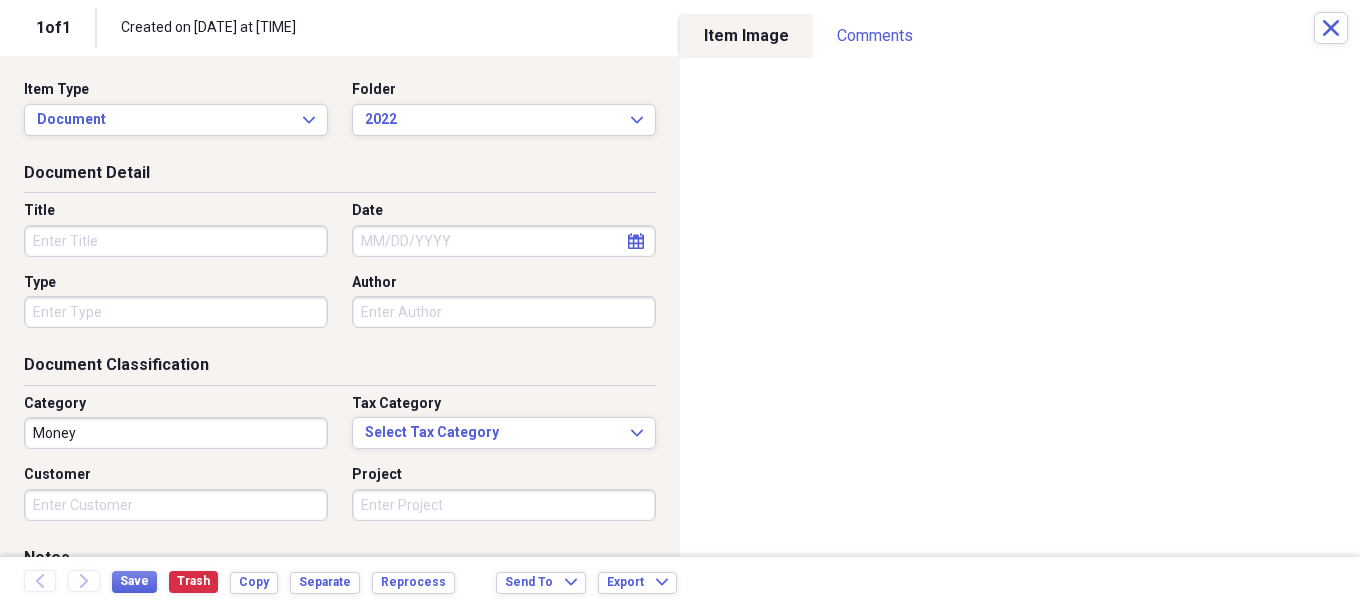 click on "Title" at bounding box center [176, 241] 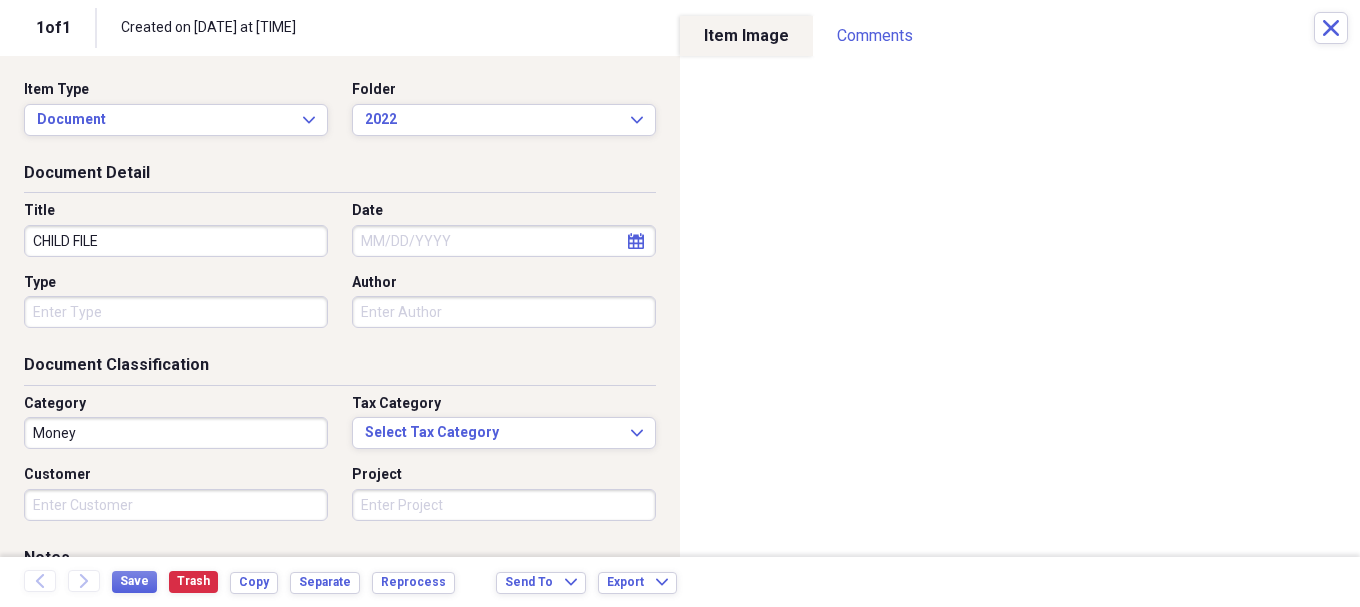 type on "CHILD FILE" 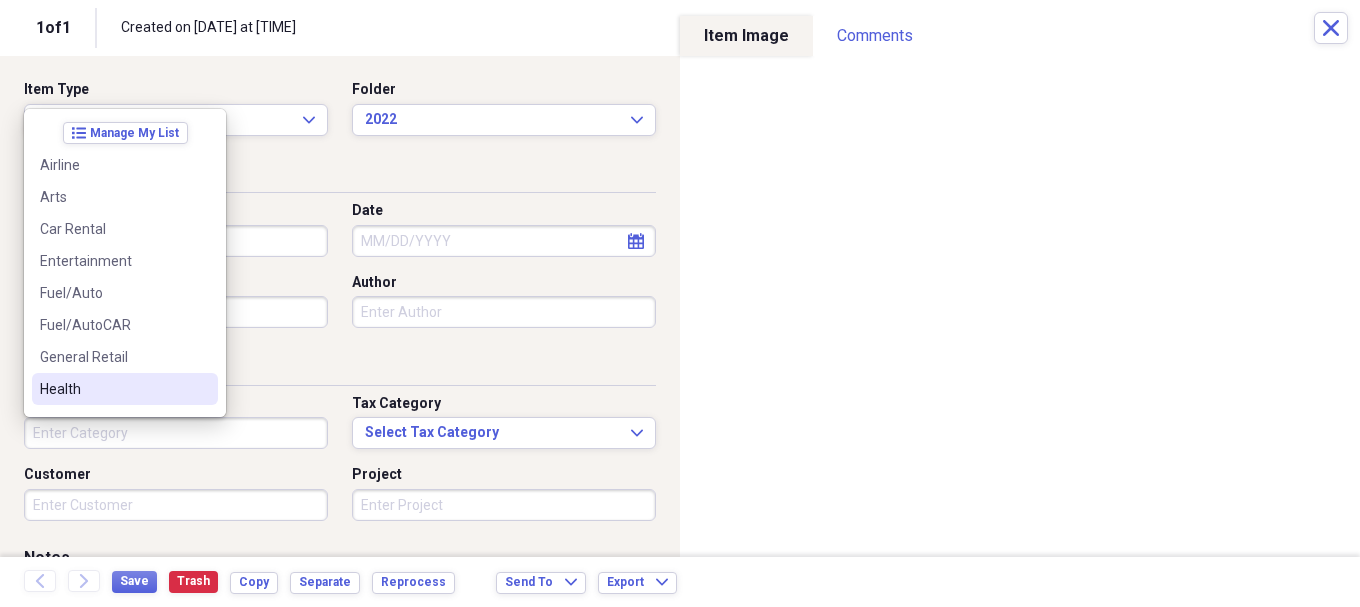 type 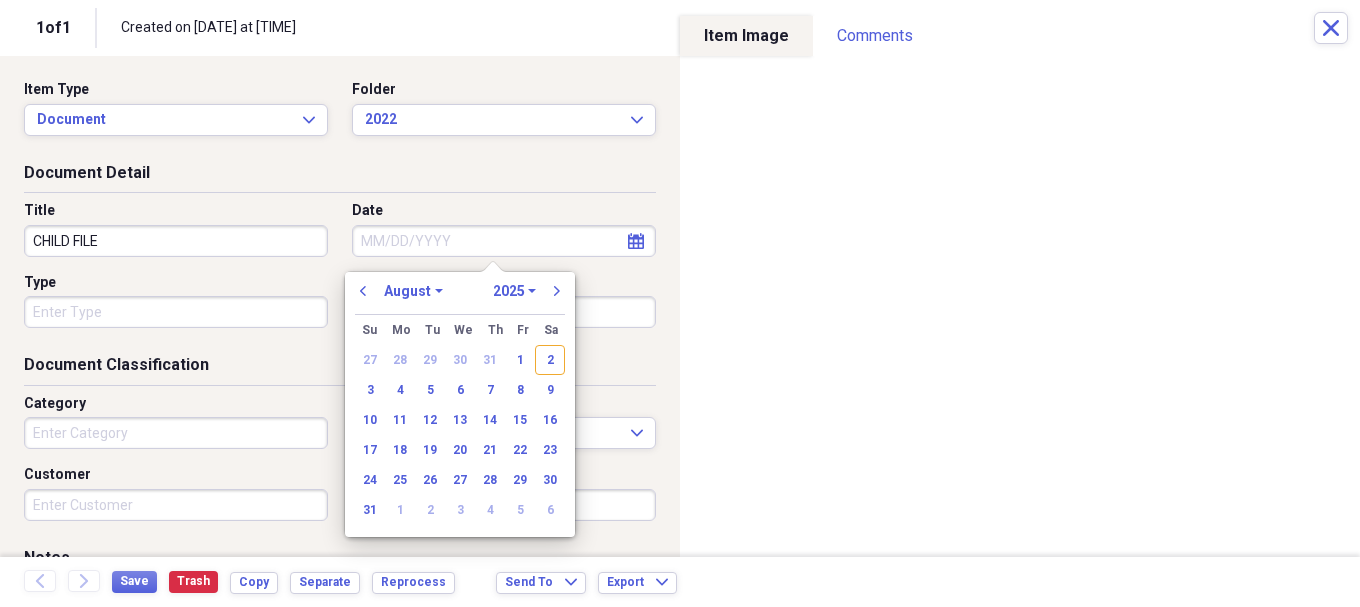 click on "Date" at bounding box center (504, 241) 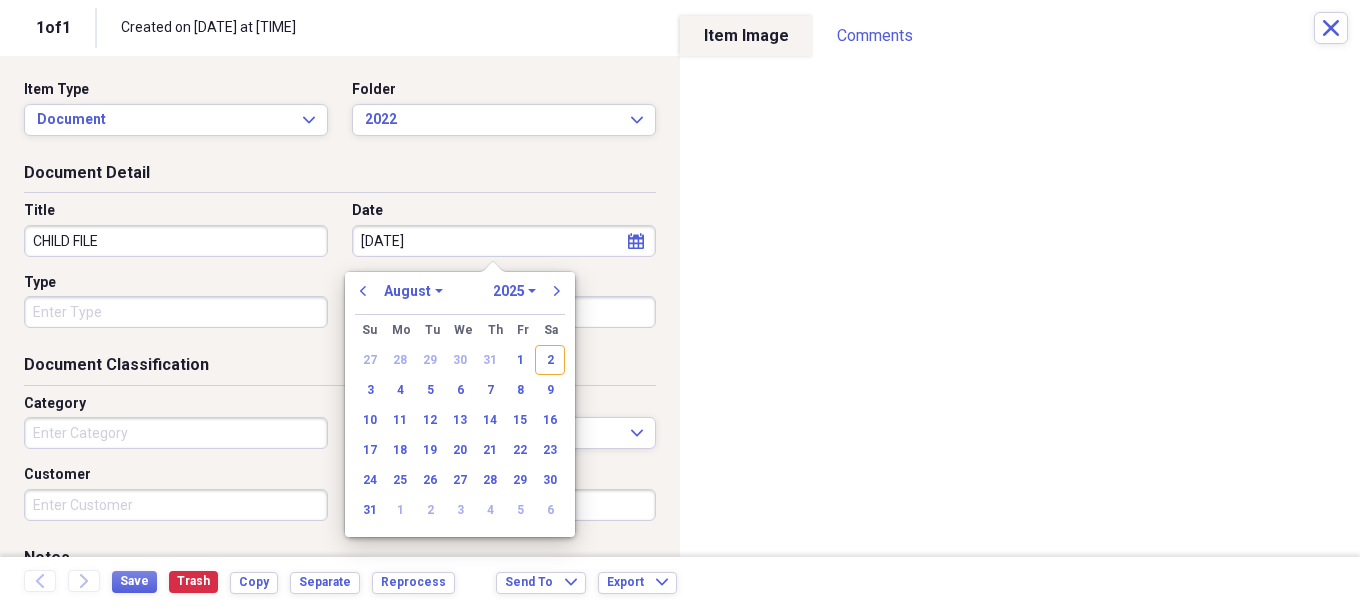 type on "[DATE]" 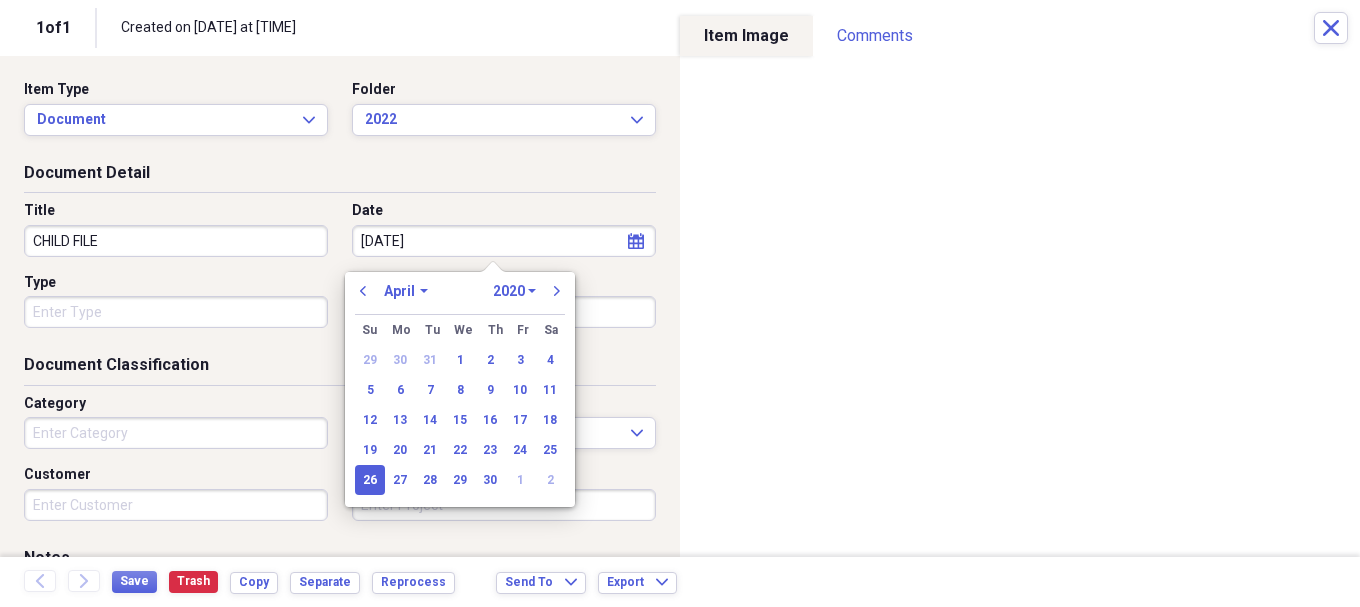 type on "[MM]/[DD]/[YYYY]" 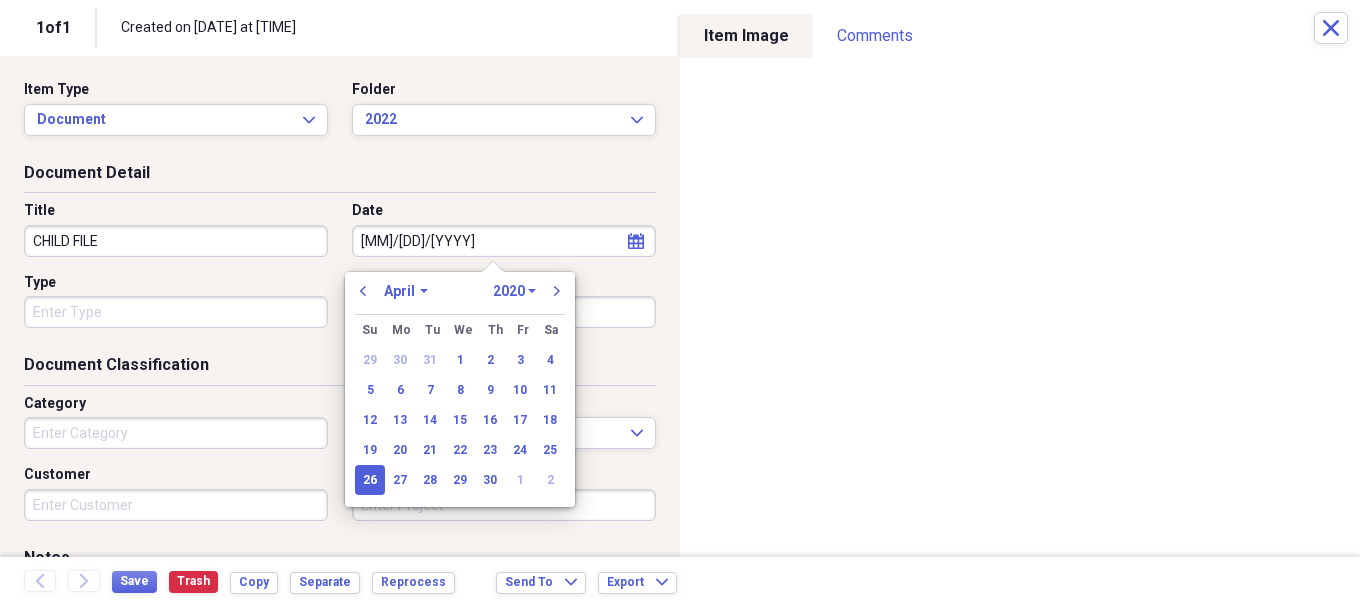 select on "2022" 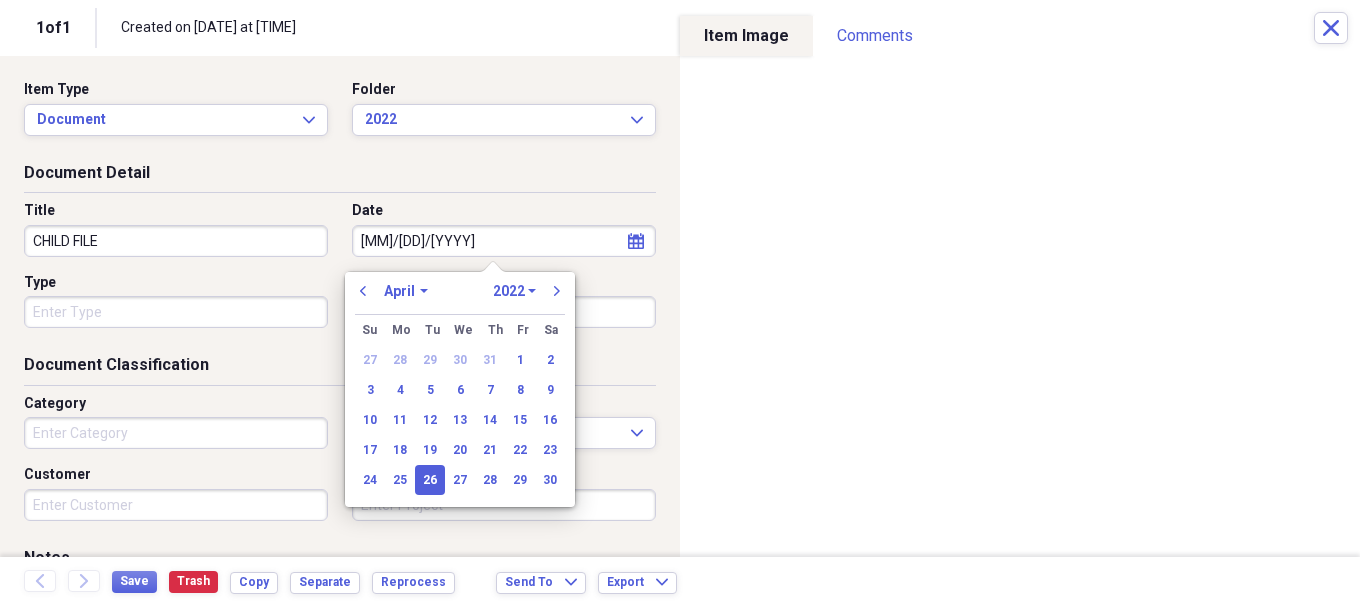 type on "[MM]/[DD]/[YYYY]" 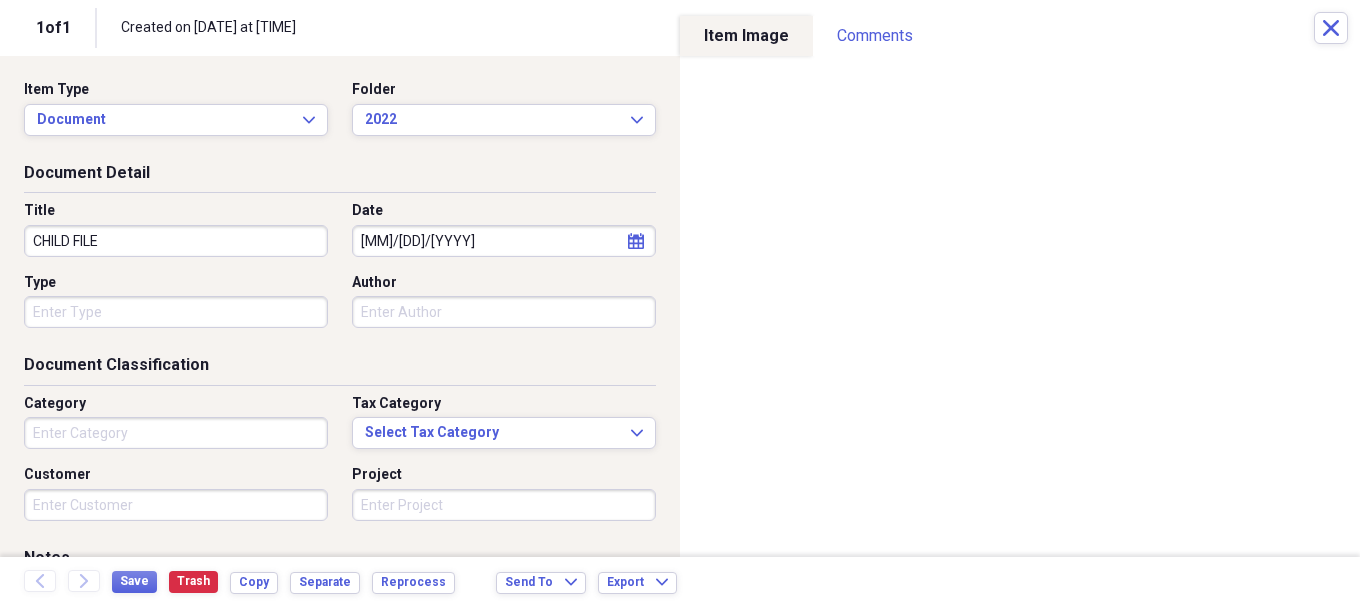 click on "Document Detail" at bounding box center (340, 177) 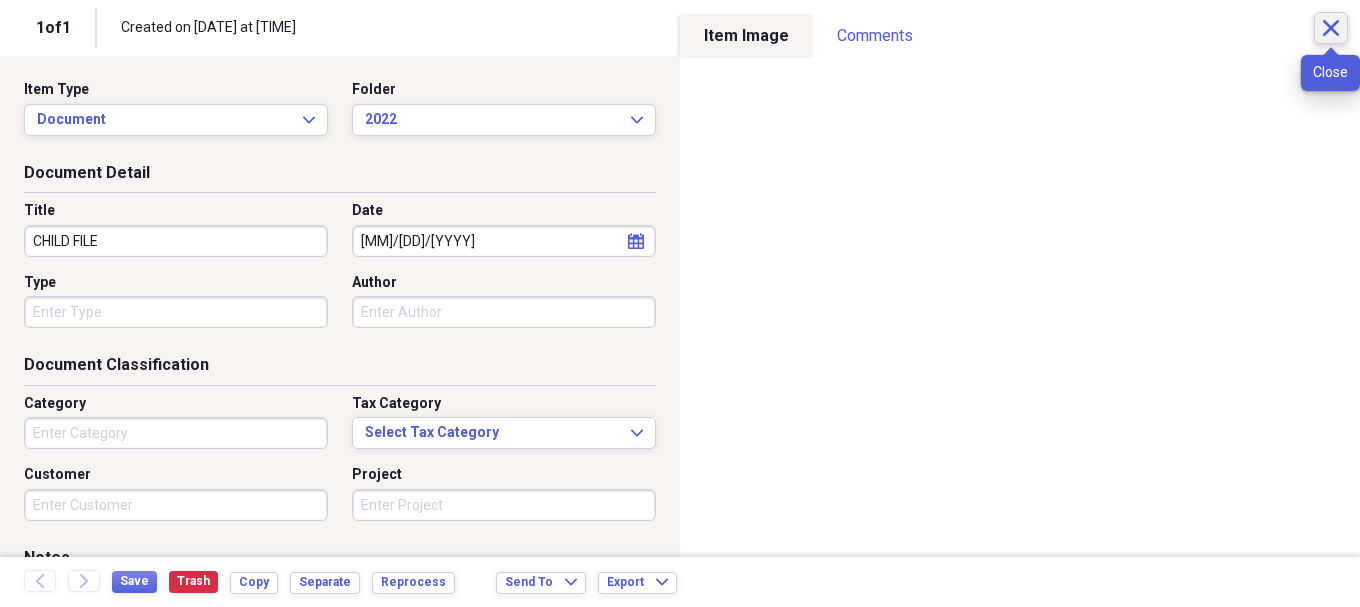 click on "Close" 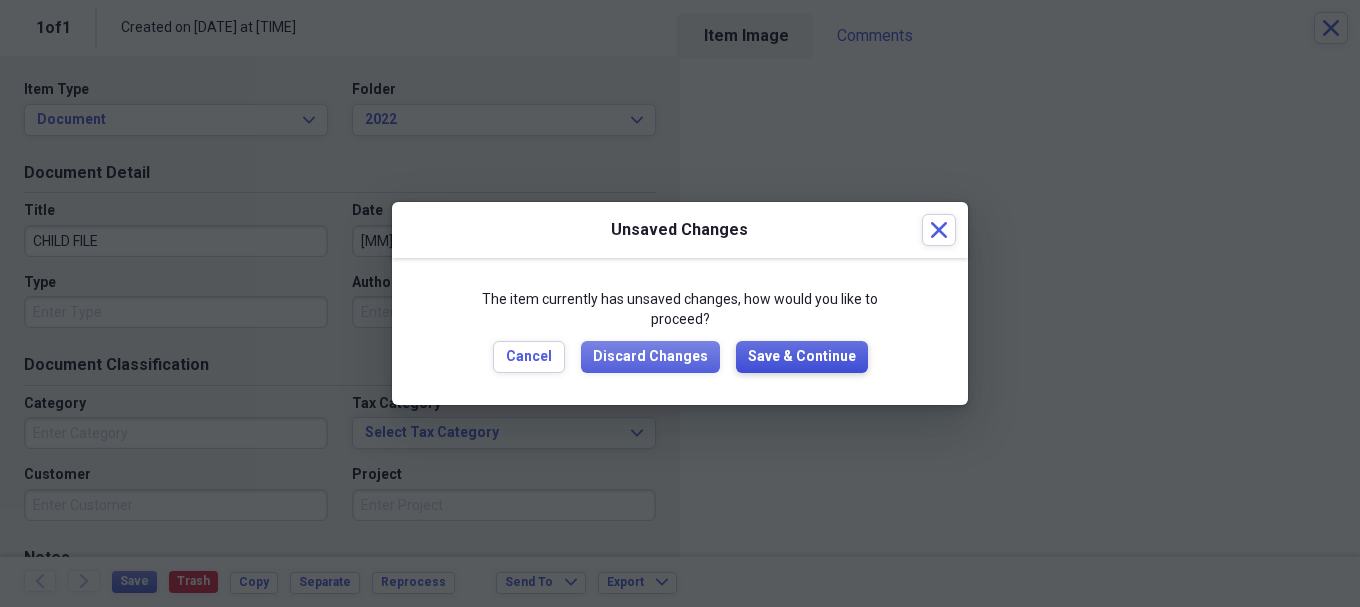 click on "Save & Continue" at bounding box center [802, 357] 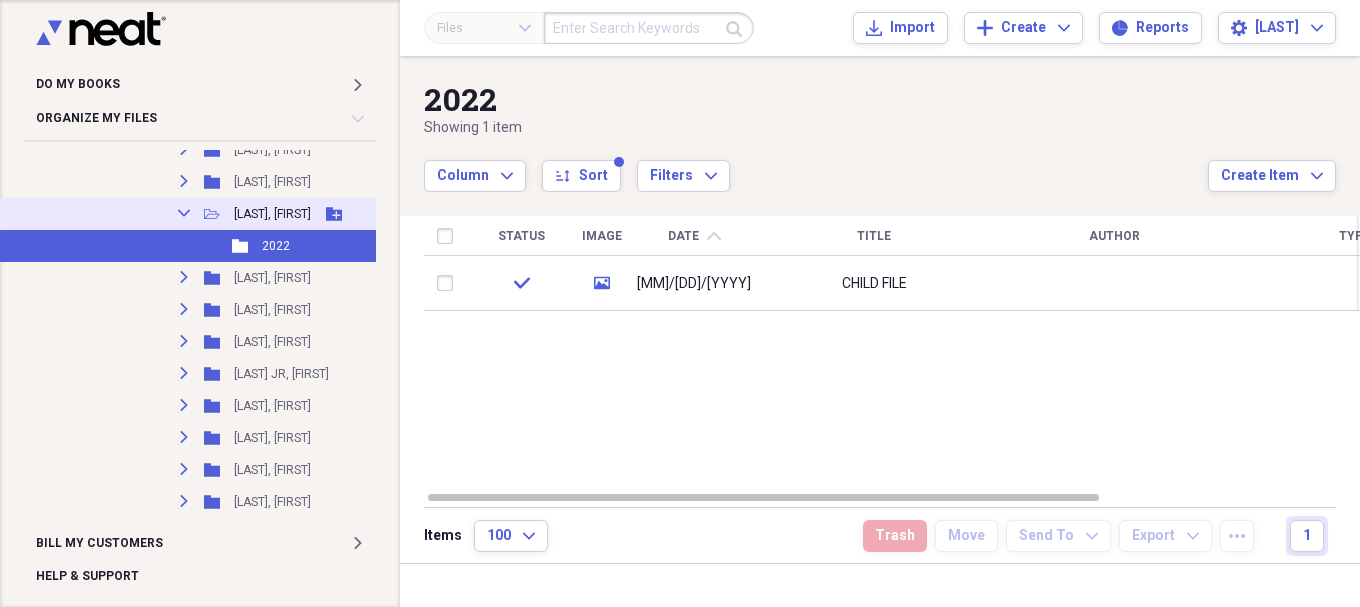 click 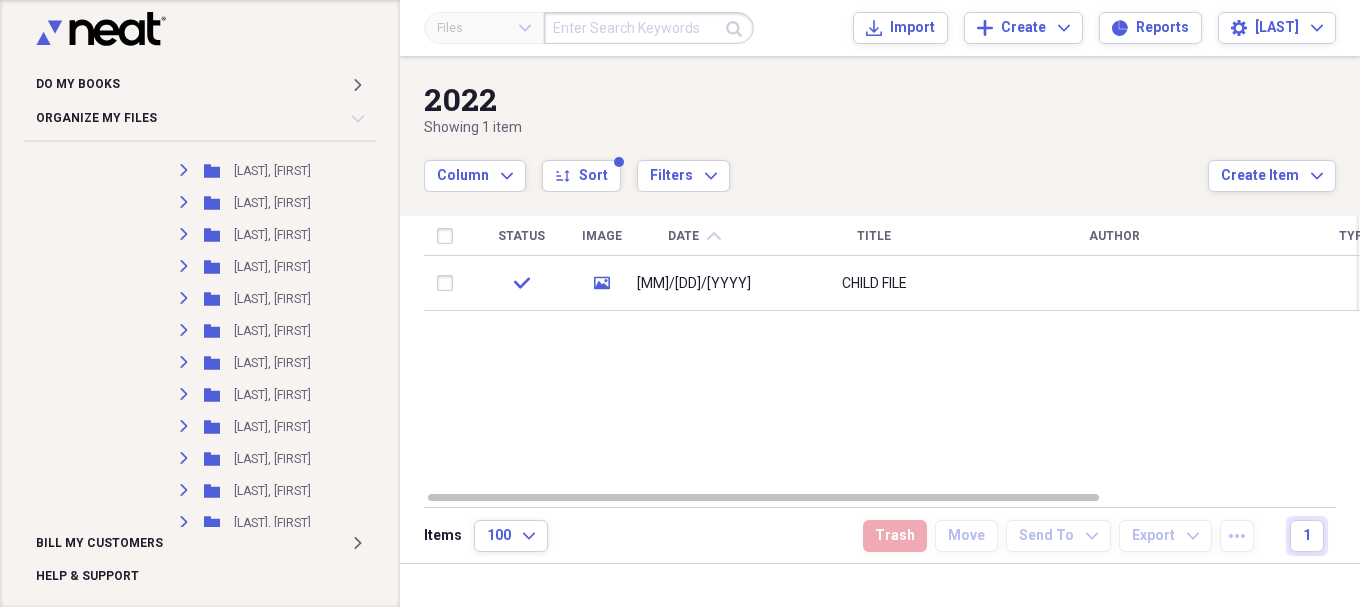 scroll, scrollTop: 12577, scrollLeft: 0, axis: vertical 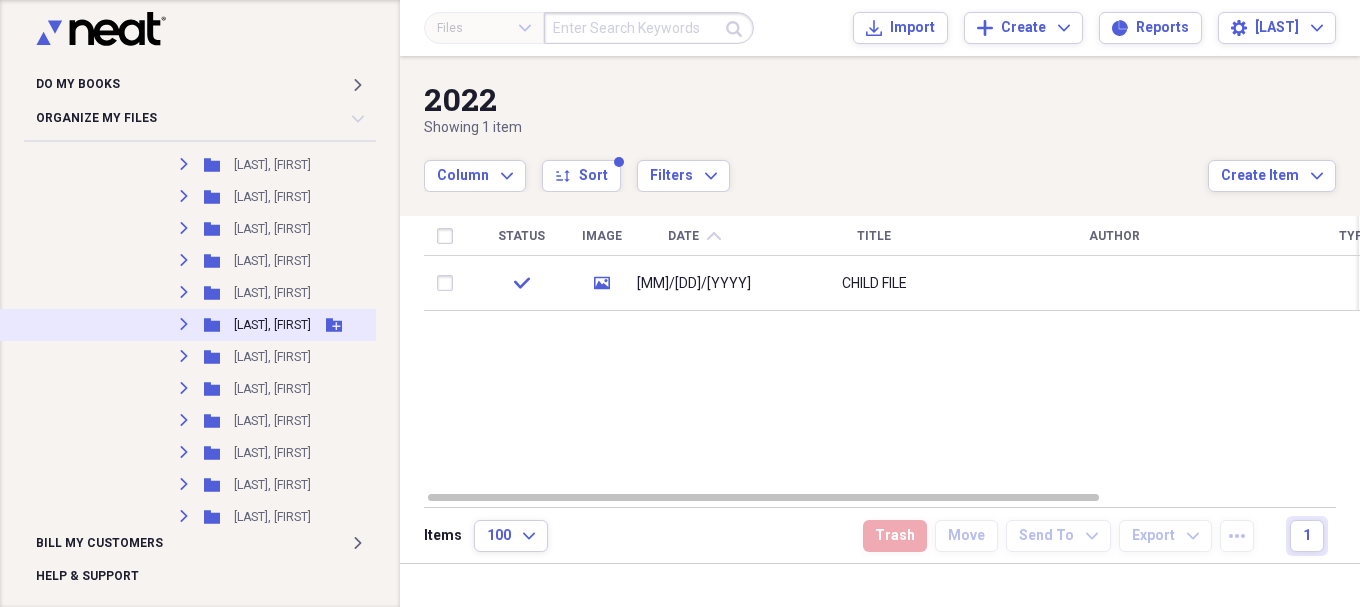 click 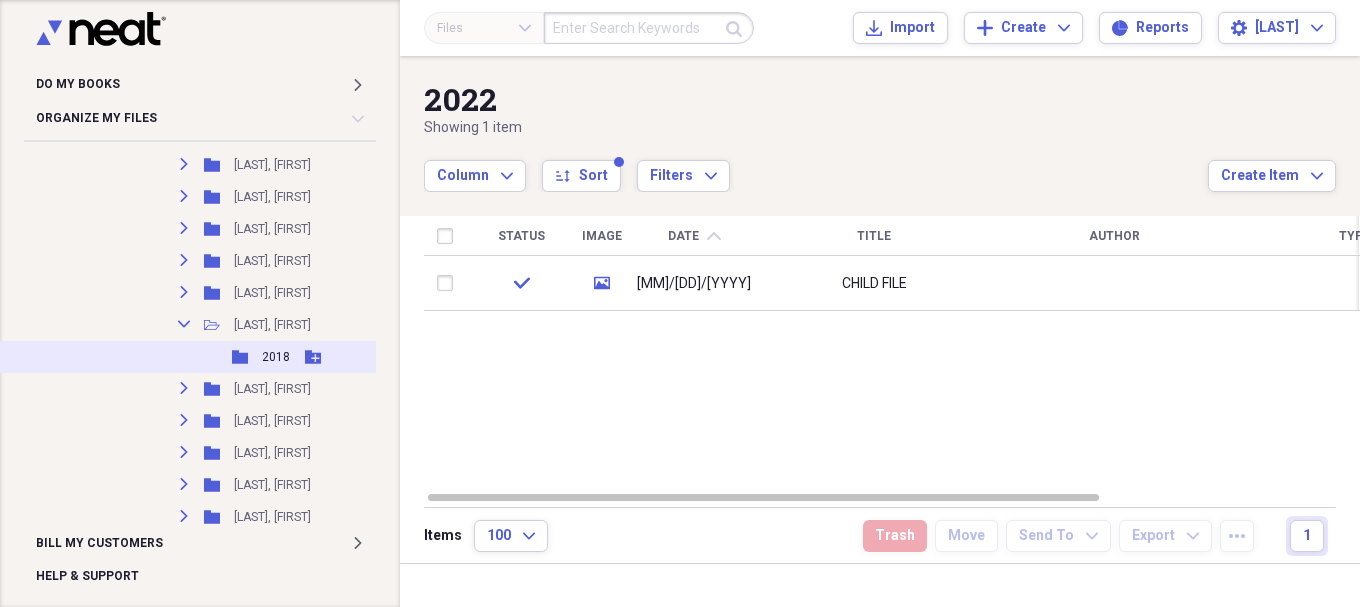 click on "2018" at bounding box center [276, 357] 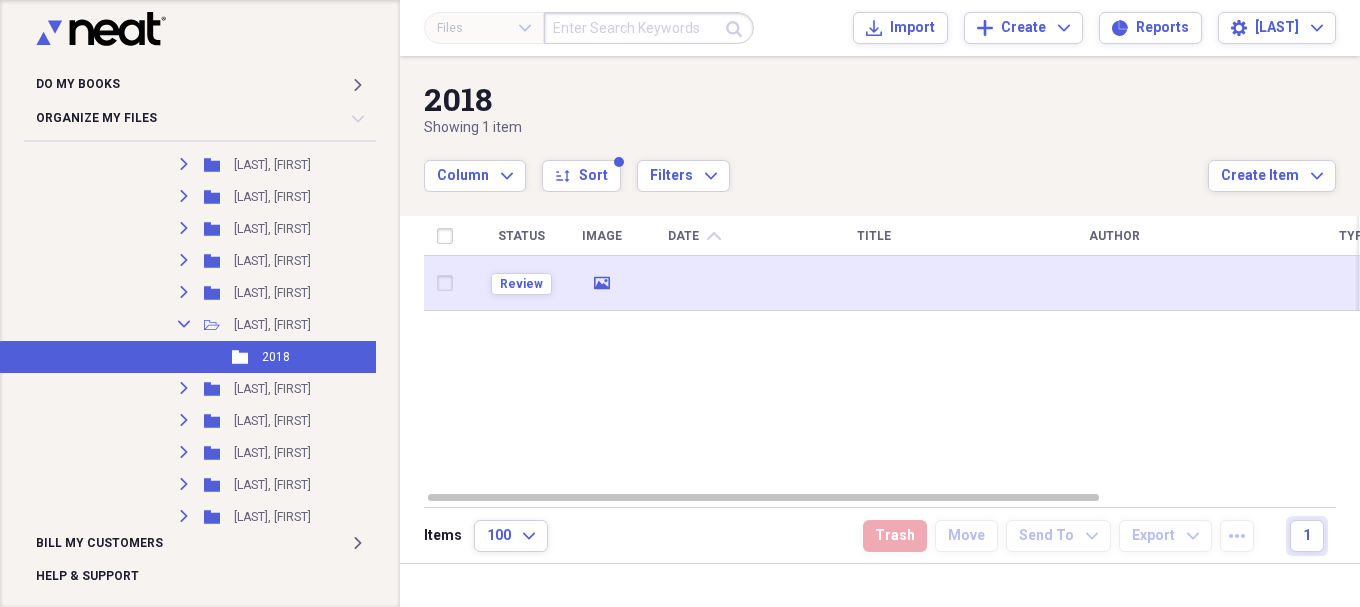 click at bounding box center [874, 283] 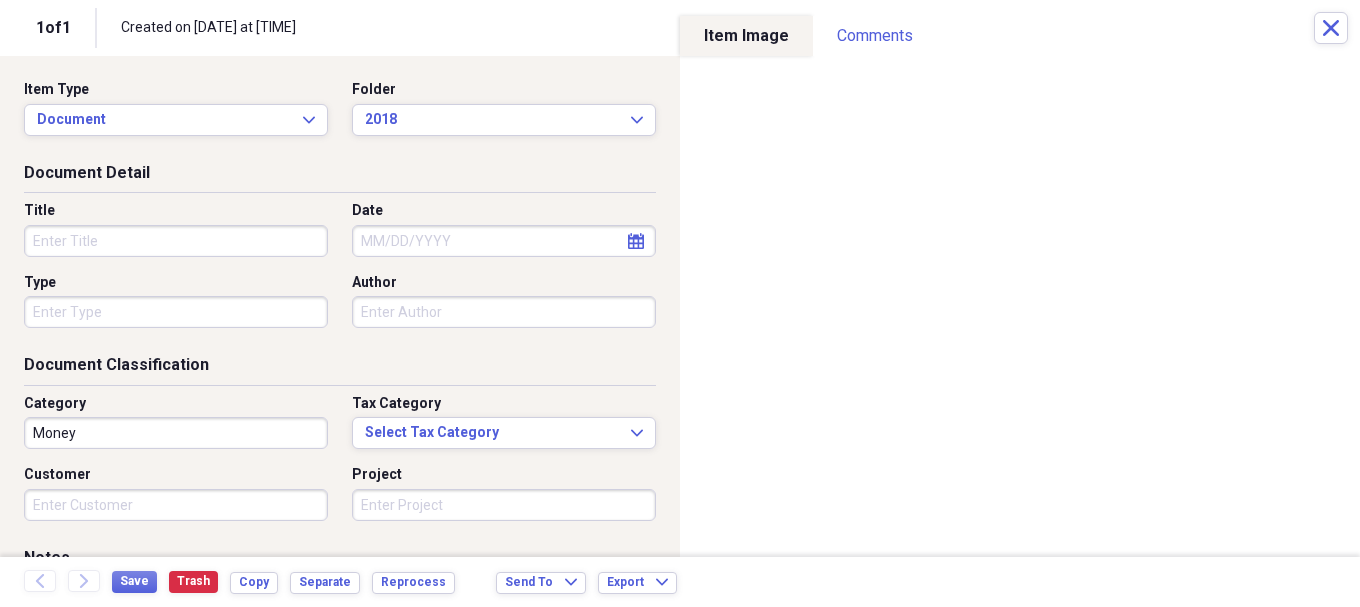 click on "Title" at bounding box center (176, 241) 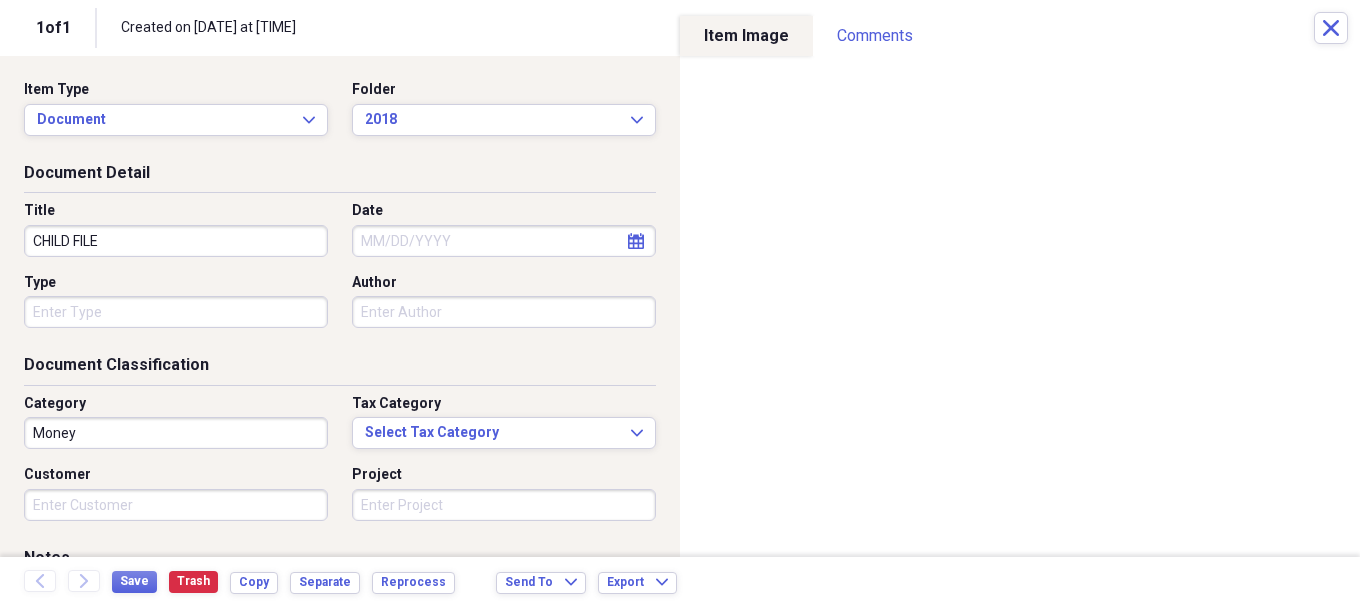 type on "CHILD FILE" 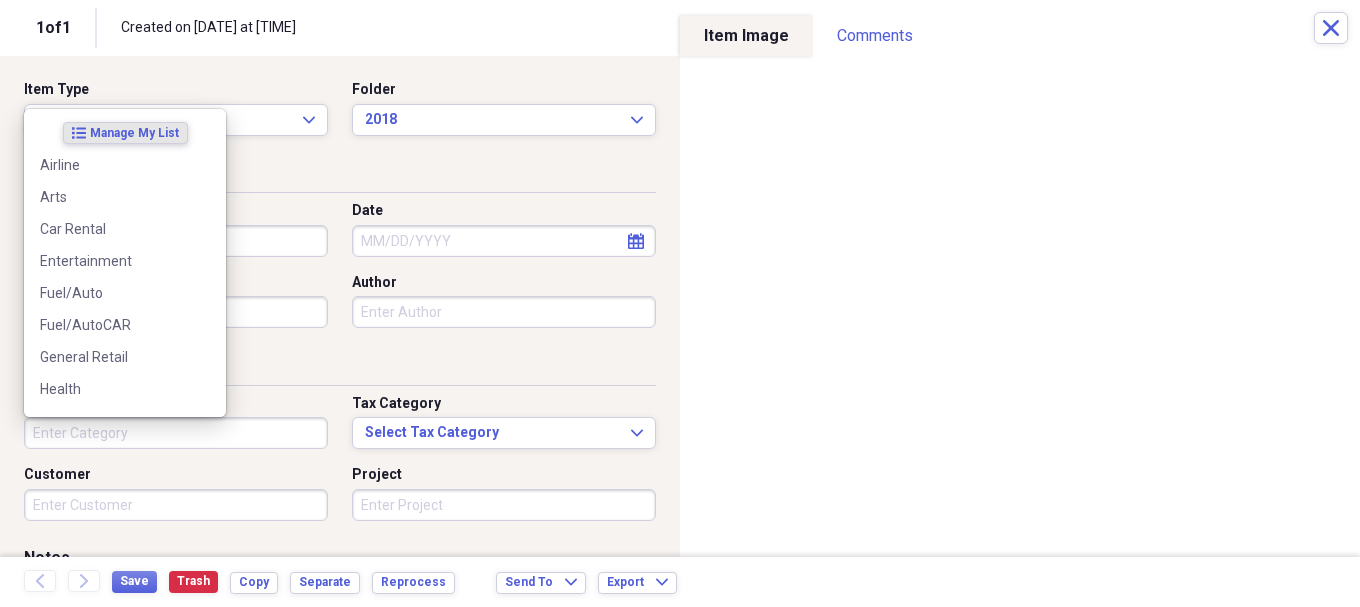 type 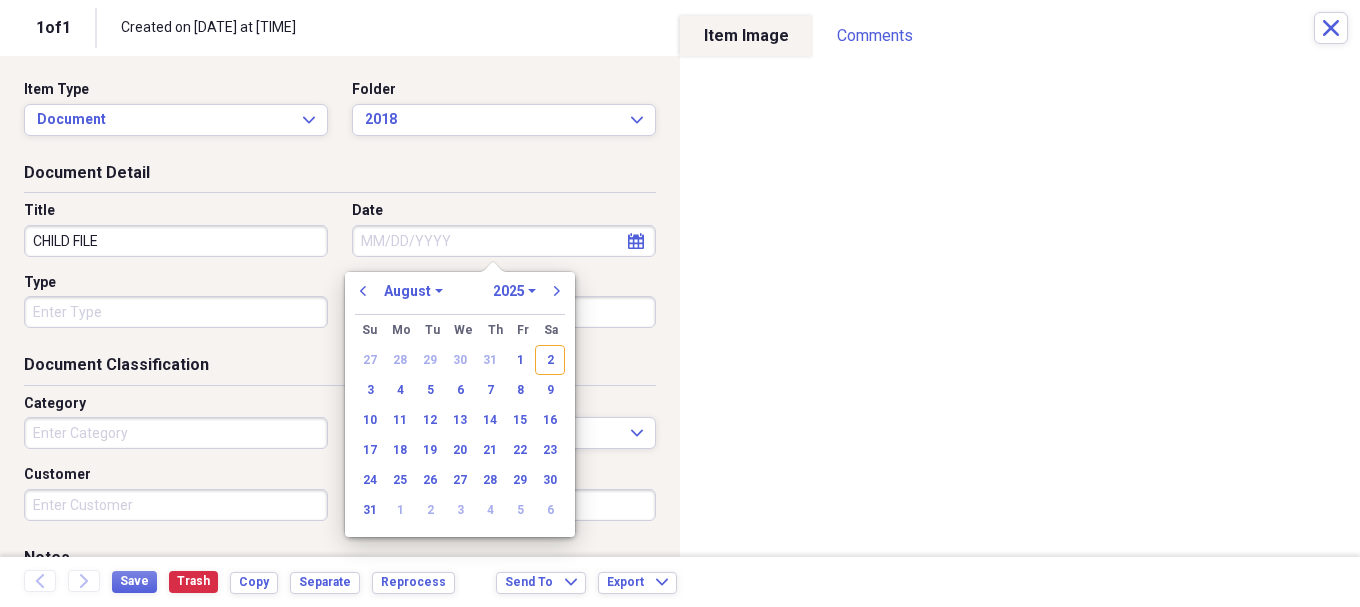 click on "Date" at bounding box center (504, 241) 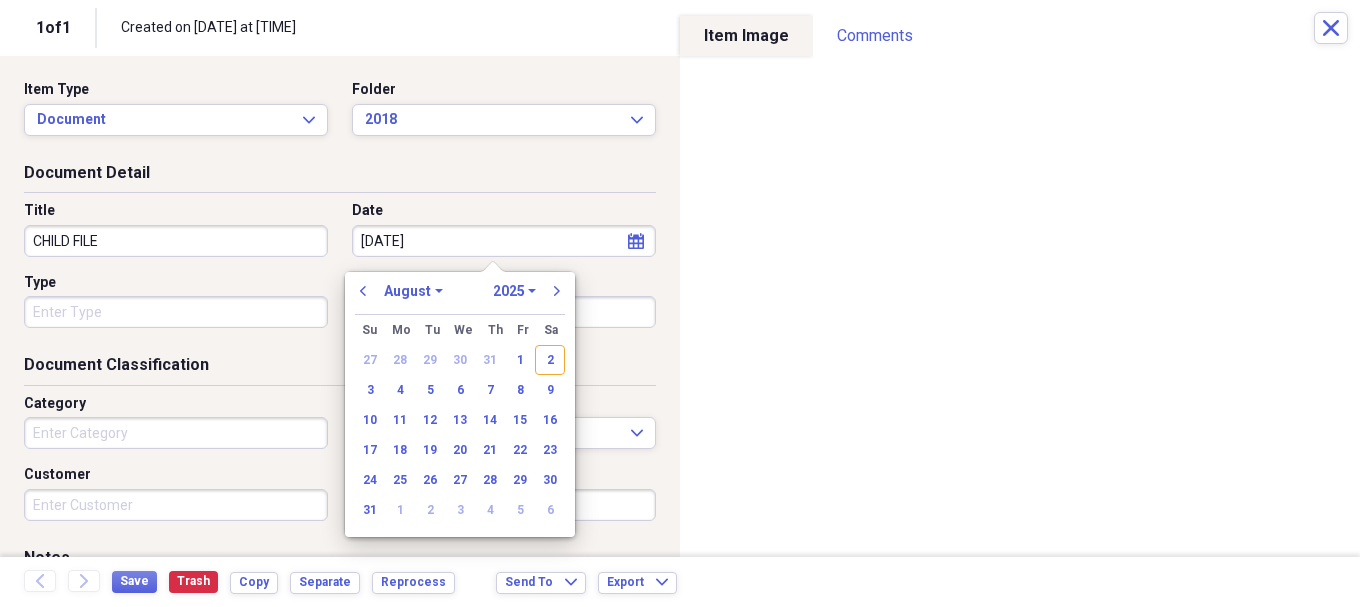 type on "[DATE]" 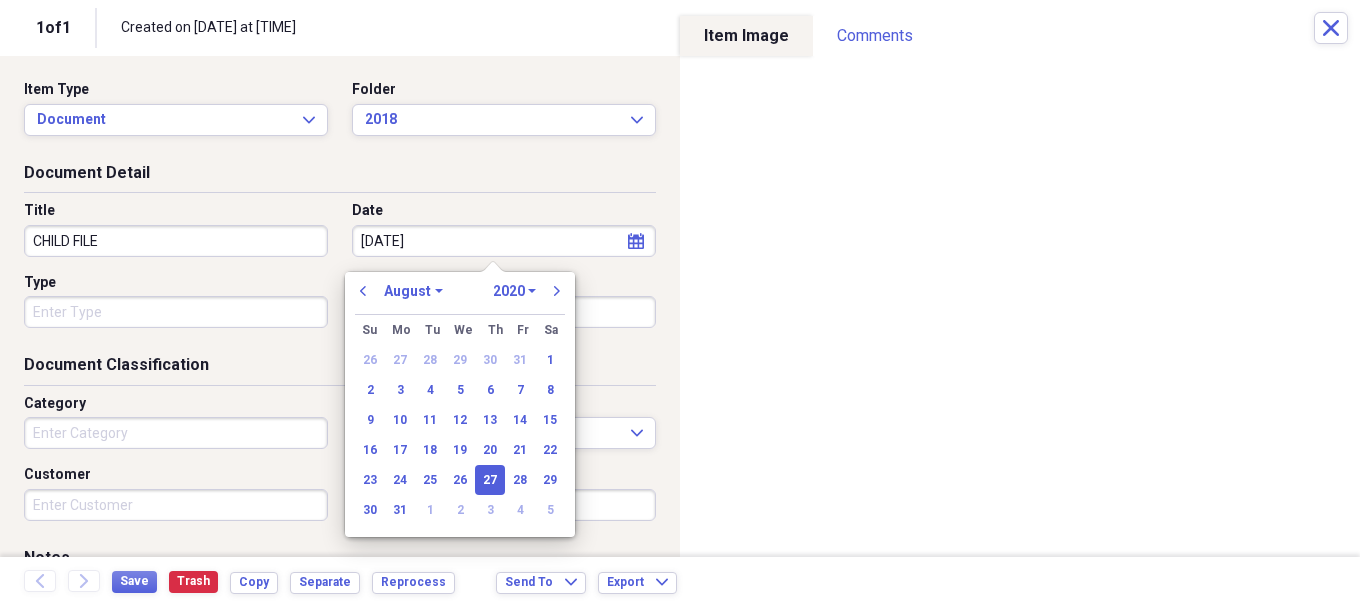 type on "[DATE]" 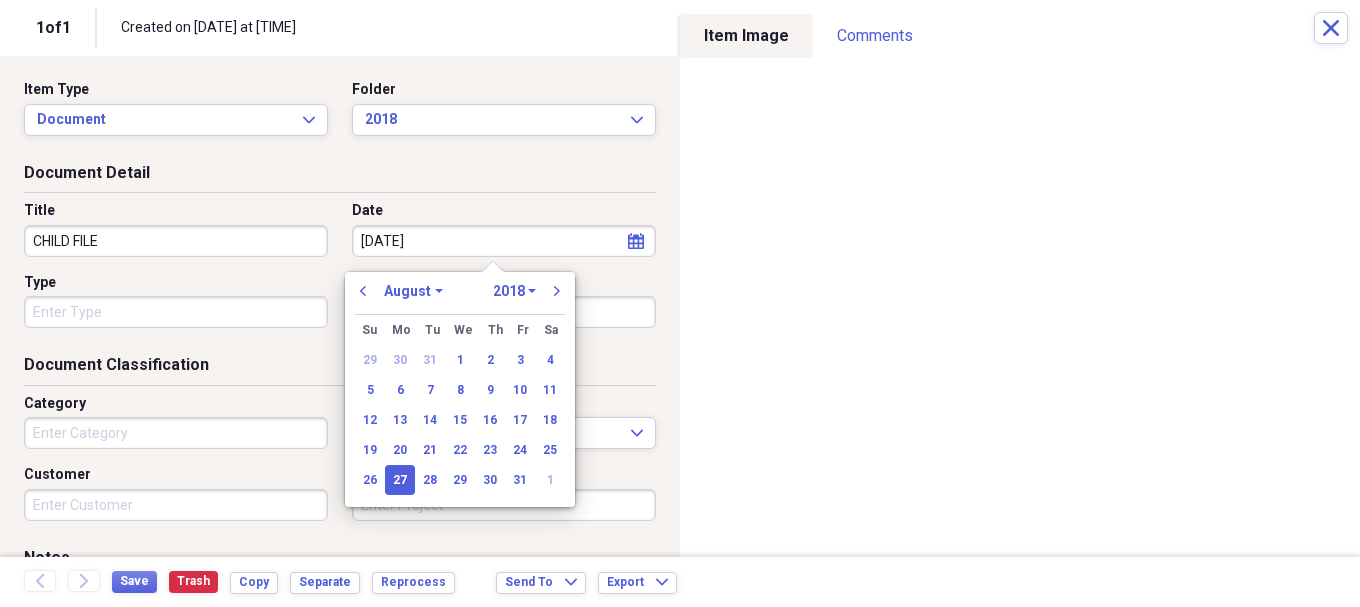 type on "[DATE]" 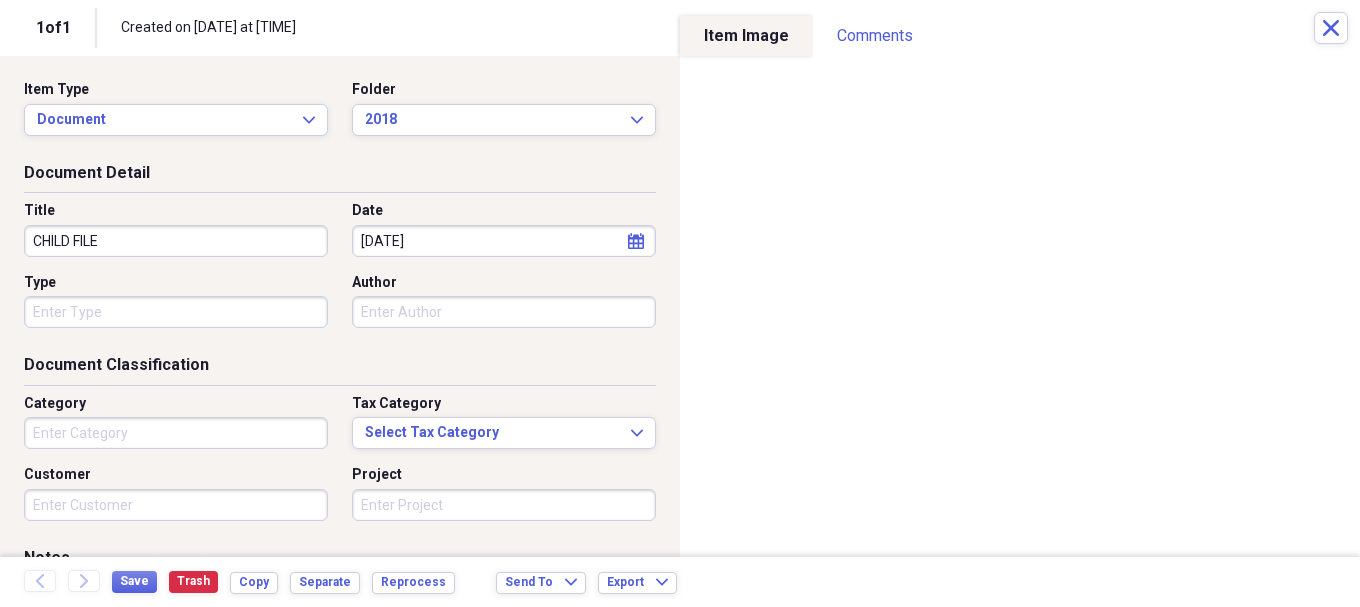 click on "Document Detail" at bounding box center (340, 177) 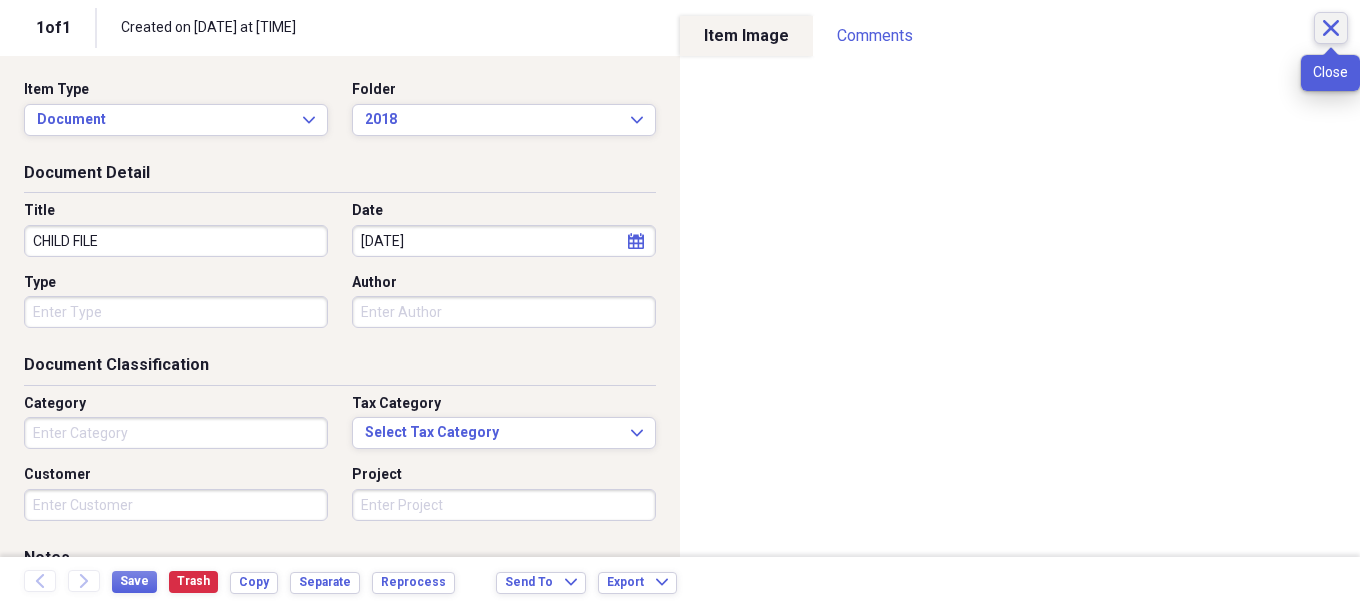 click 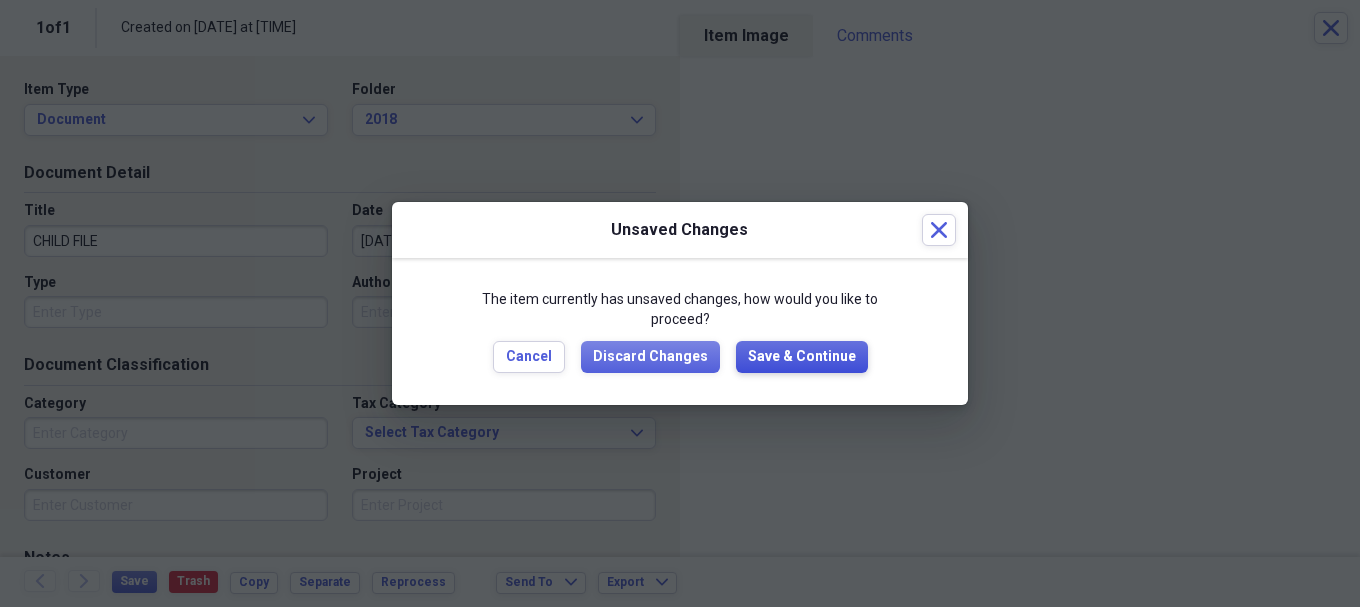click on "Save & Continue" at bounding box center (802, 357) 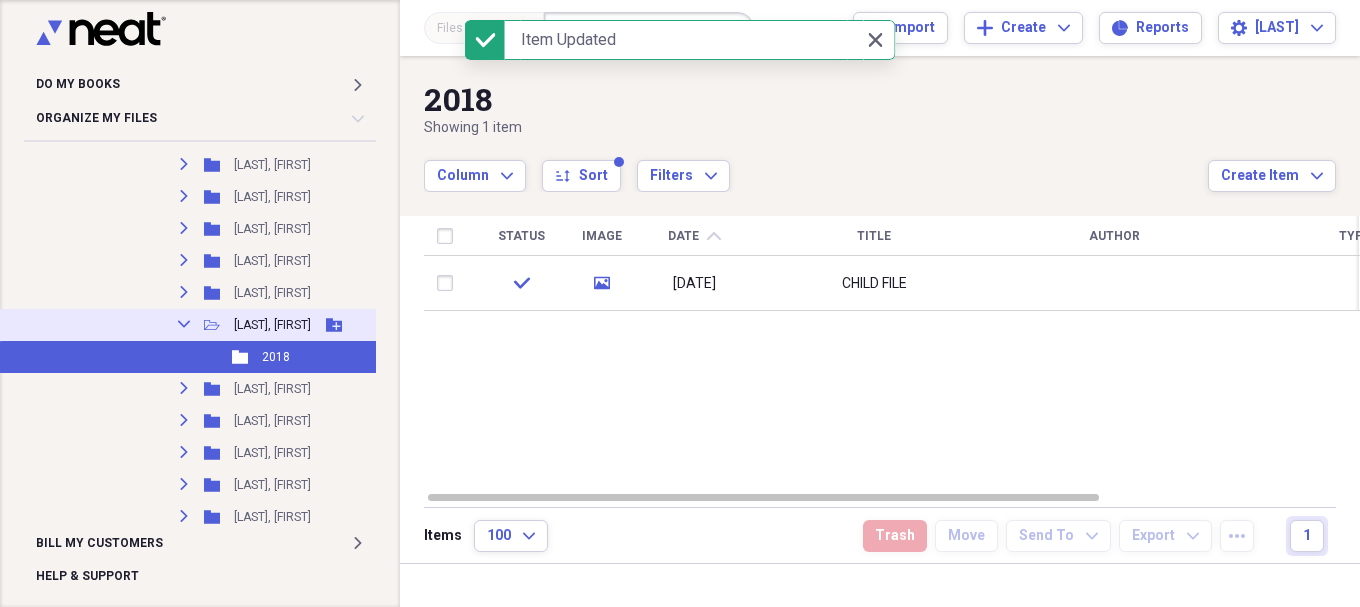click on "Collapse" 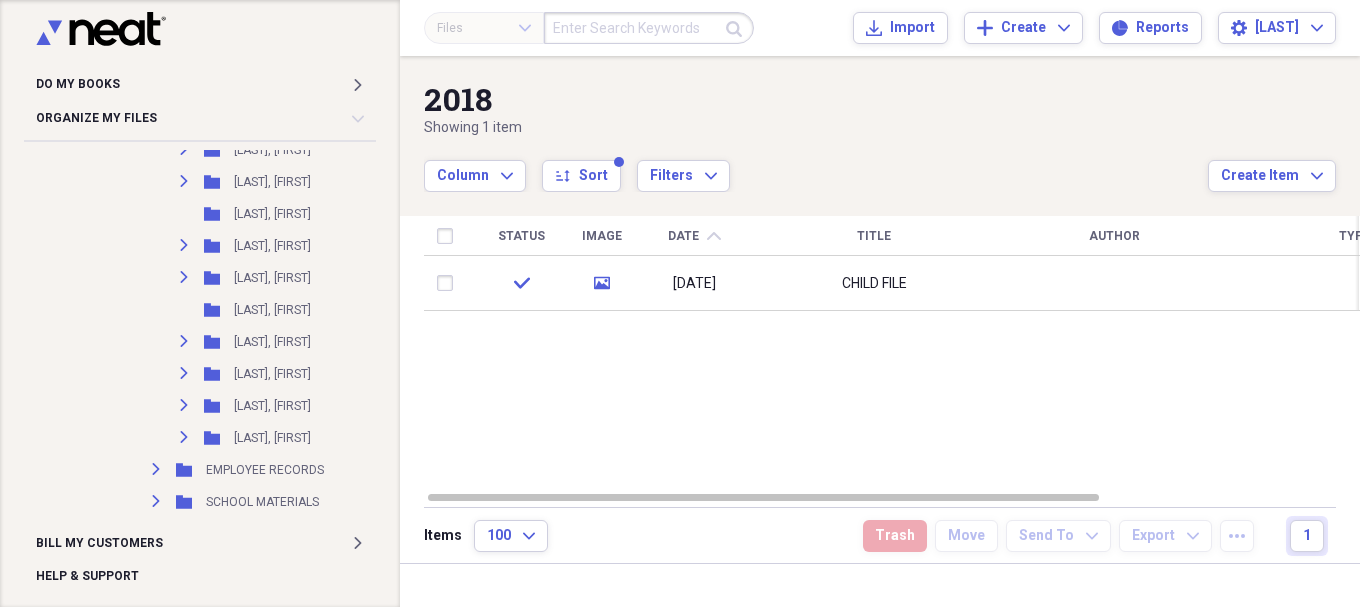 scroll, scrollTop: 13911, scrollLeft: 0, axis: vertical 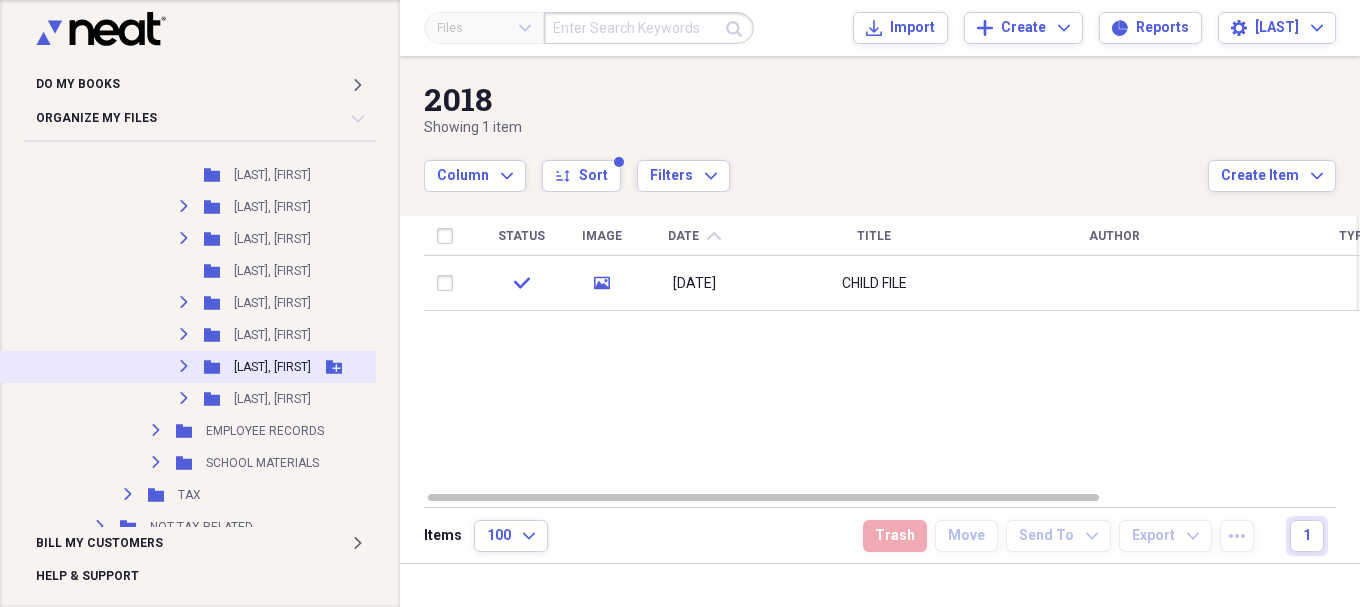 click 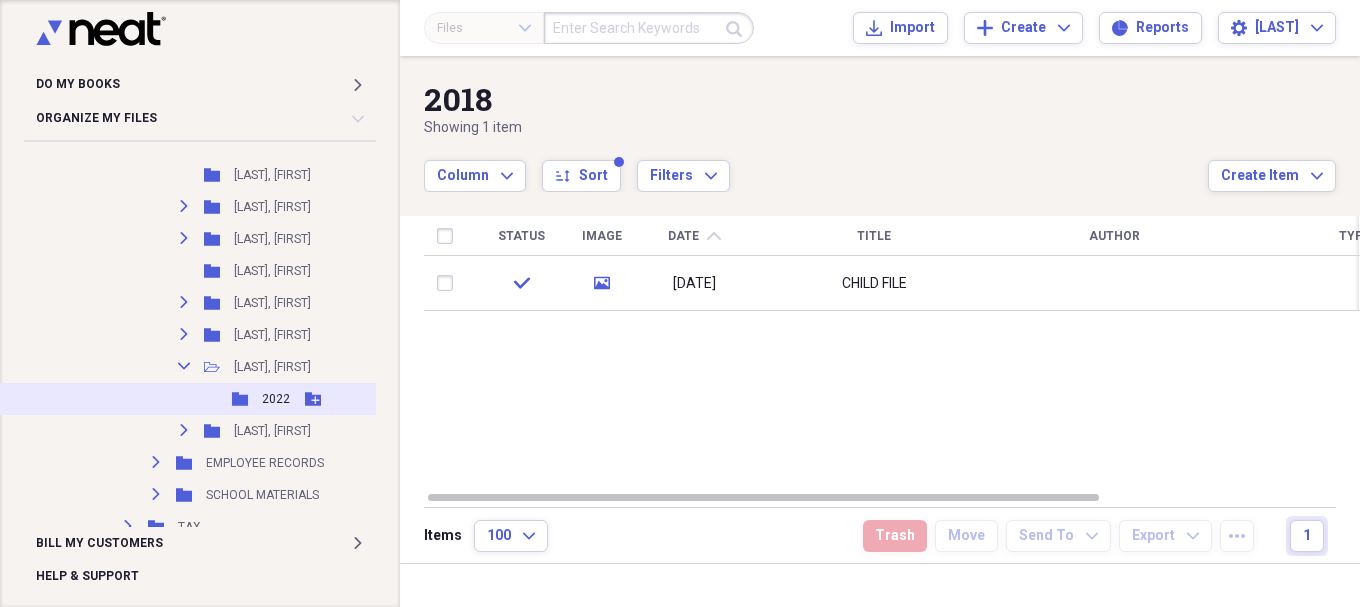 click on "2022" at bounding box center (276, 399) 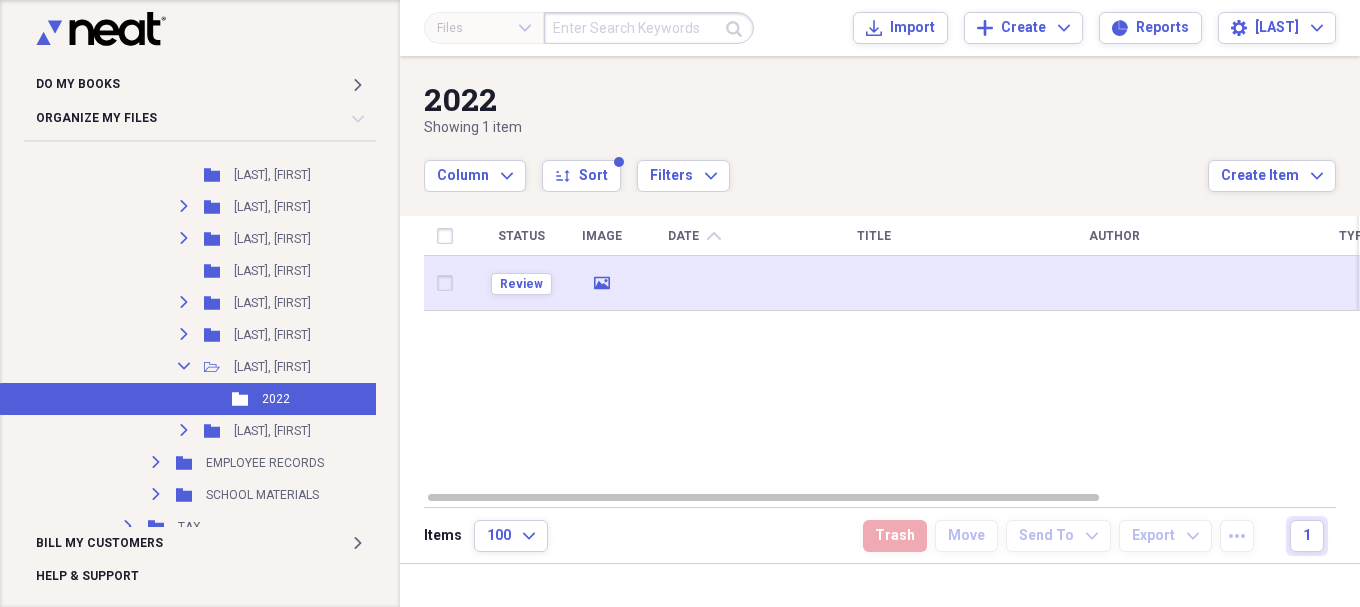 click at bounding box center (874, 283) 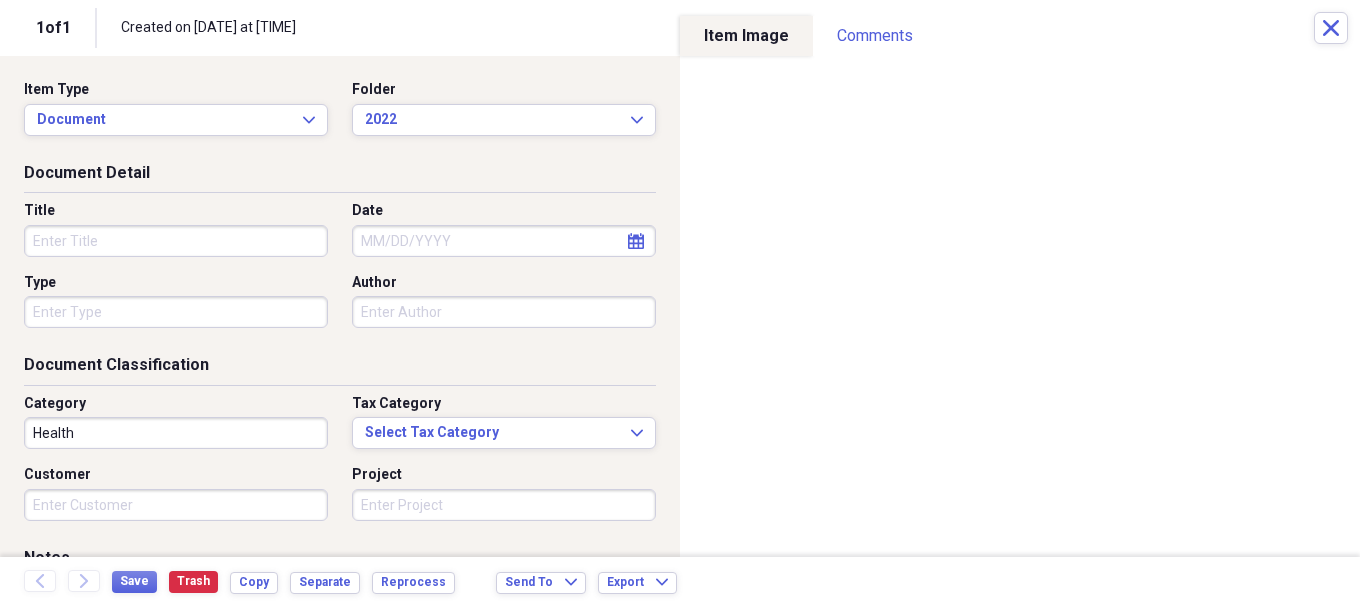 click on "Title" at bounding box center [176, 241] 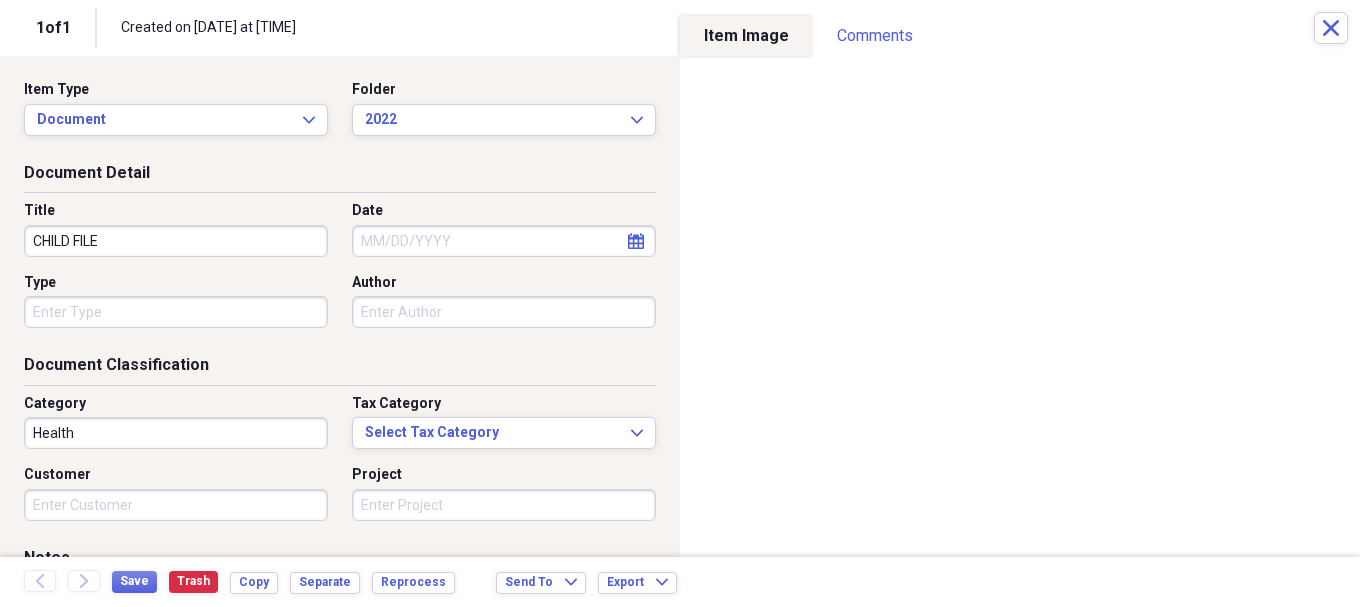 type on "CHILD FILE" 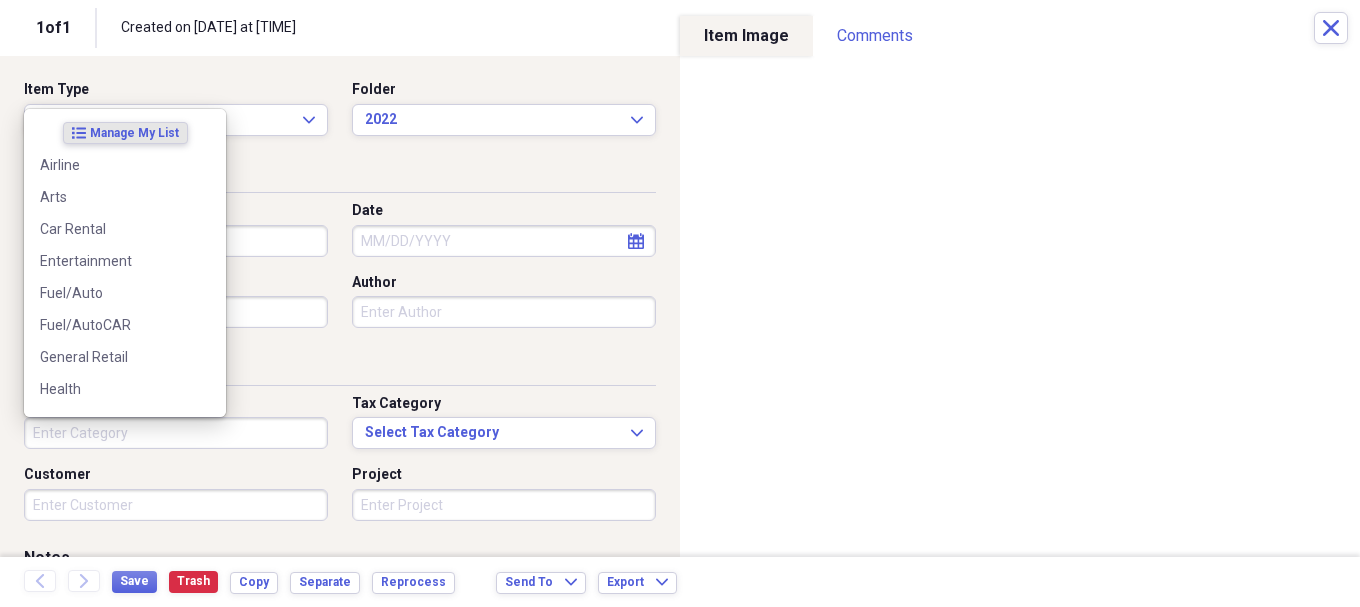 type 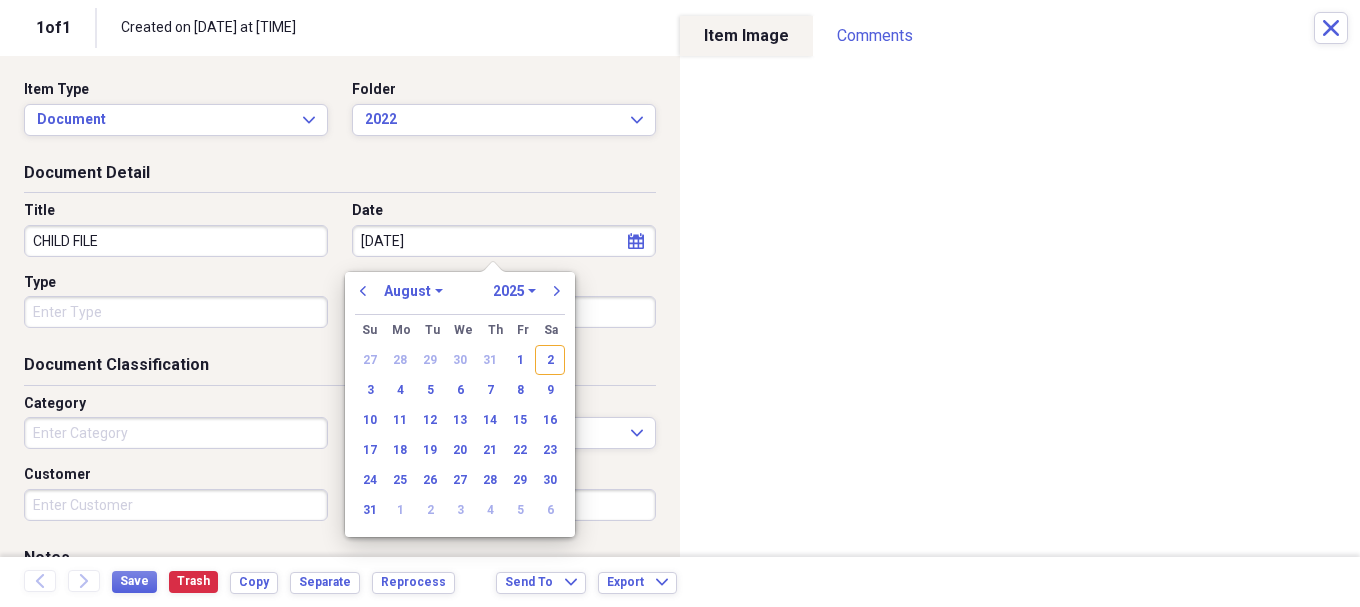 type on "[DATE]" 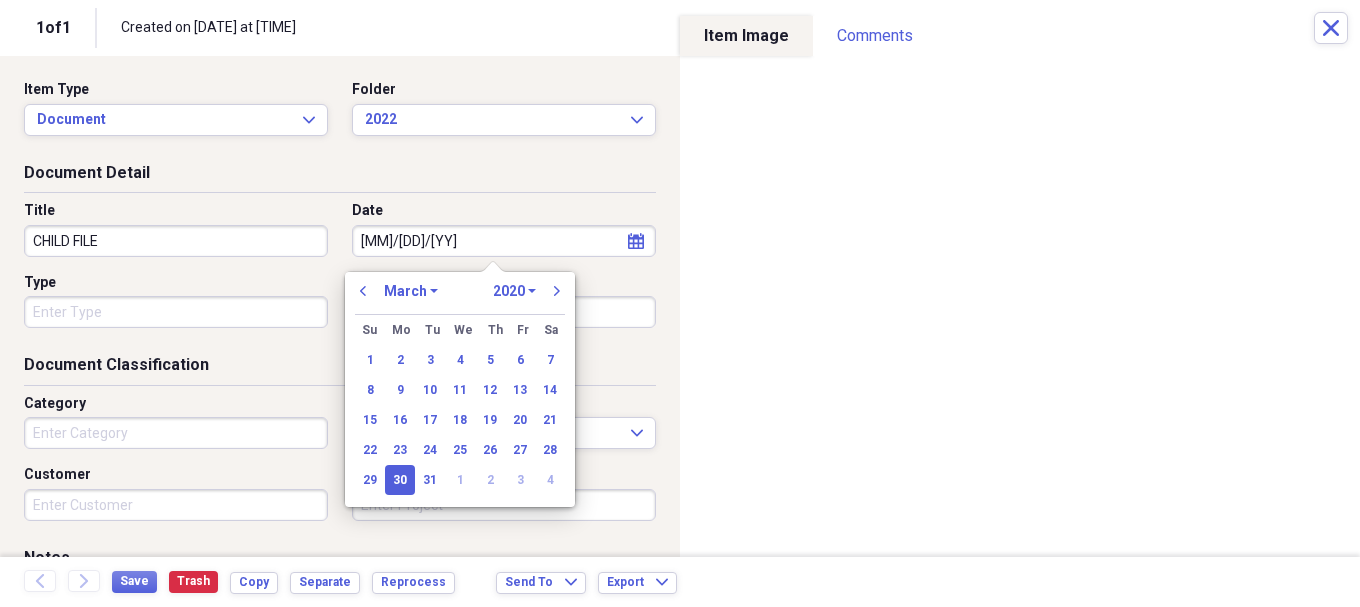 type on "[DATE]" 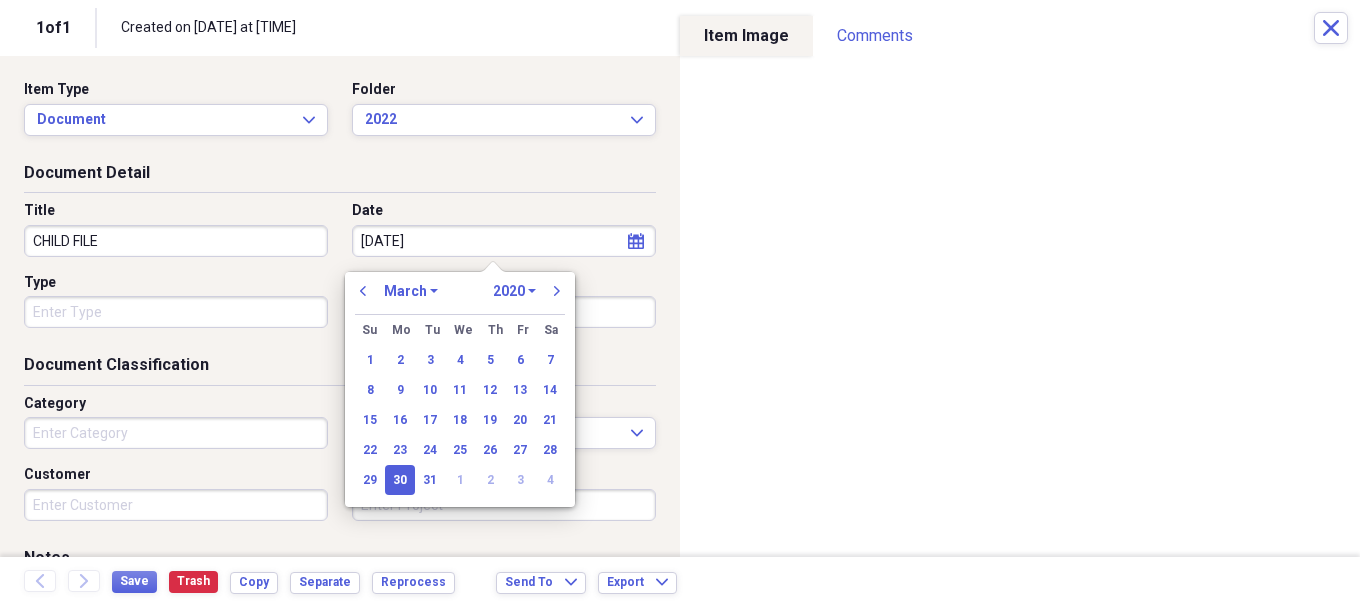 select on "2023" 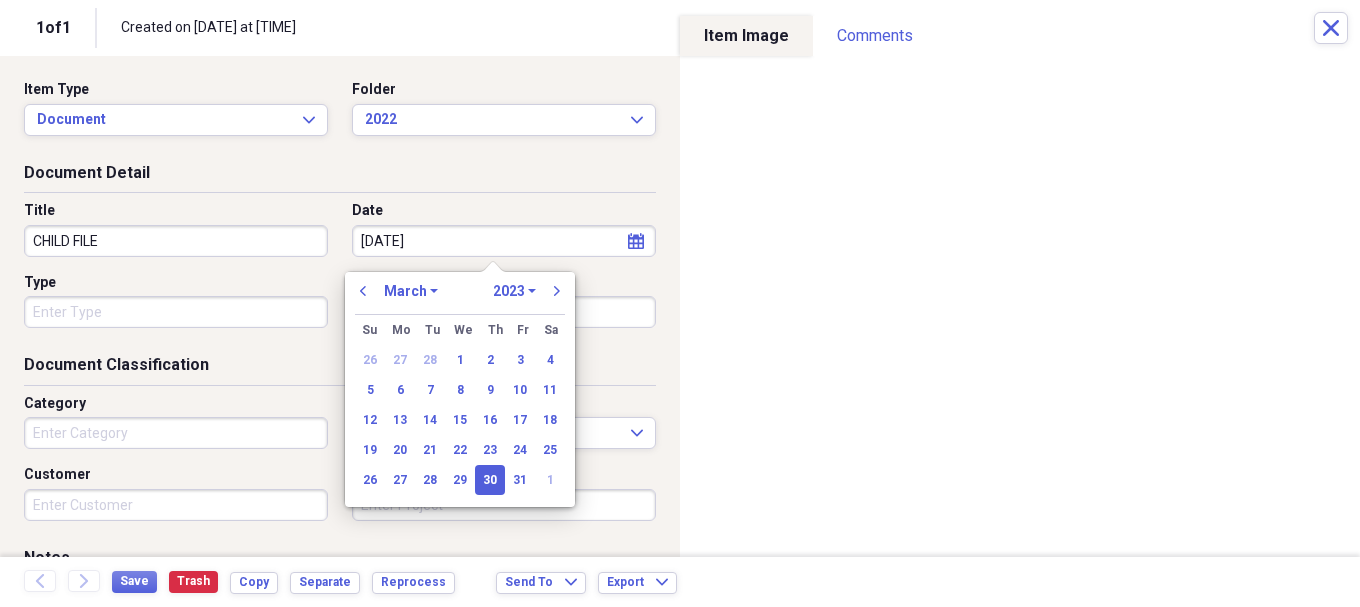 type on "[DATE]" 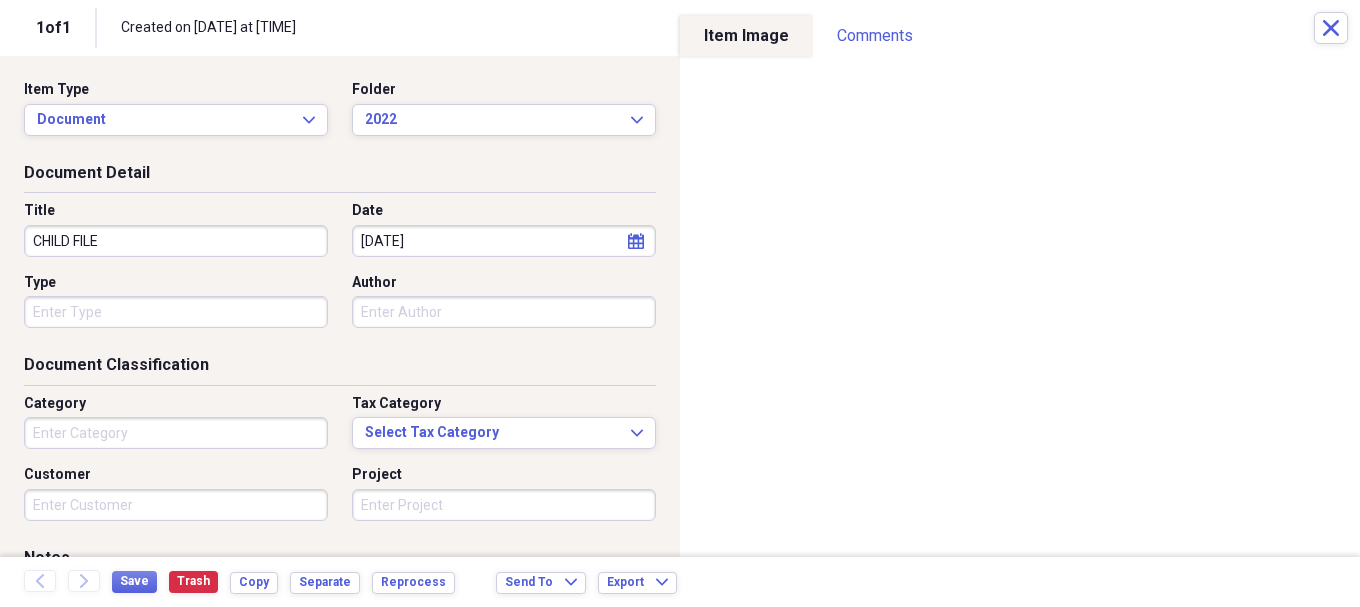 click on "Item Type Document Expand Folder 2022 Expand" at bounding box center (340, 121) 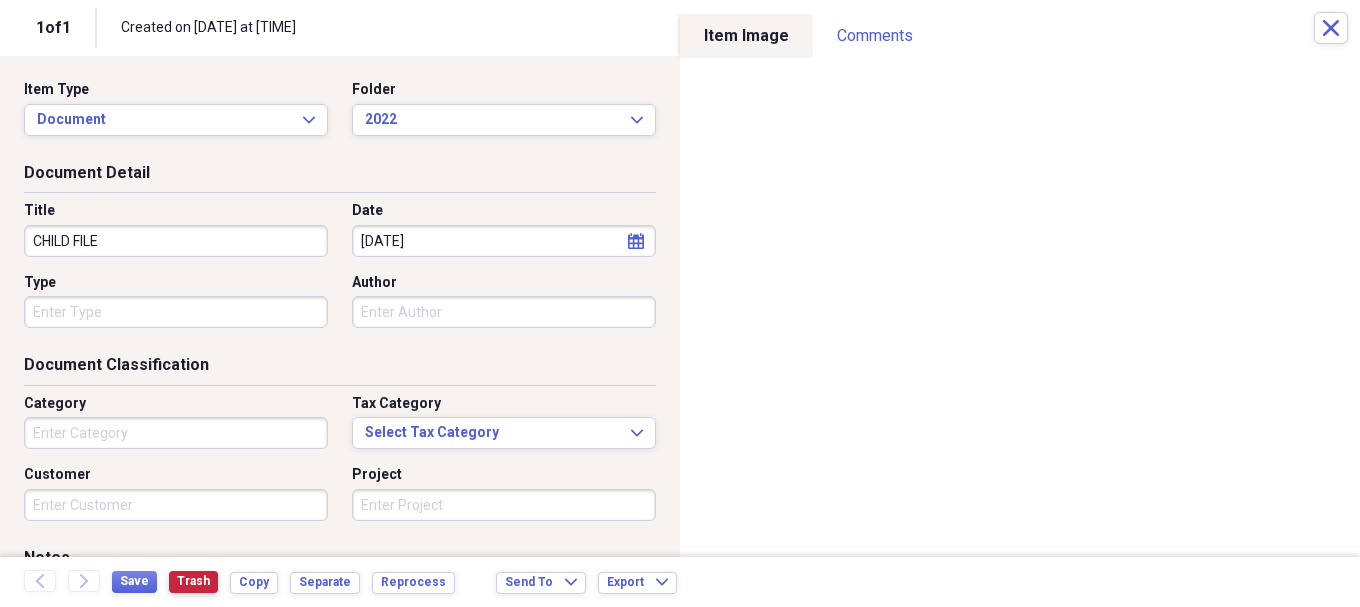 click on "Trash" at bounding box center (193, 581) 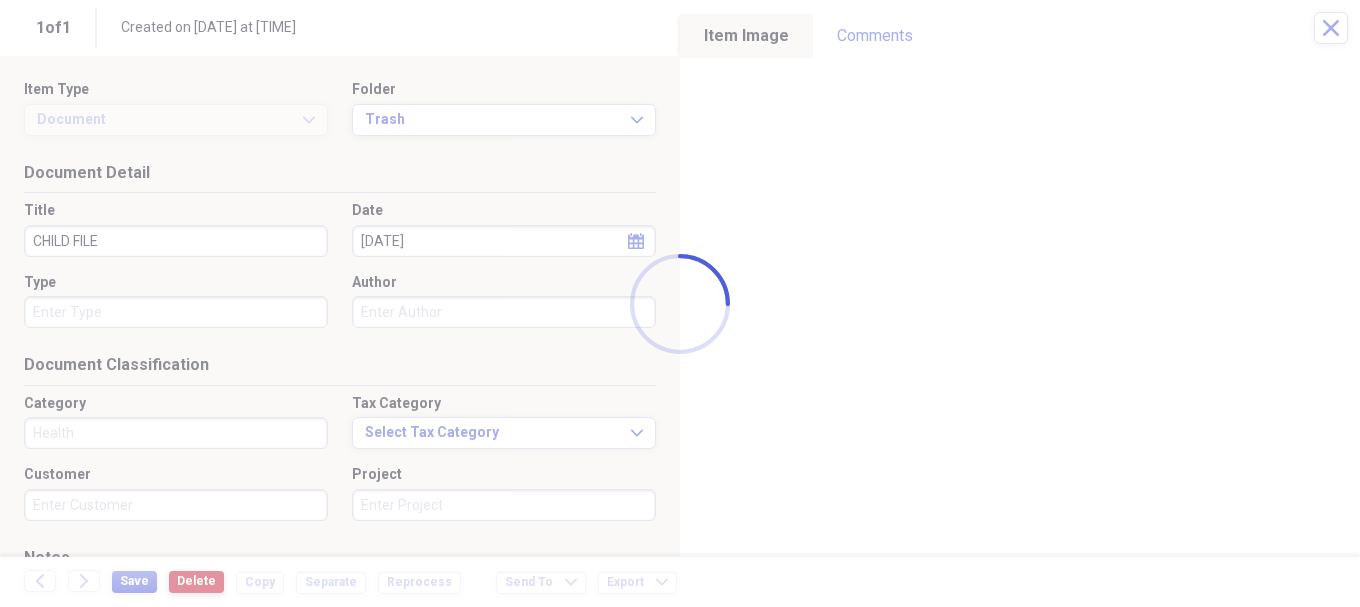 type 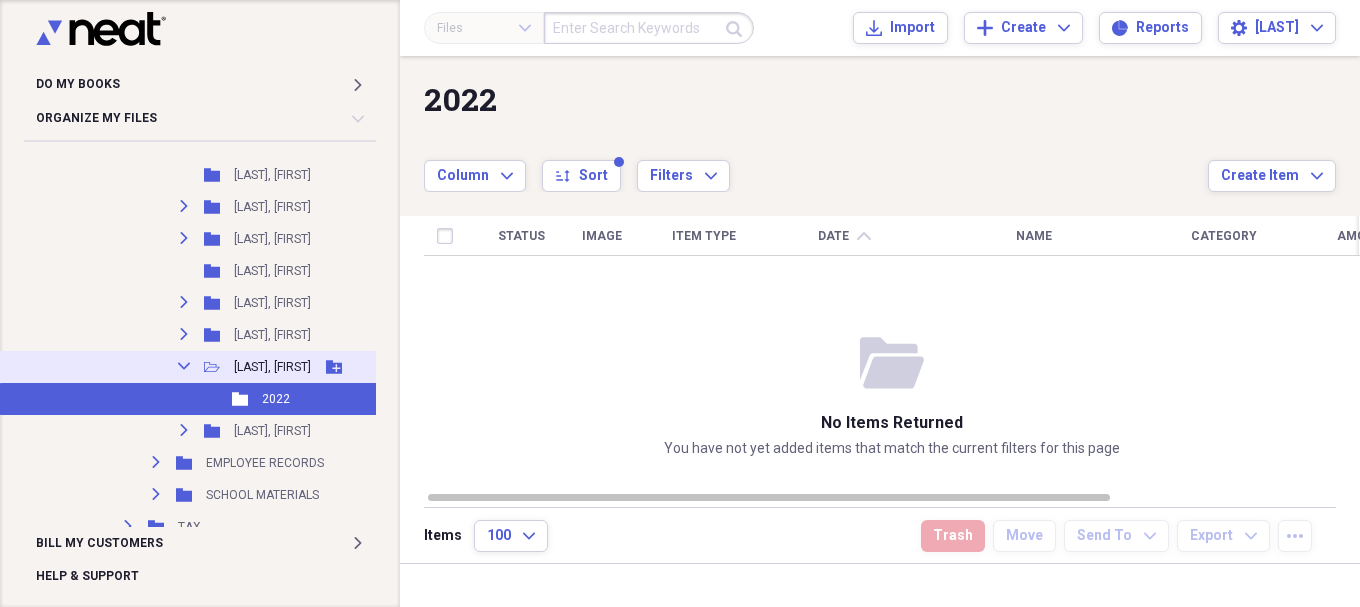 click on "Collapse" 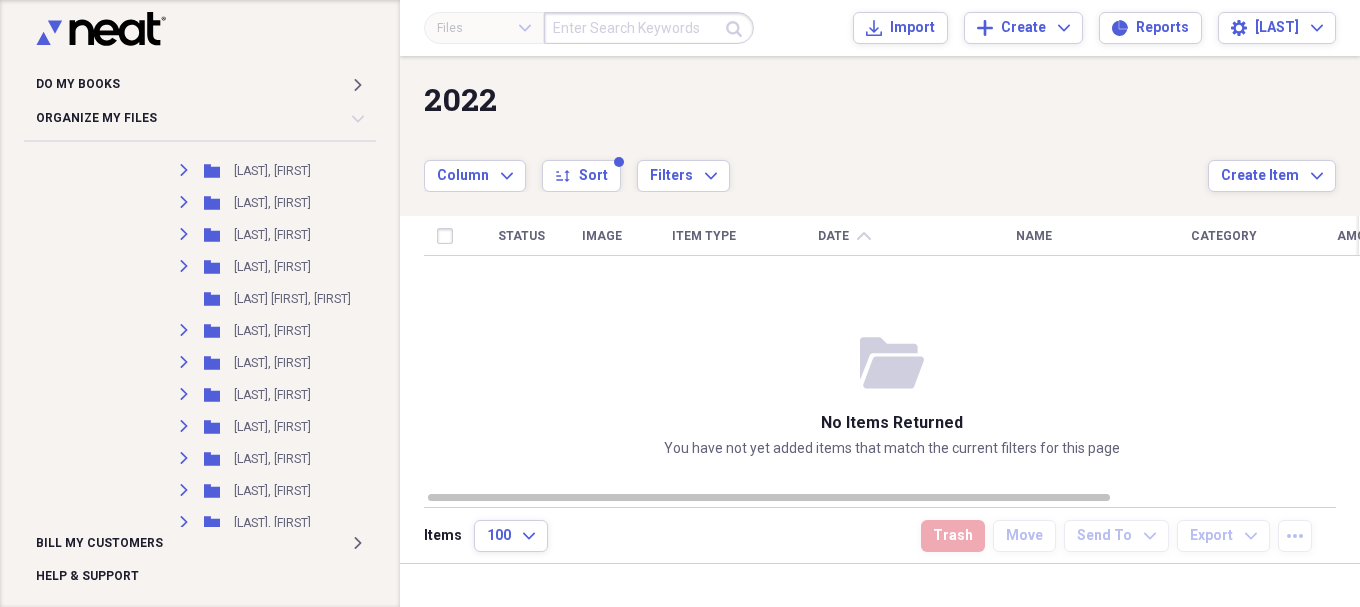 scroll, scrollTop: 6077, scrollLeft: 0, axis: vertical 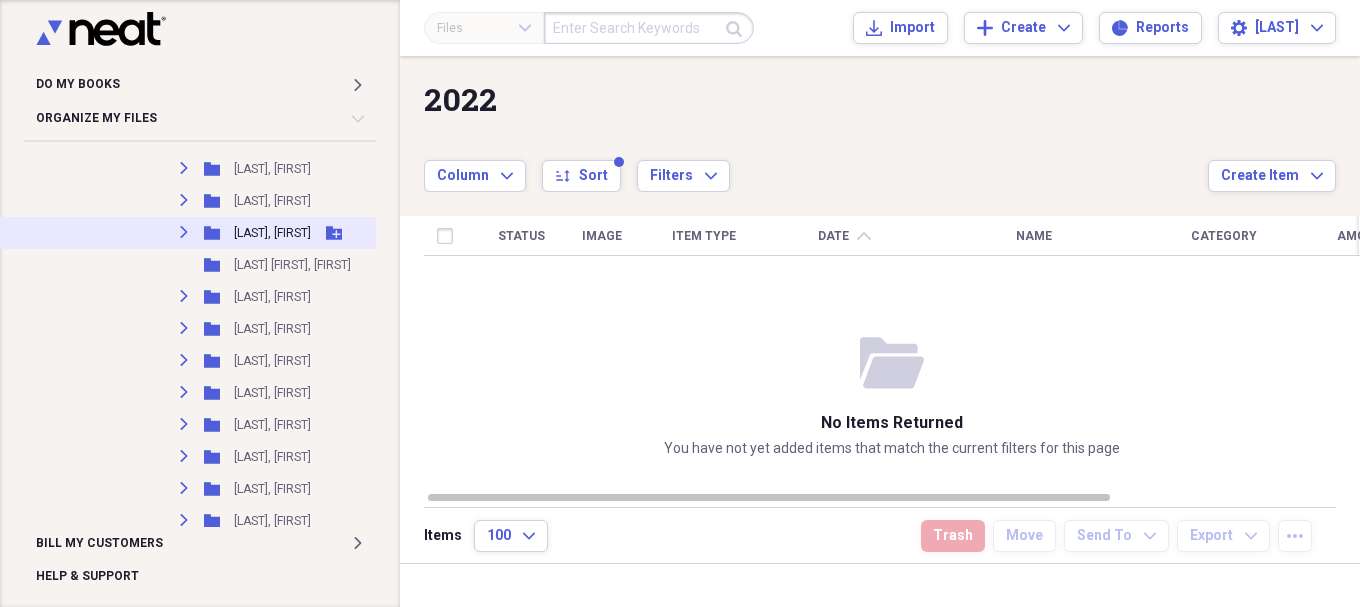 click 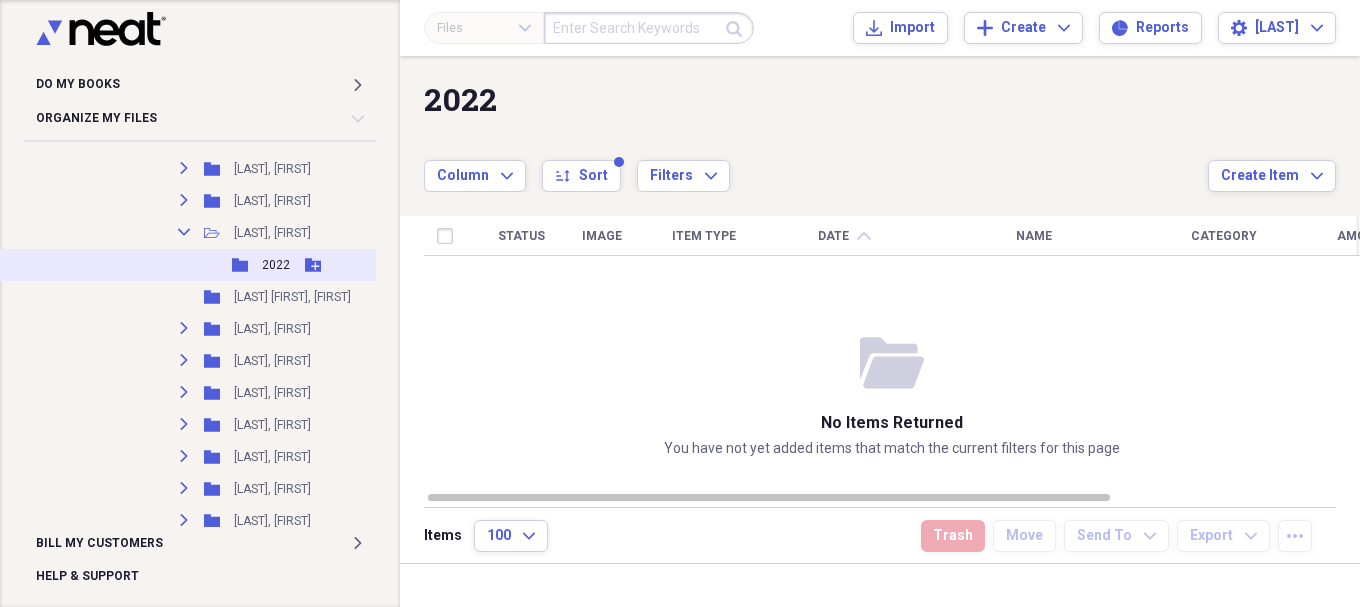 click on "2022" at bounding box center [276, 265] 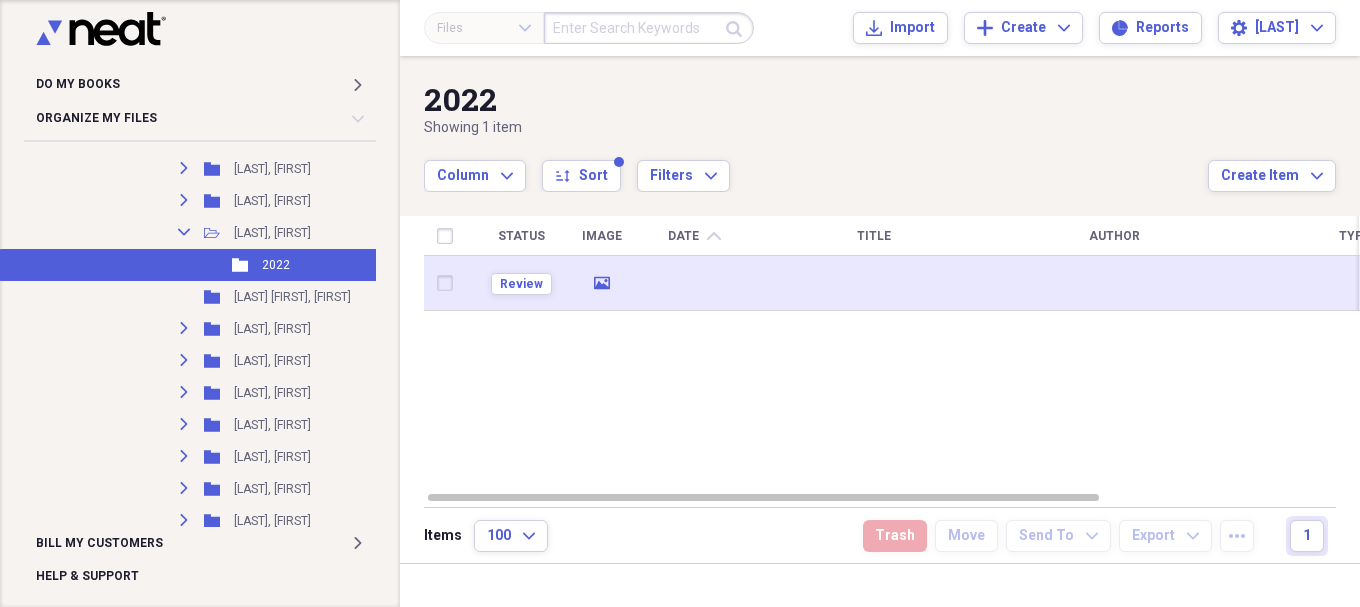click at bounding box center (874, 283) 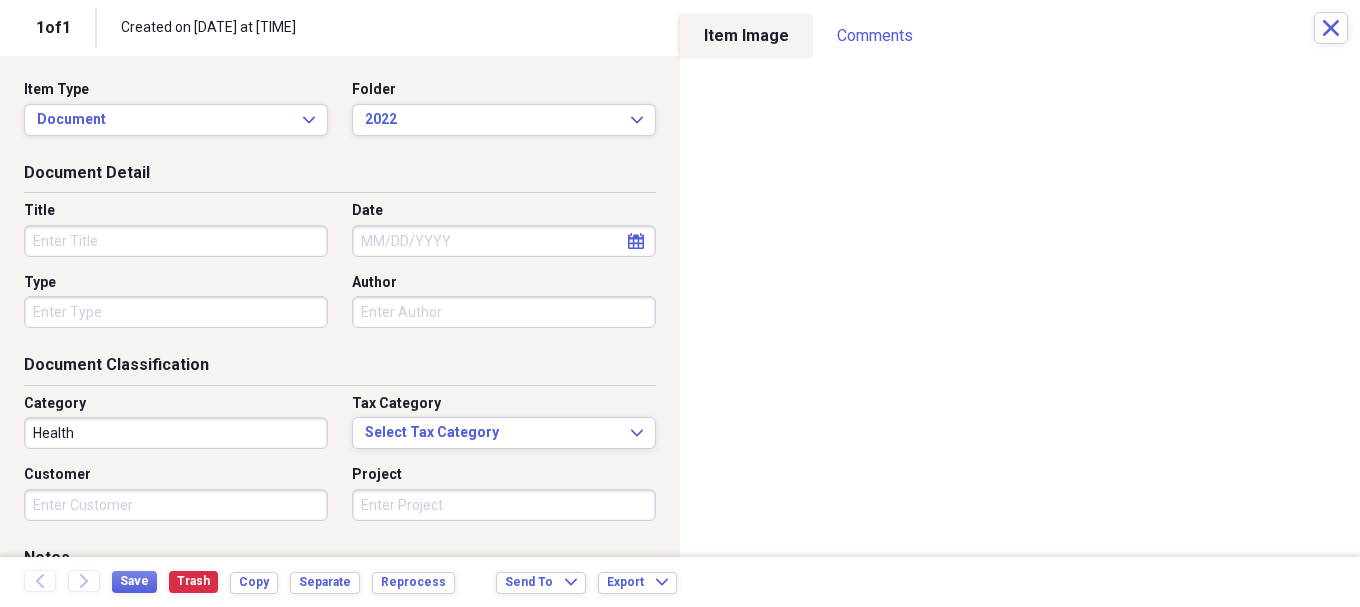 click on "Title" at bounding box center [176, 241] 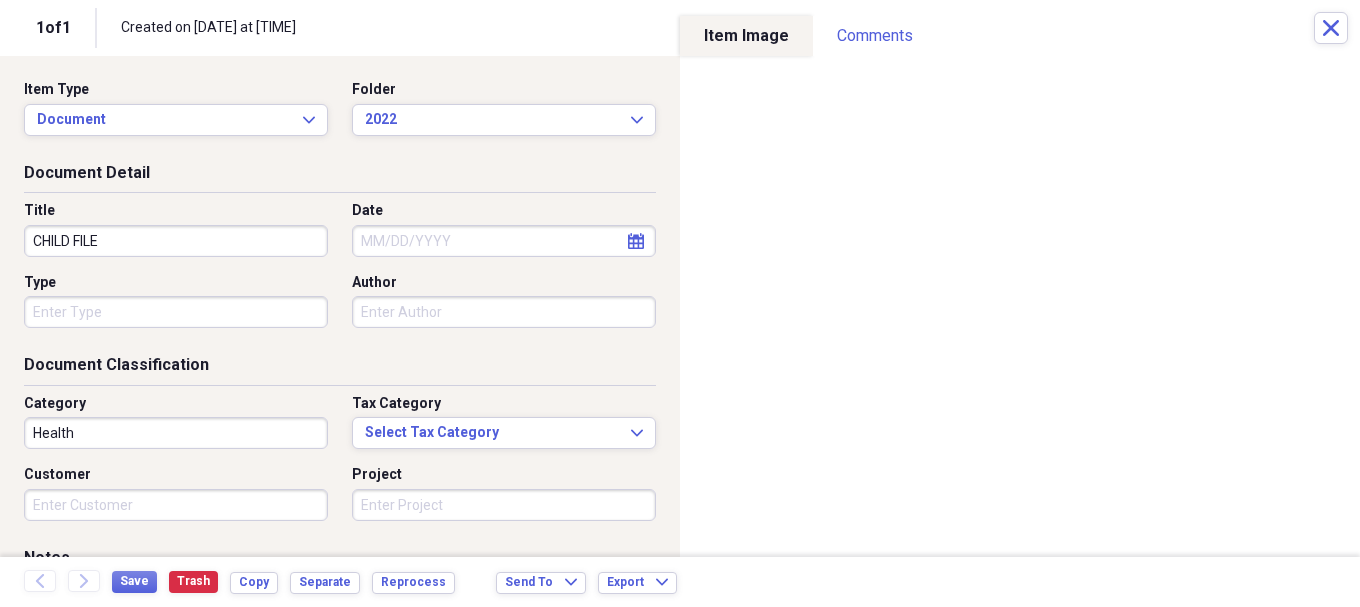 type on "CHILD FILE" 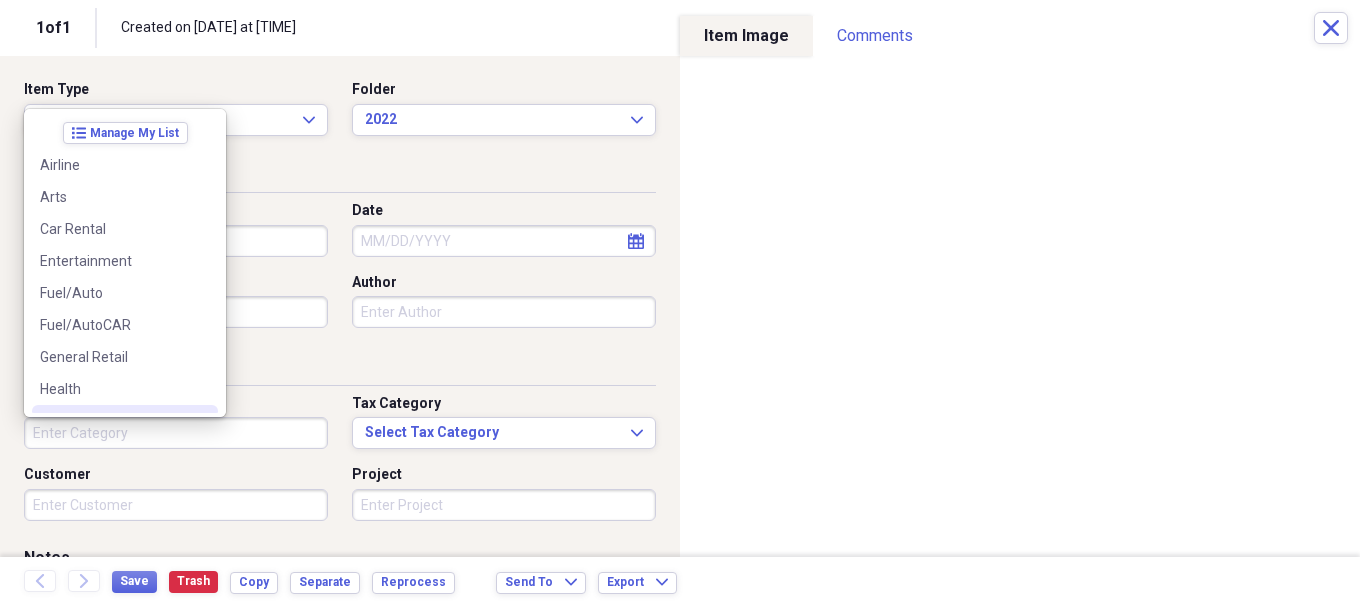 type 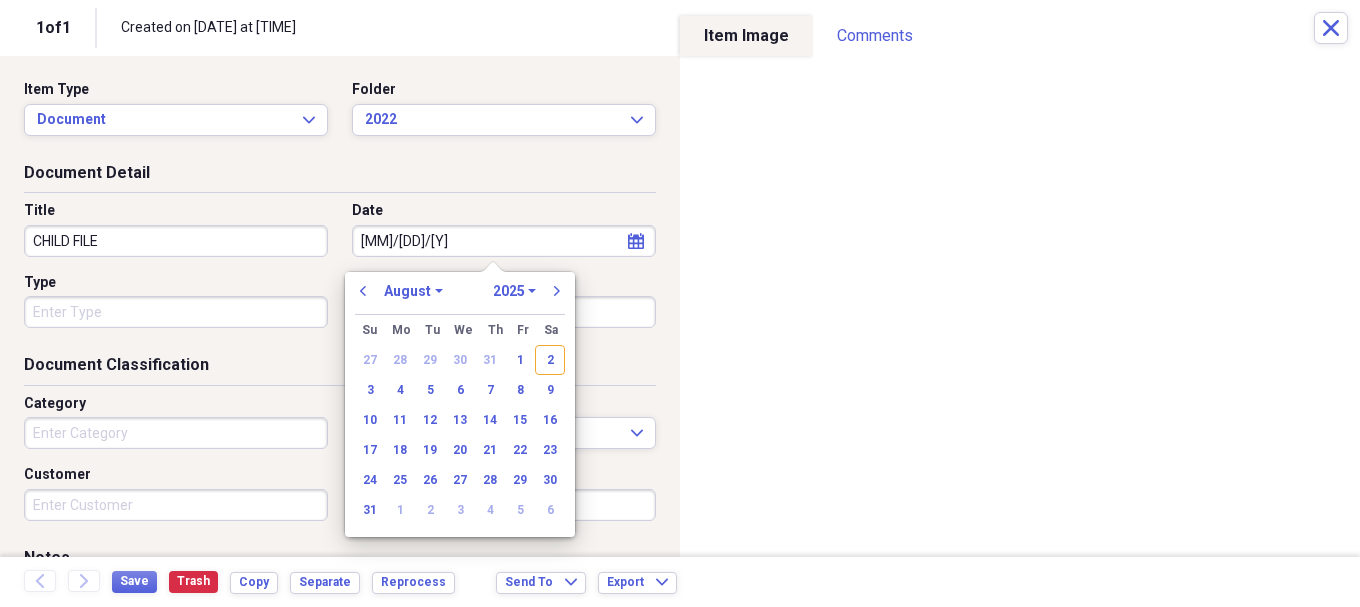 type on "[DATE]" 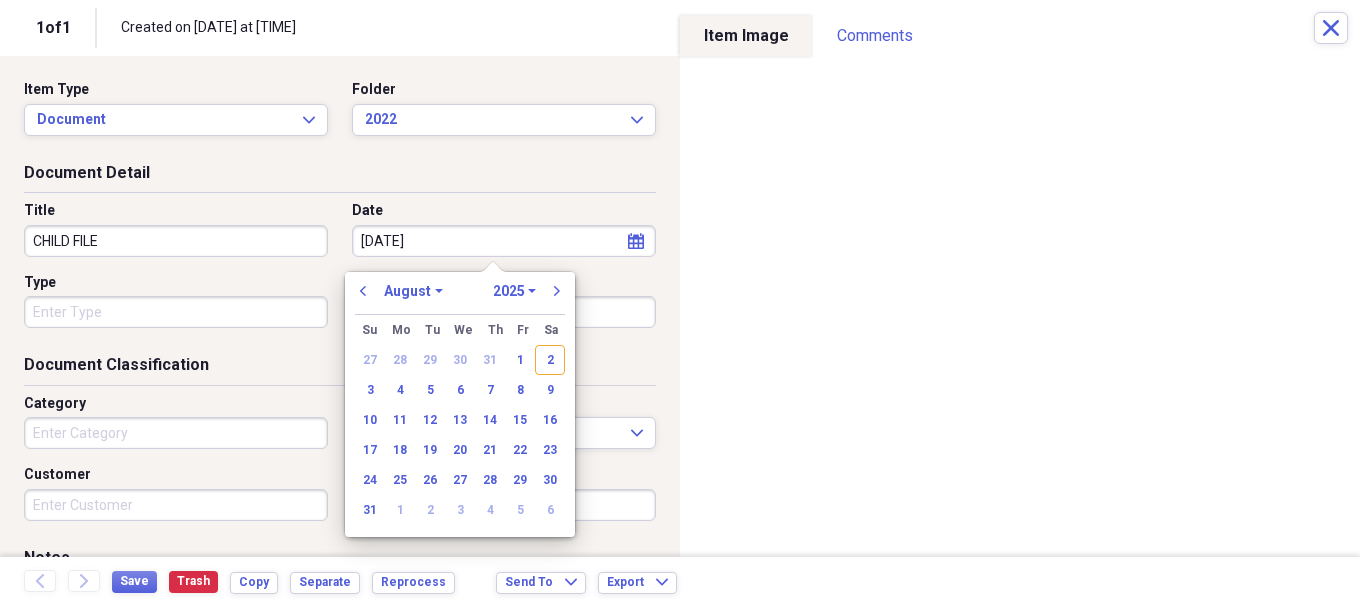 select on "0" 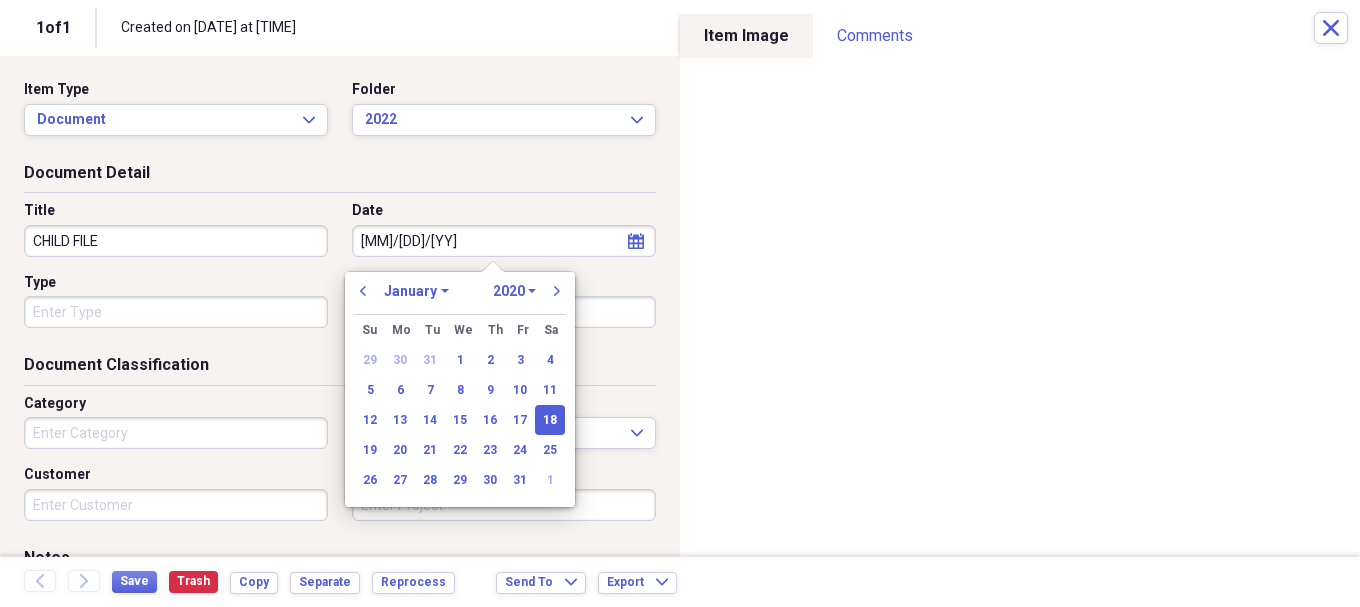 type on "[DATE]" 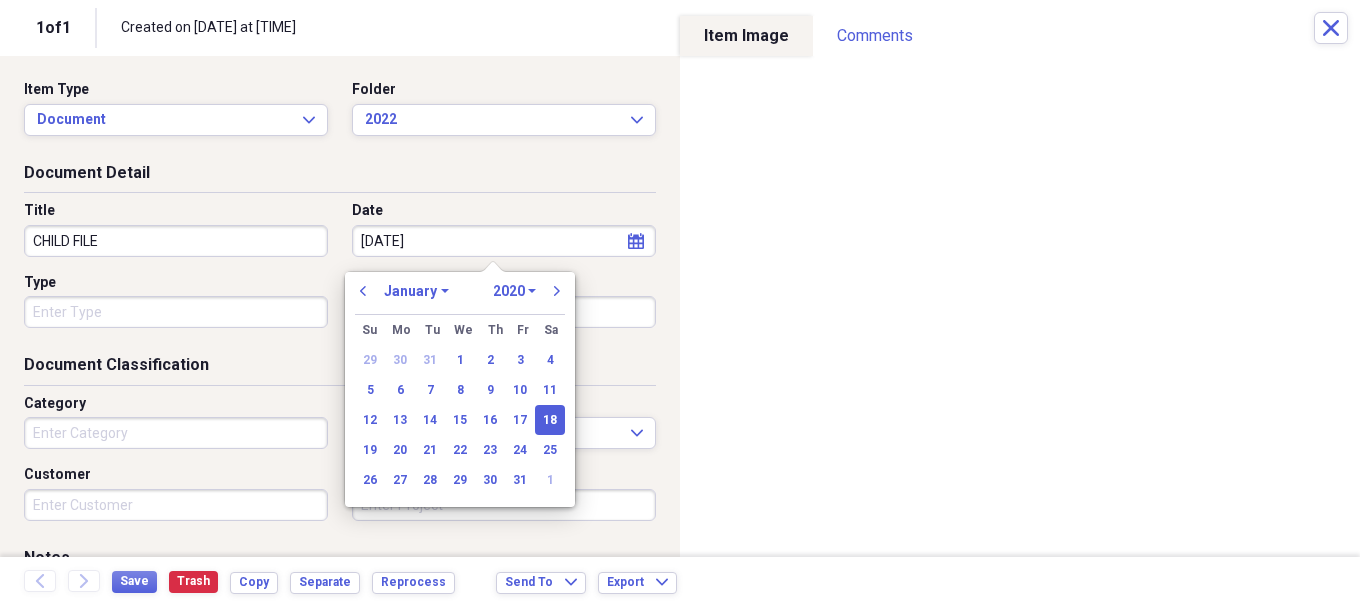 select on "2022" 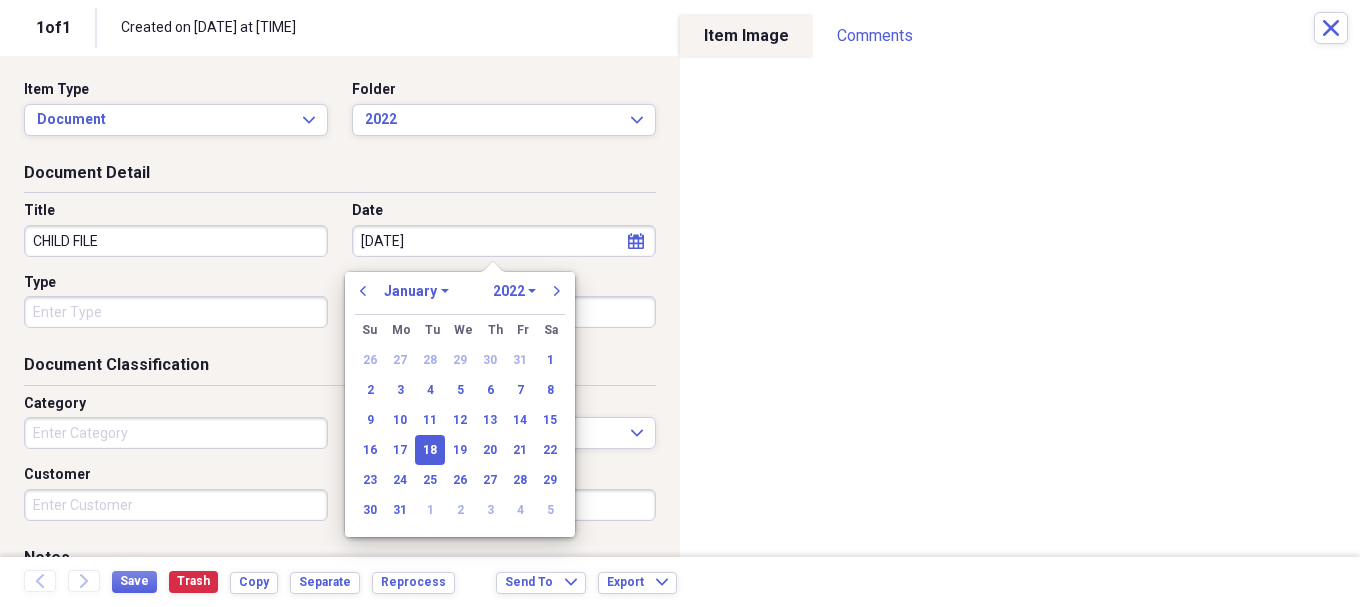 type on "[DATE]" 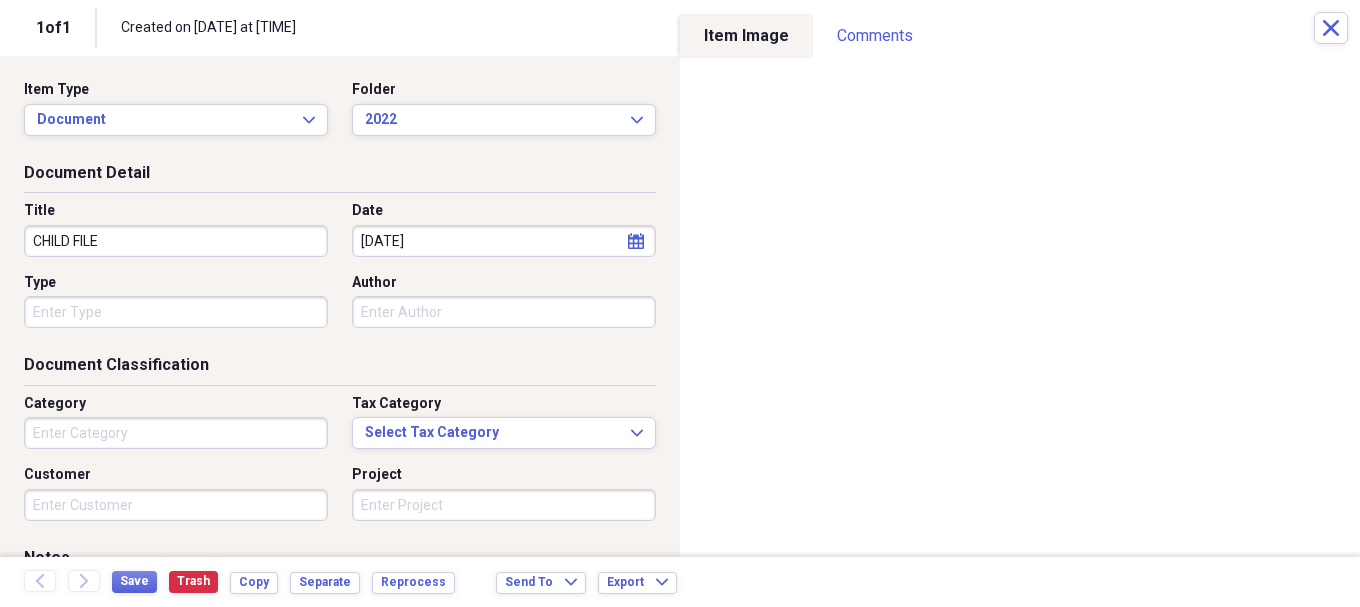click on "Document Classification" at bounding box center (340, 369) 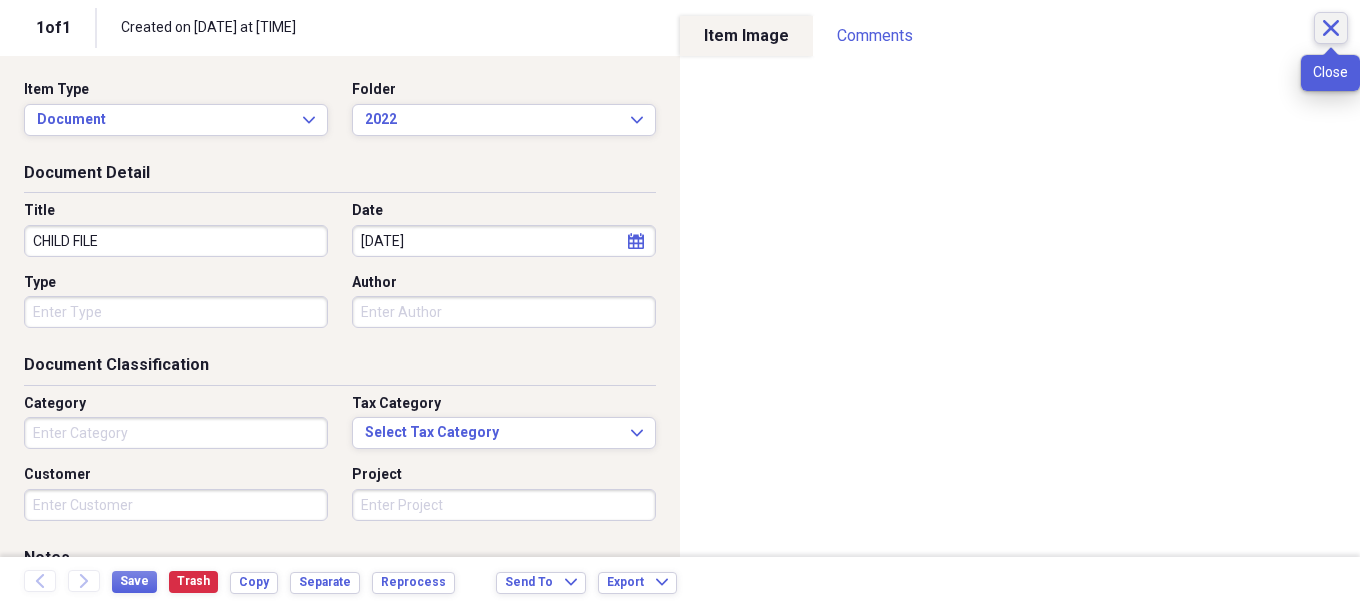 click 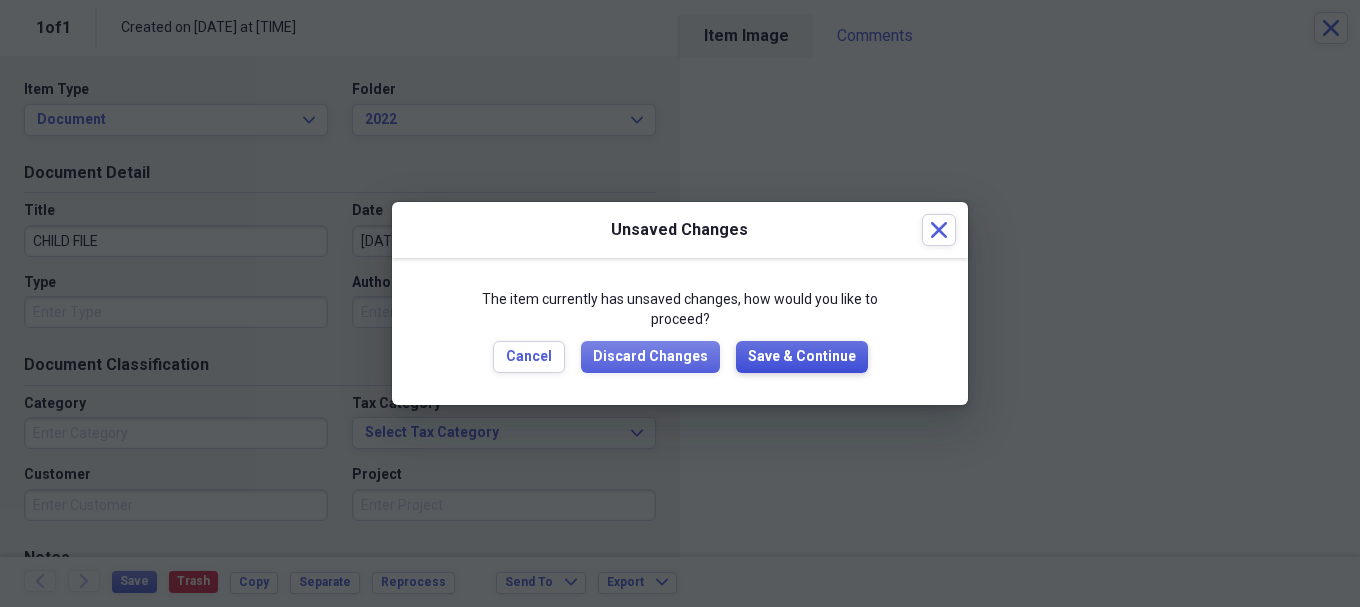 click on "Save & Continue" at bounding box center [802, 357] 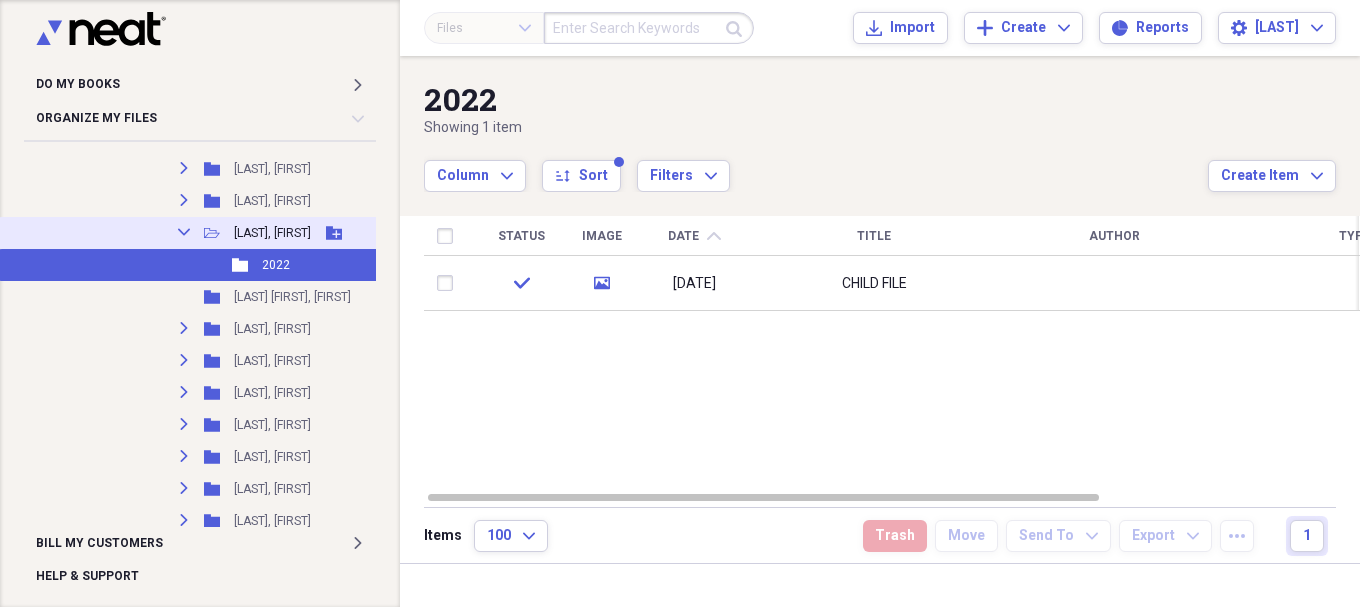 click on "Collapse" 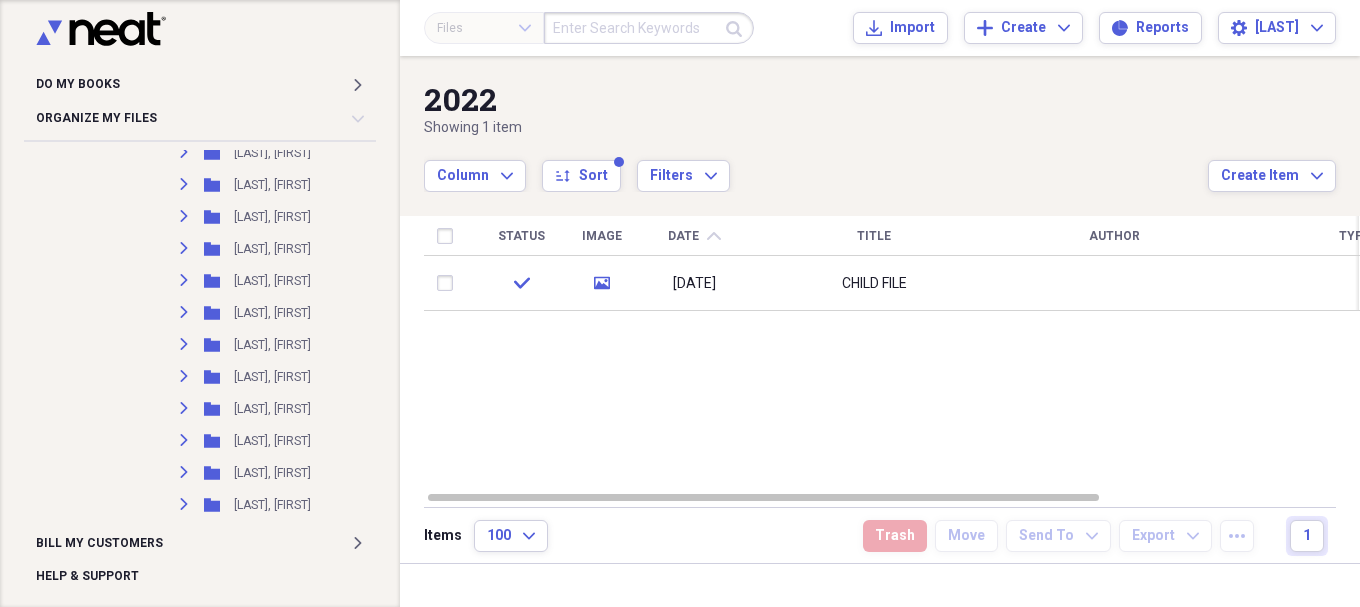 scroll, scrollTop: 6411, scrollLeft: 0, axis: vertical 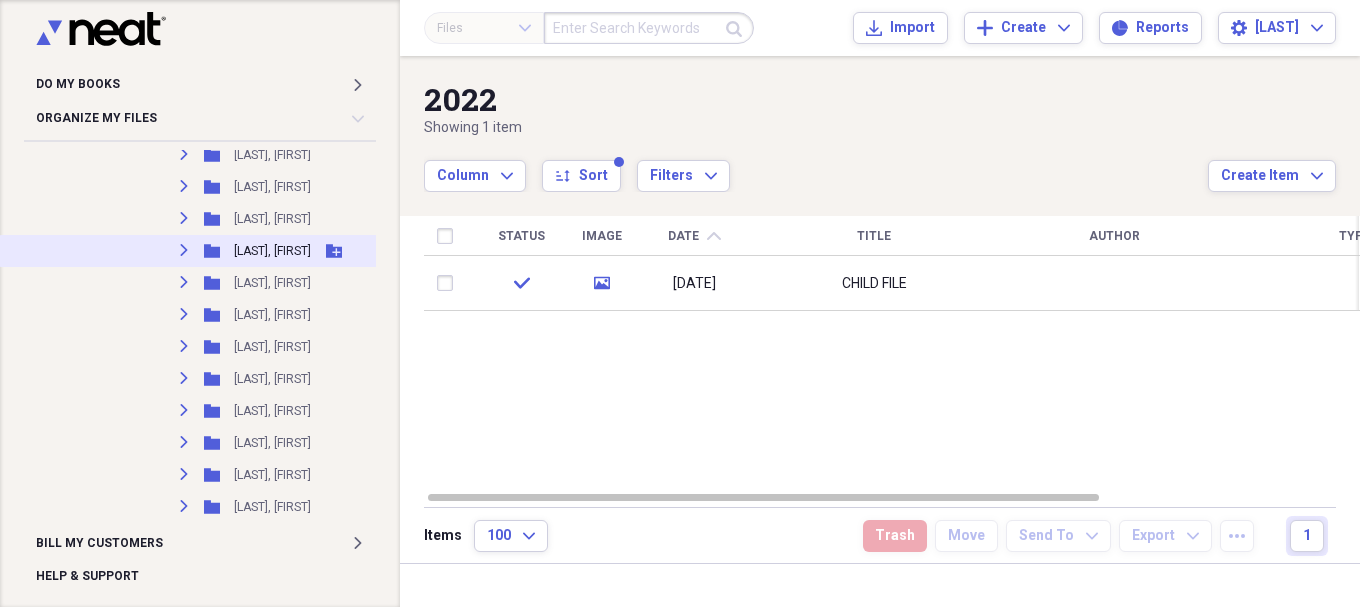 click on "Expand" at bounding box center (184, 250) 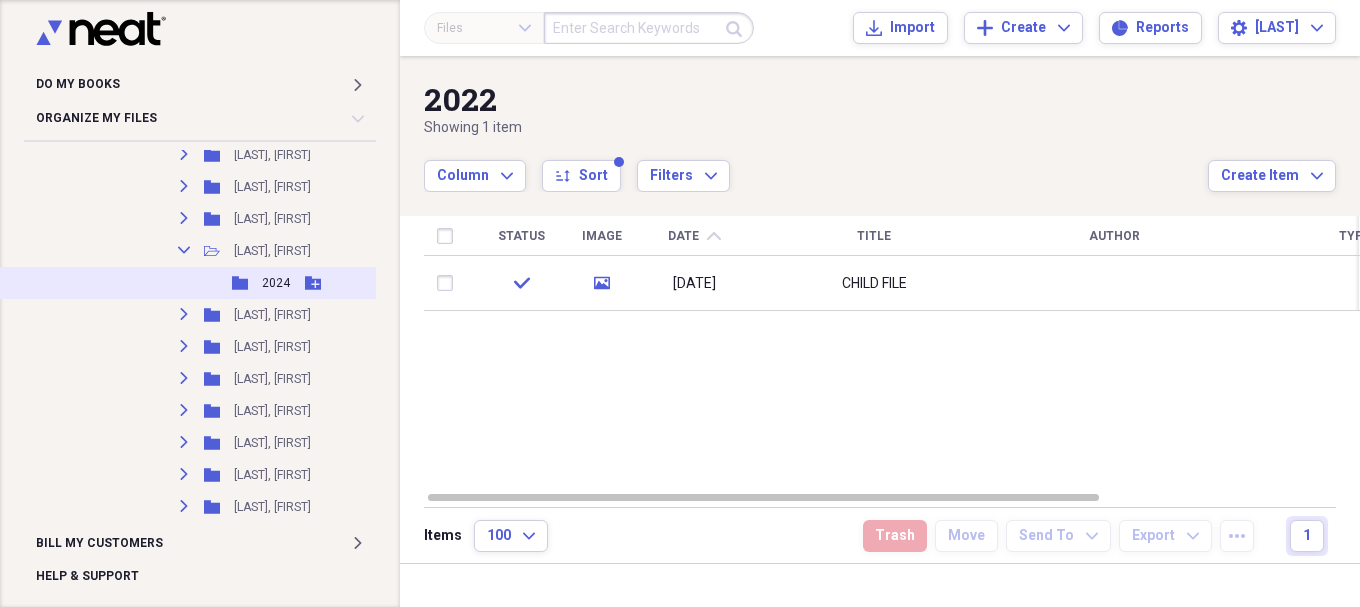 click on "2024" at bounding box center (276, 283) 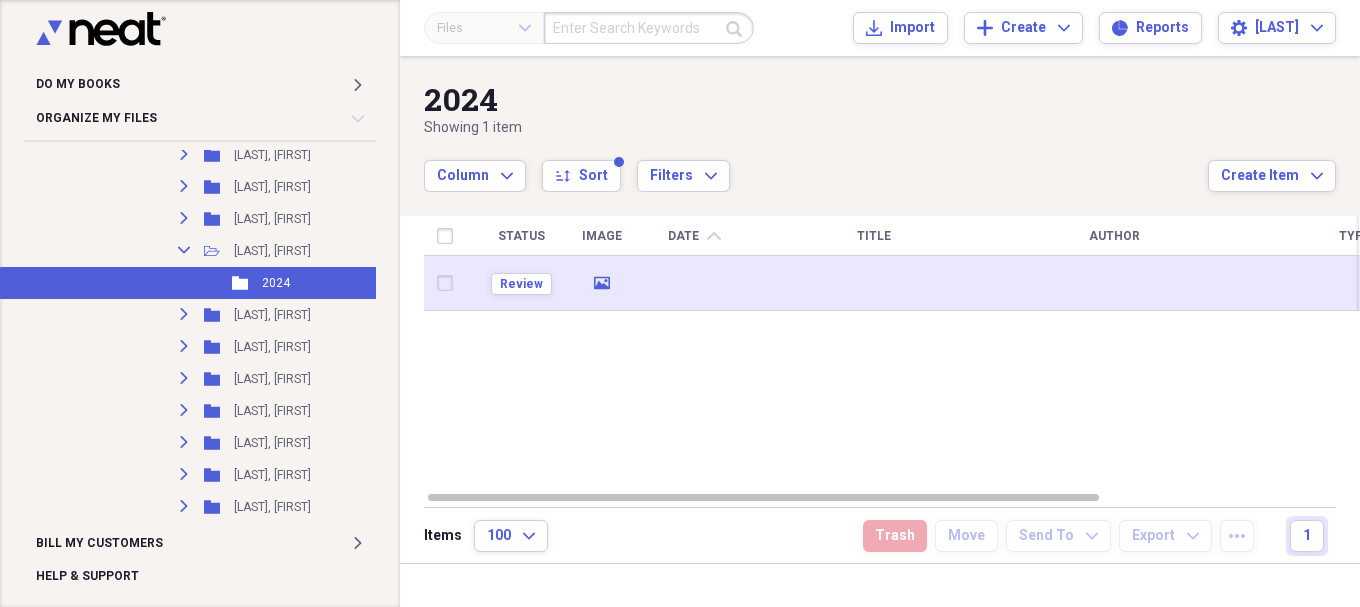 click at bounding box center [874, 283] 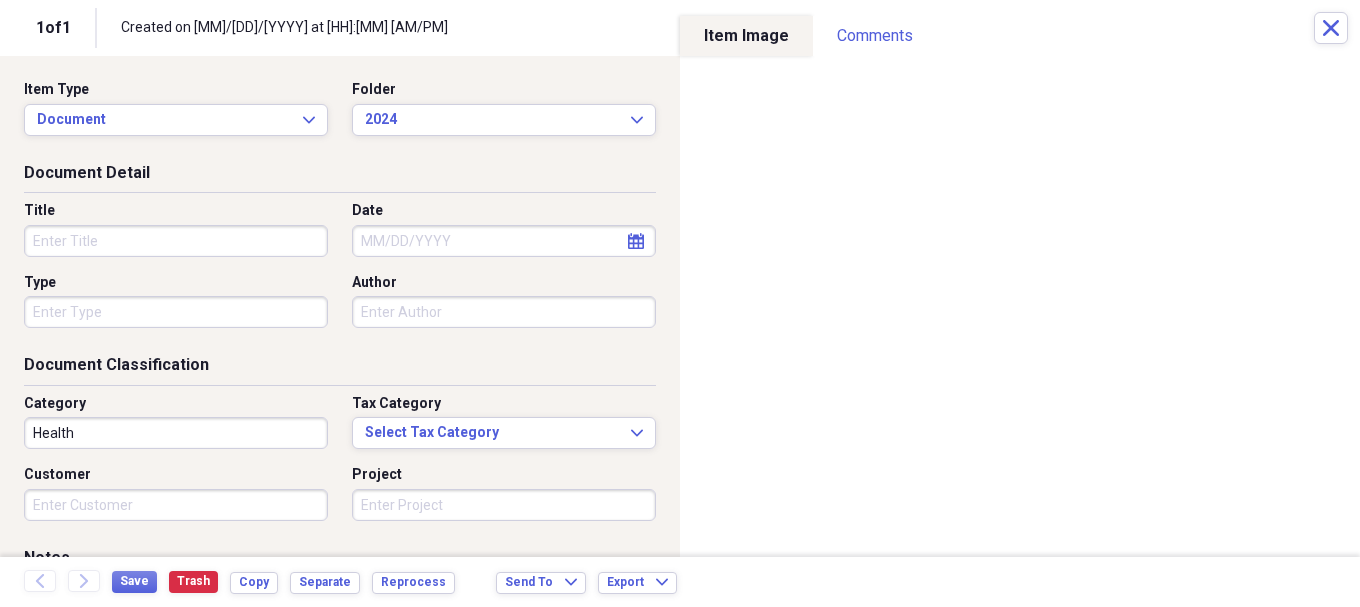 click on "Title" at bounding box center [176, 241] 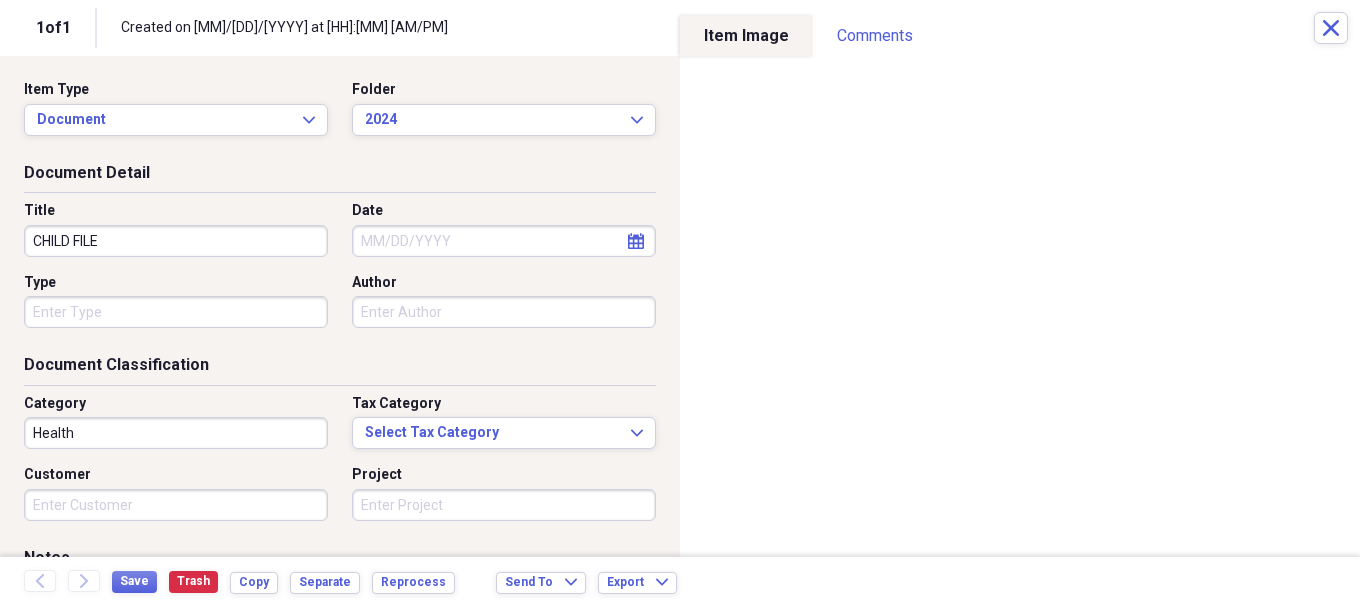 type on "CHILD FILE" 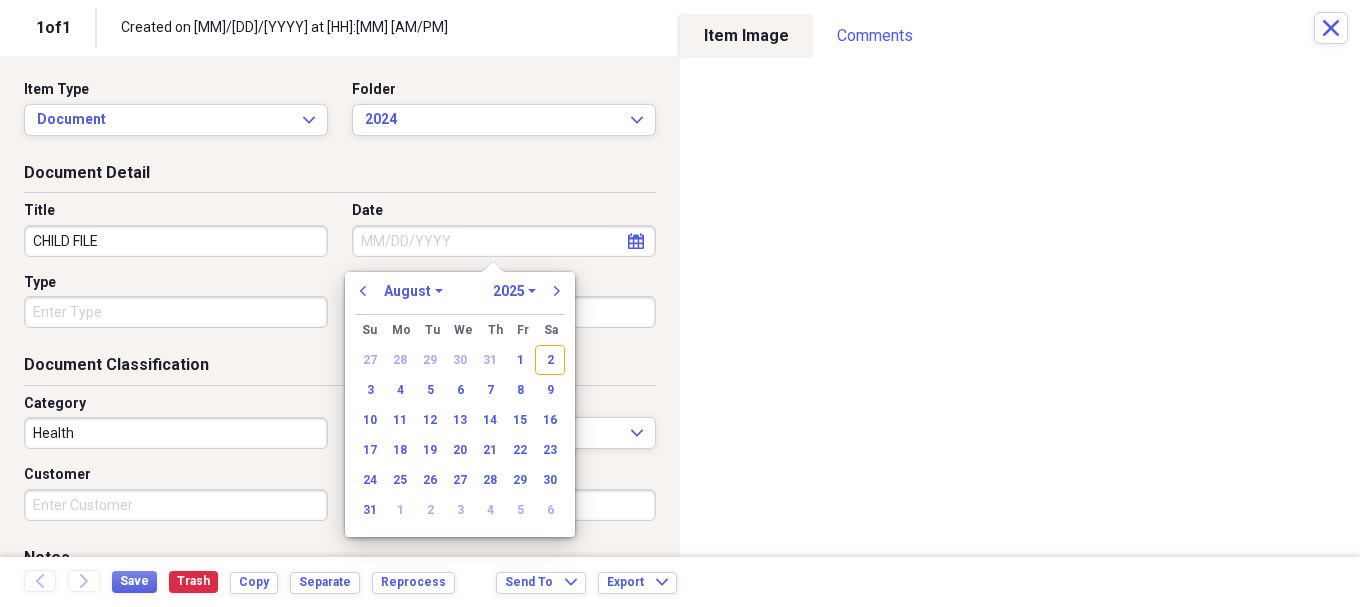 drag, startPoint x: 157, startPoint y: 435, endPoint x: 151, endPoint y: 417, distance: 18.973665 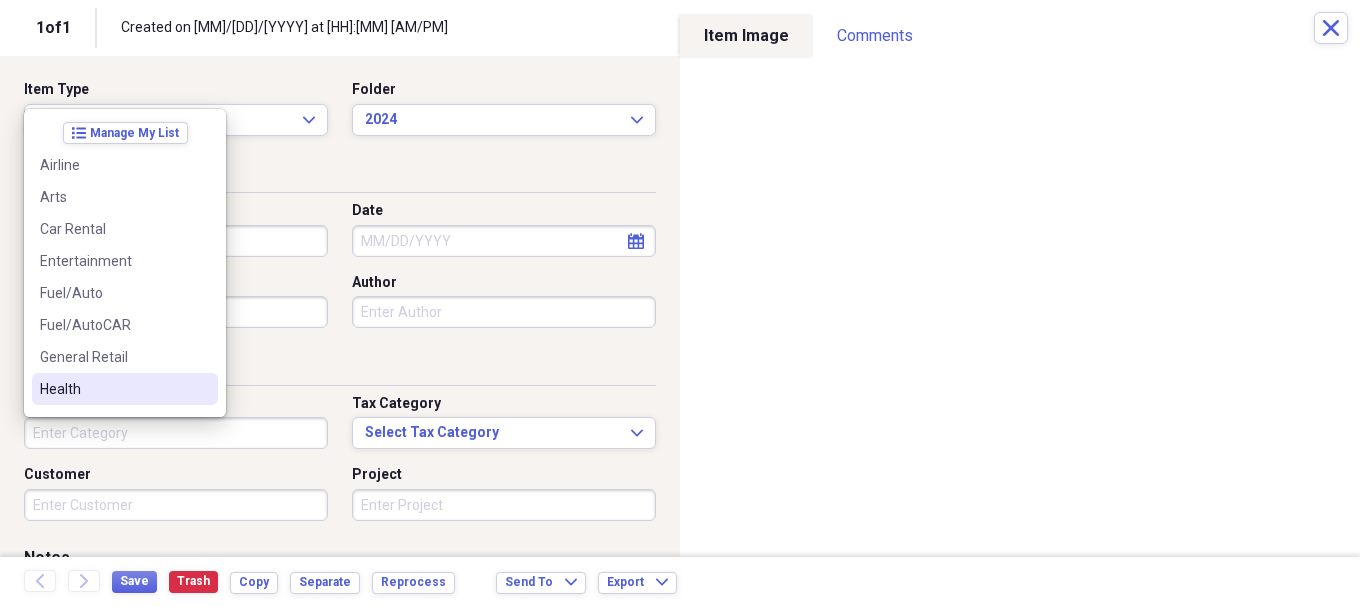 type 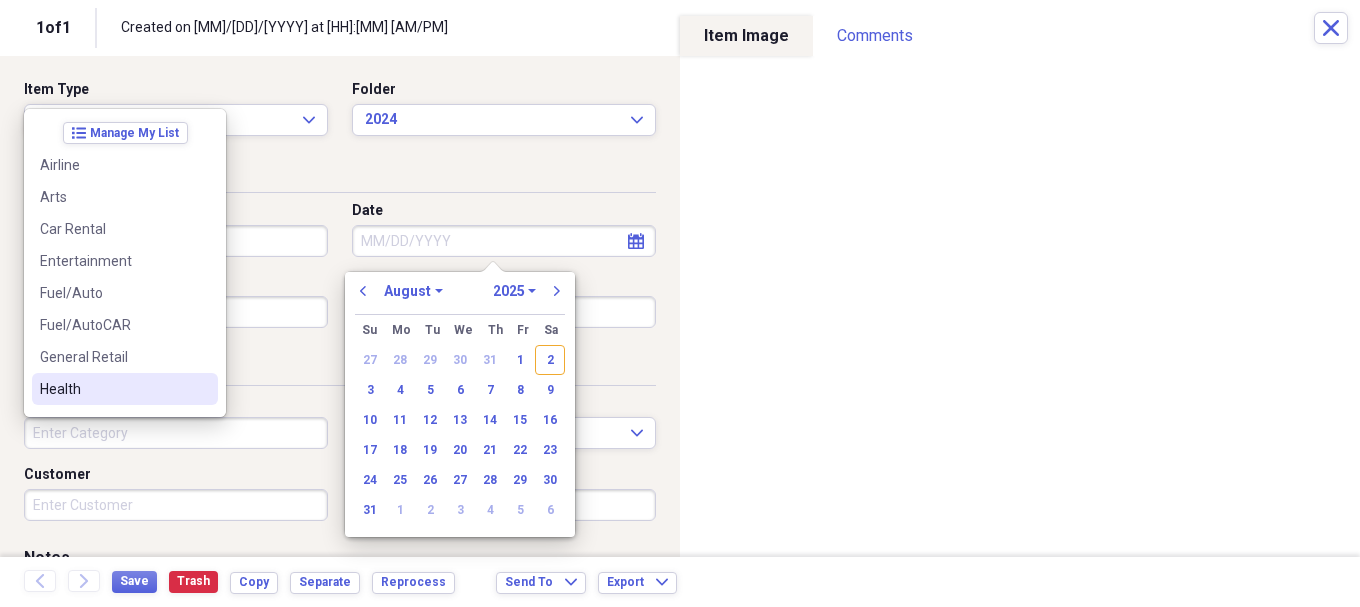 click on "Date" at bounding box center [504, 241] 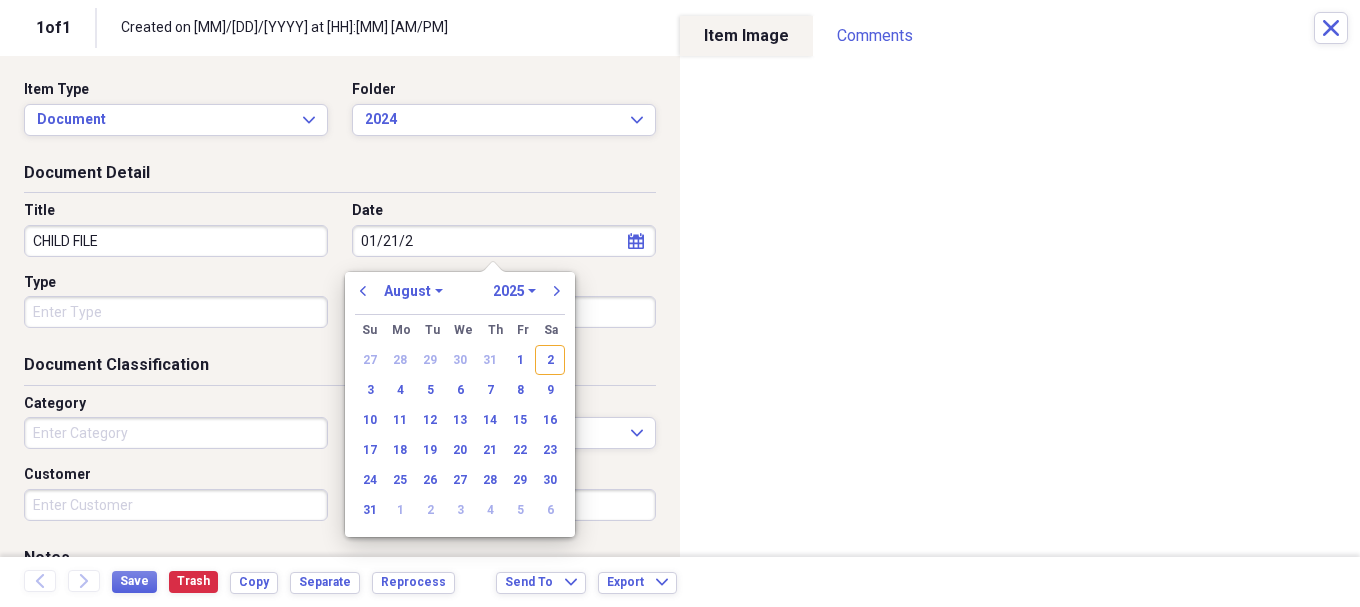 type on "[DATE]" 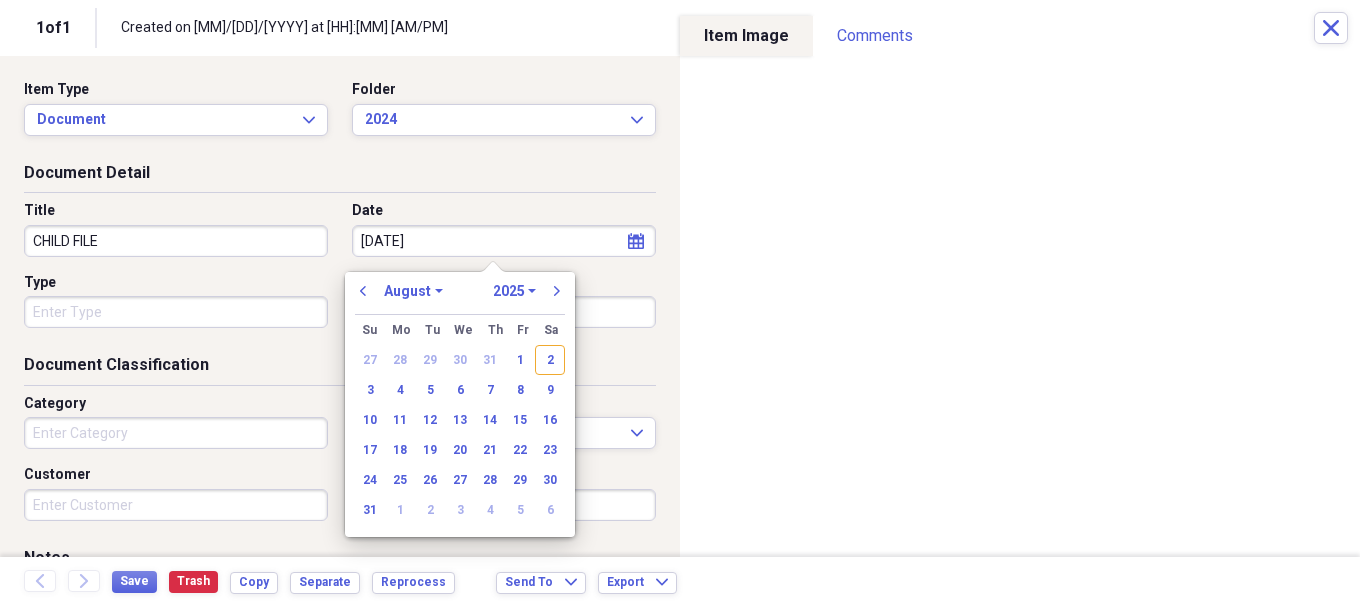 select on "0" 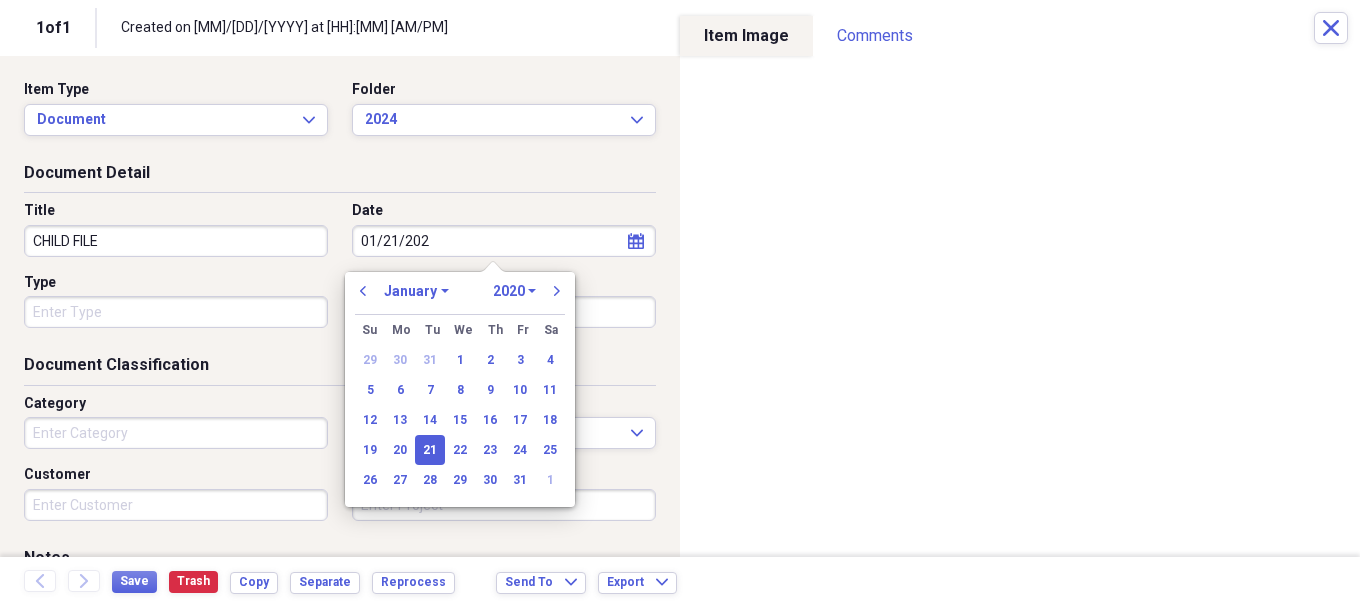 type on "[MM]/[DD]/[YYYY]" 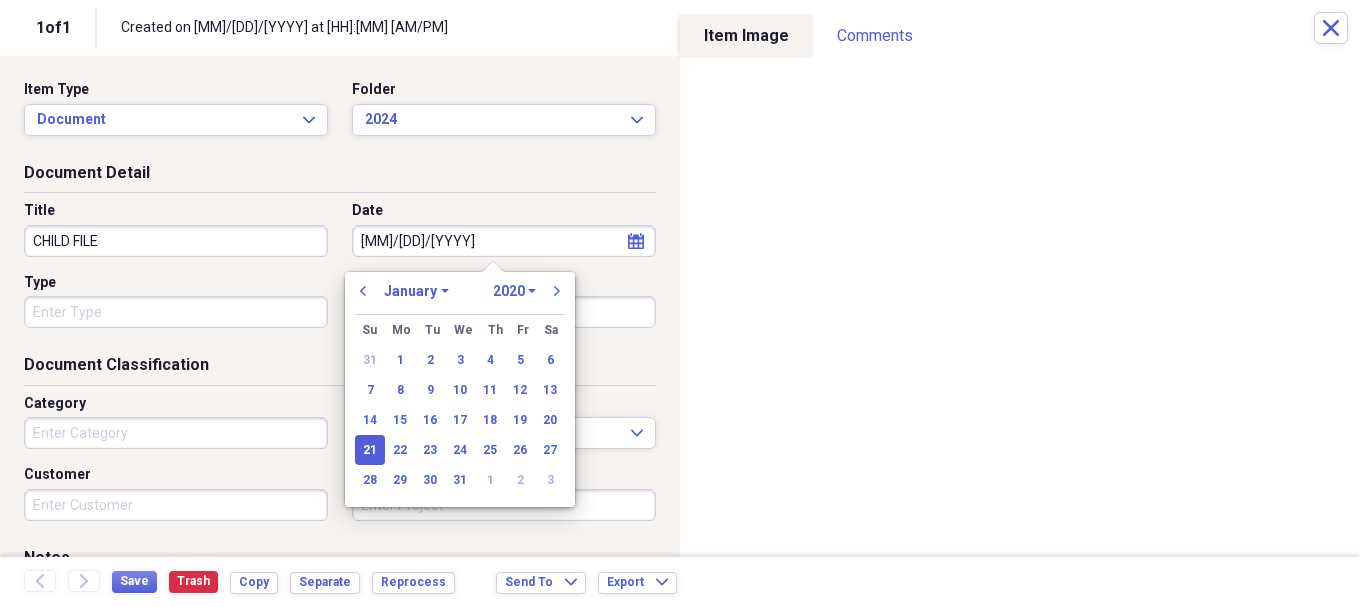 select on "2024" 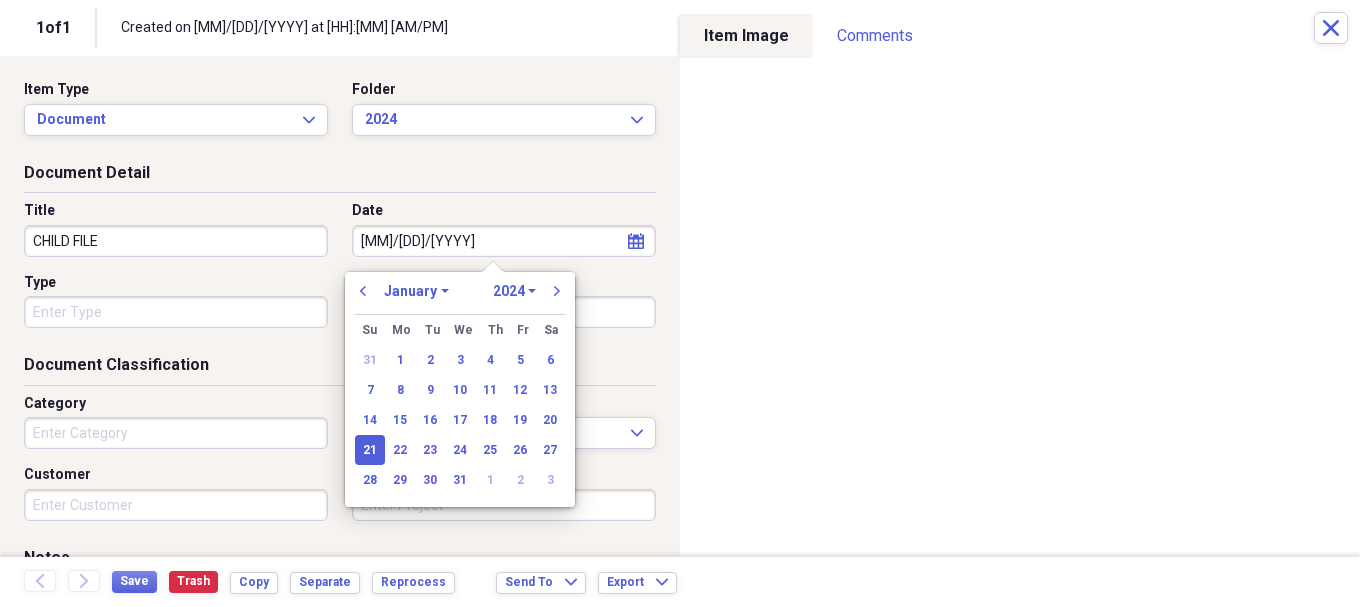 type on "[MM]/[DD]/[YYYY]" 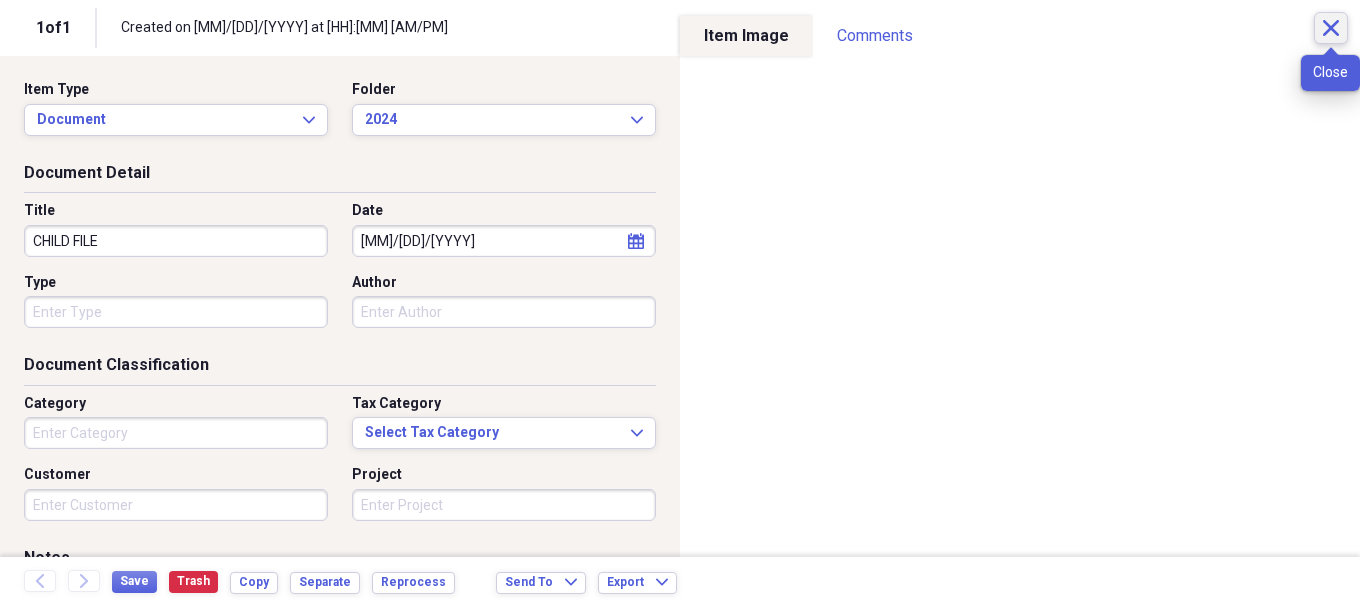 click on "Close" 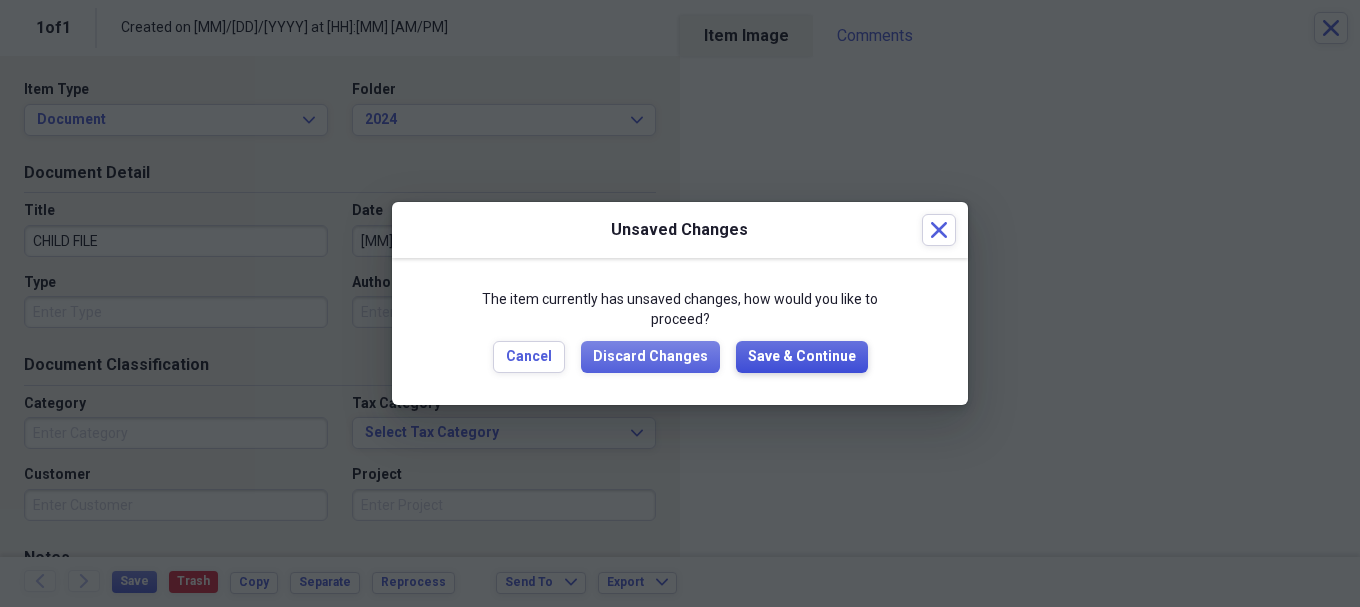 click on "Save & Continue" at bounding box center [802, 357] 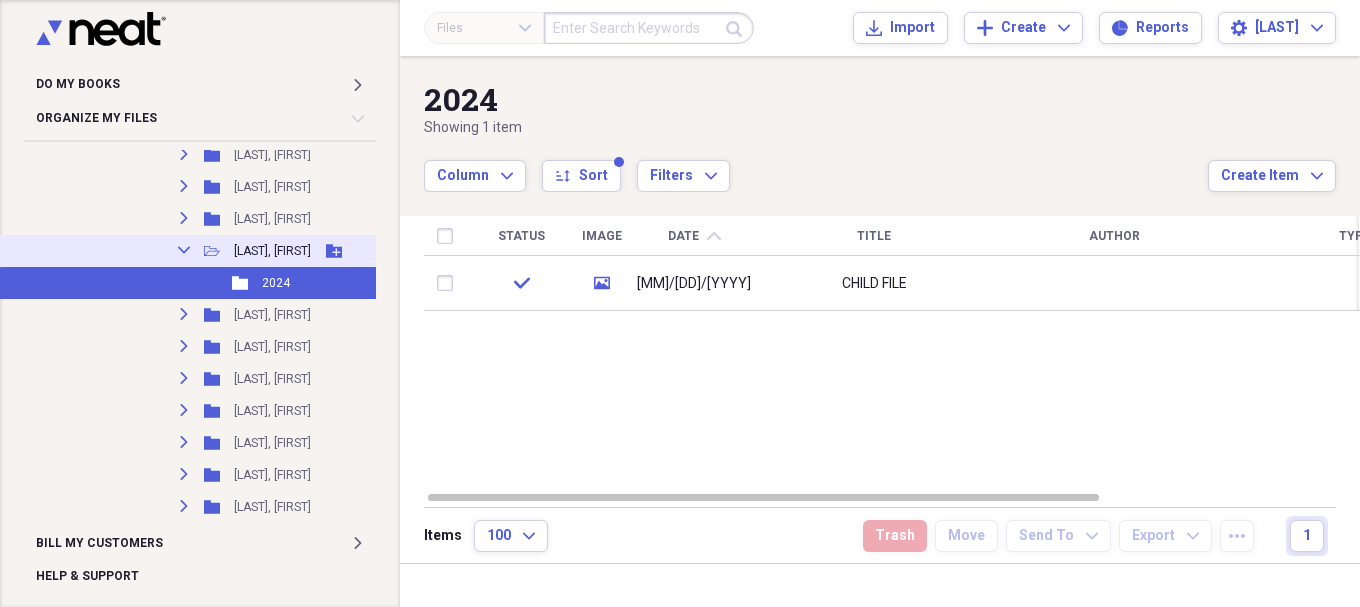 click on "Collapse" 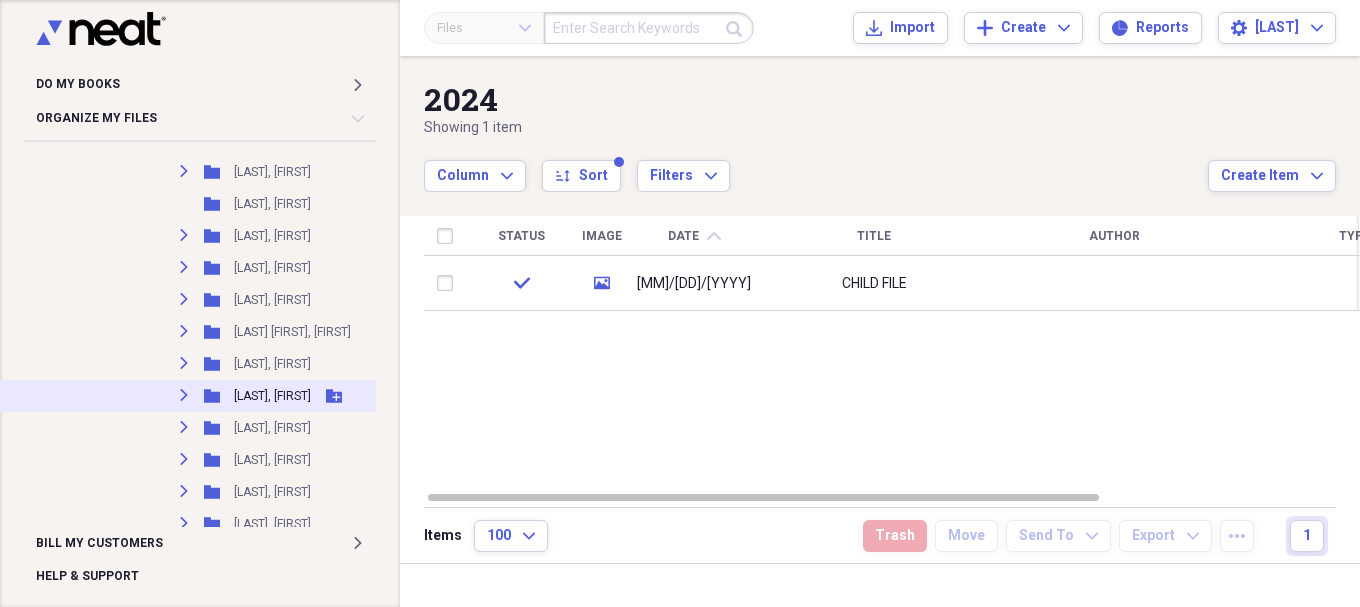scroll, scrollTop: 3744, scrollLeft: 0, axis: vertical 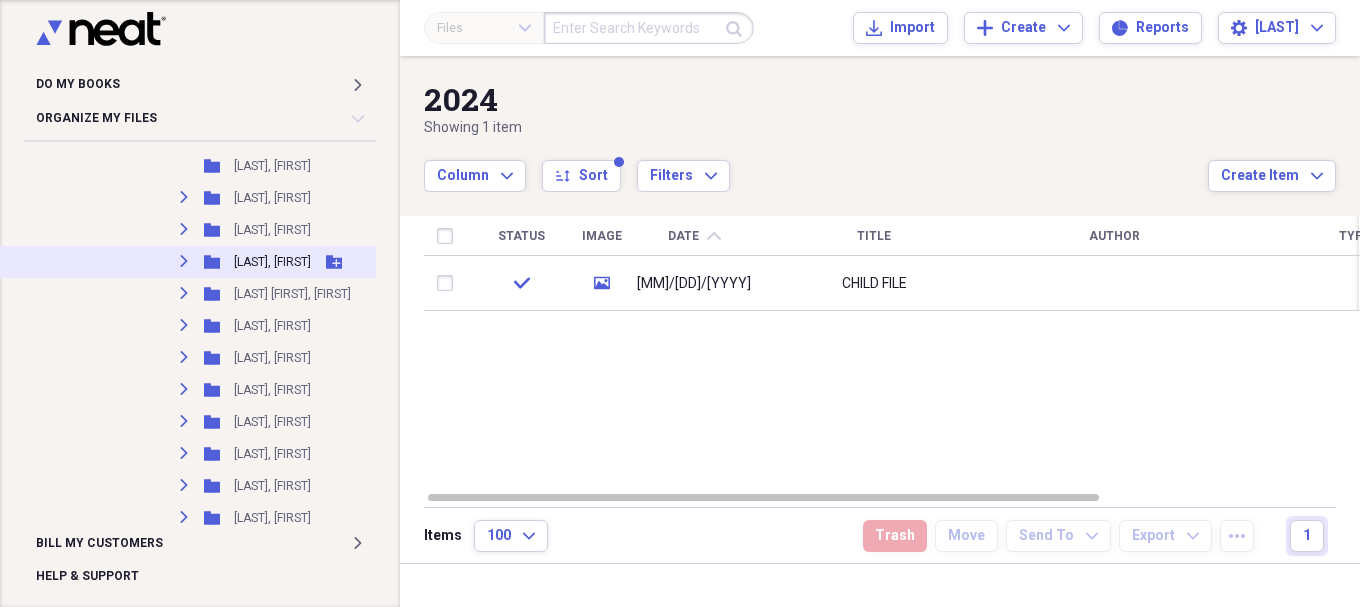 click 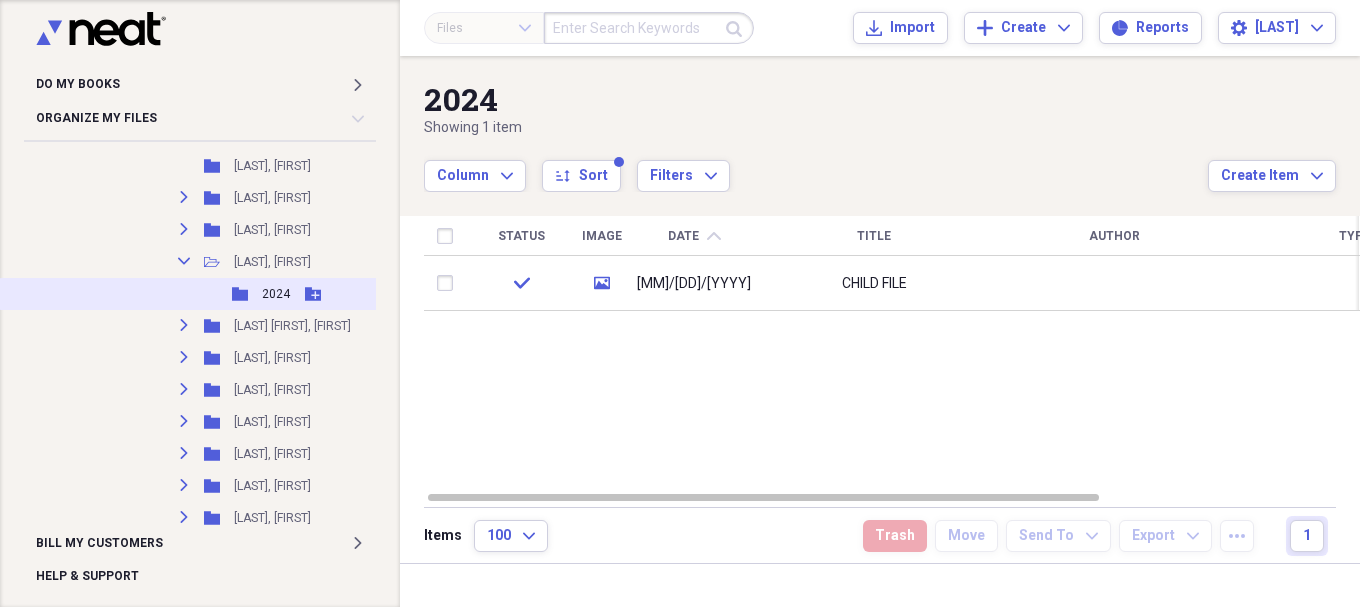 click on "2024" at bounding box center [276, 294] 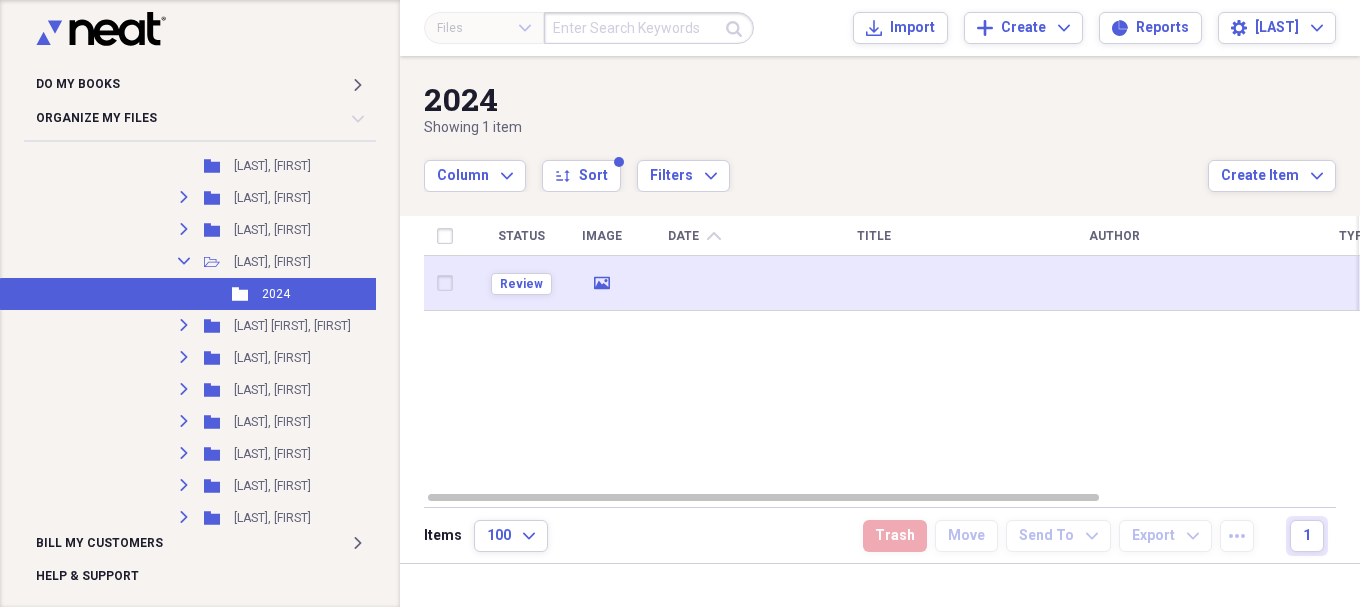 click at bounding box center (694, 283) 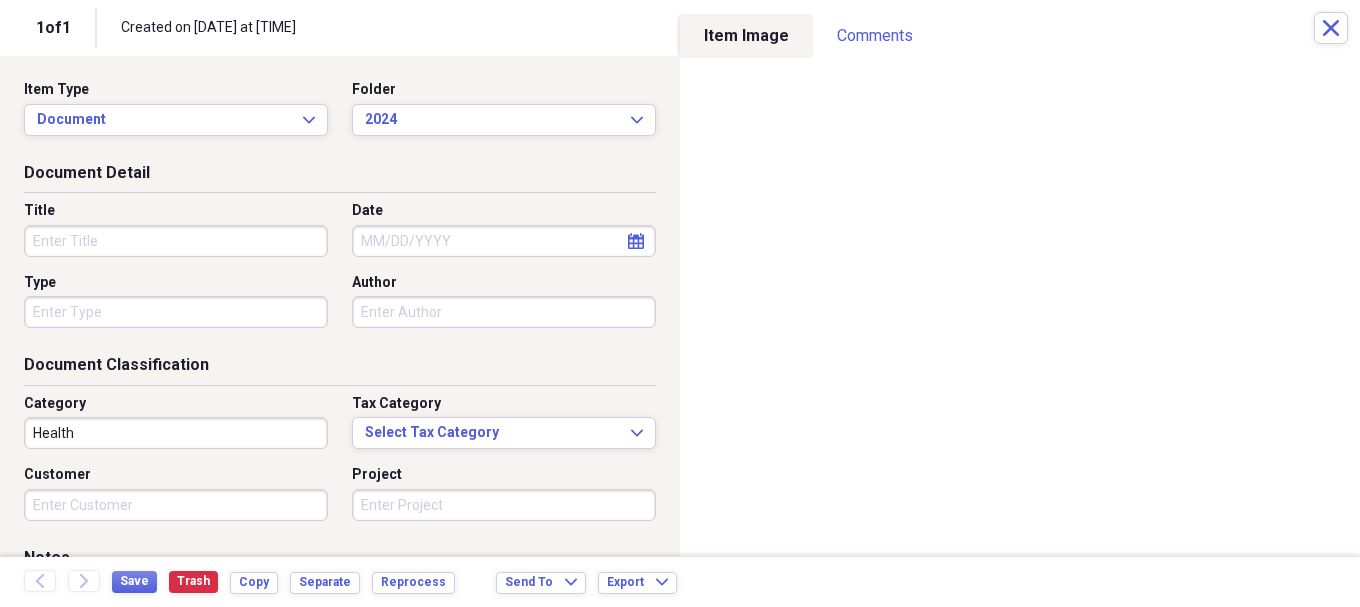 click on "Title" at bounding box center [176, 241] 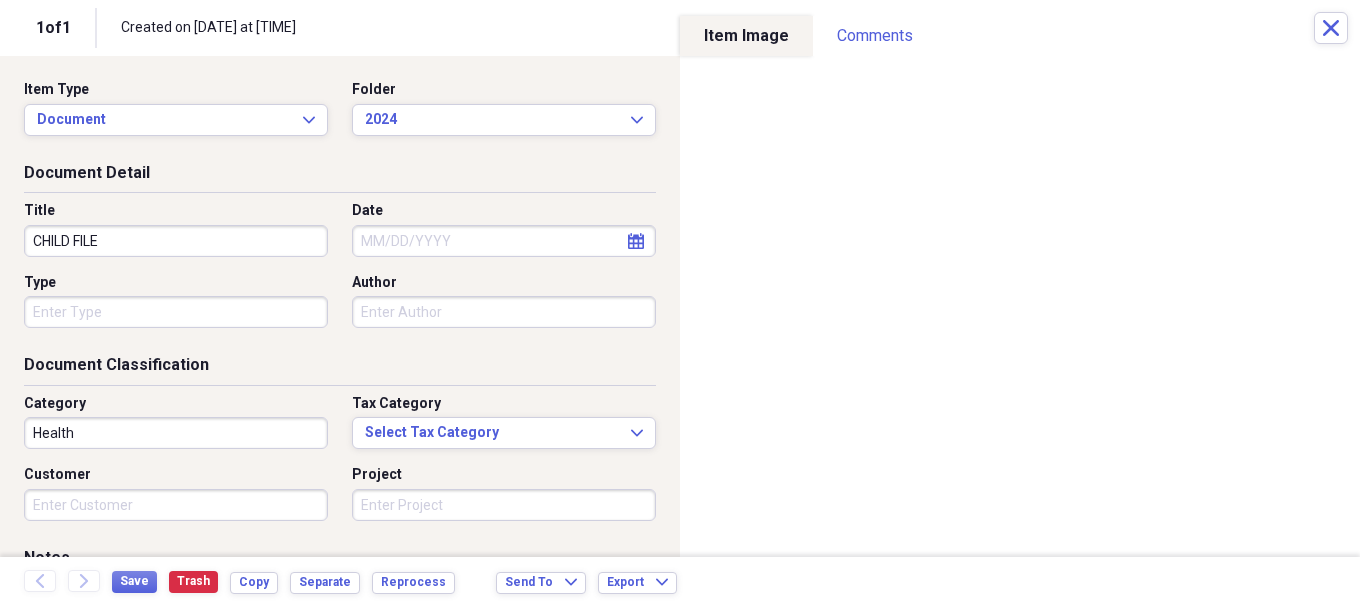 type on "CHILD FILE" 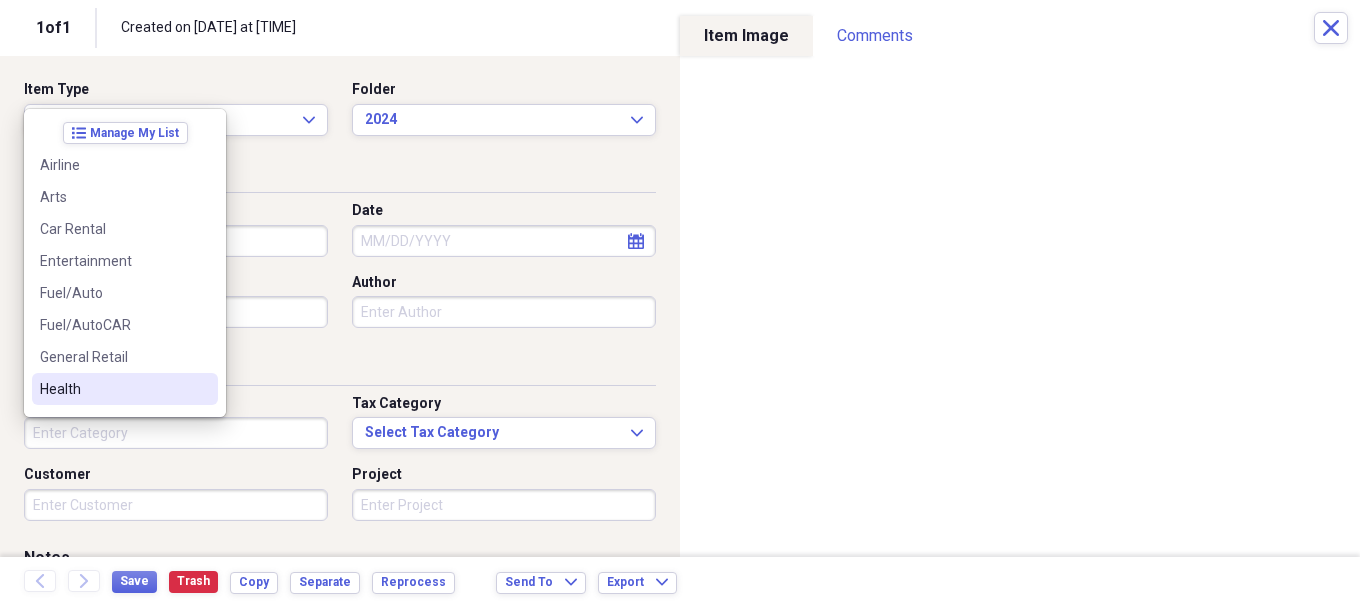 type 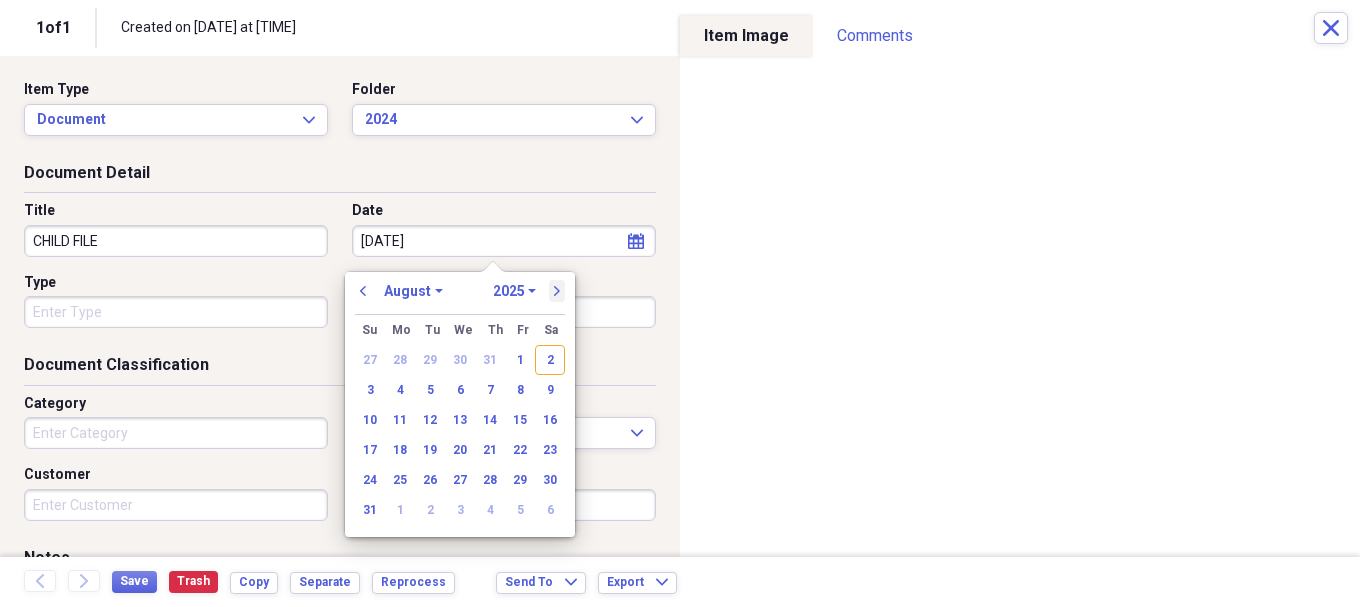 type on "[DATE]" 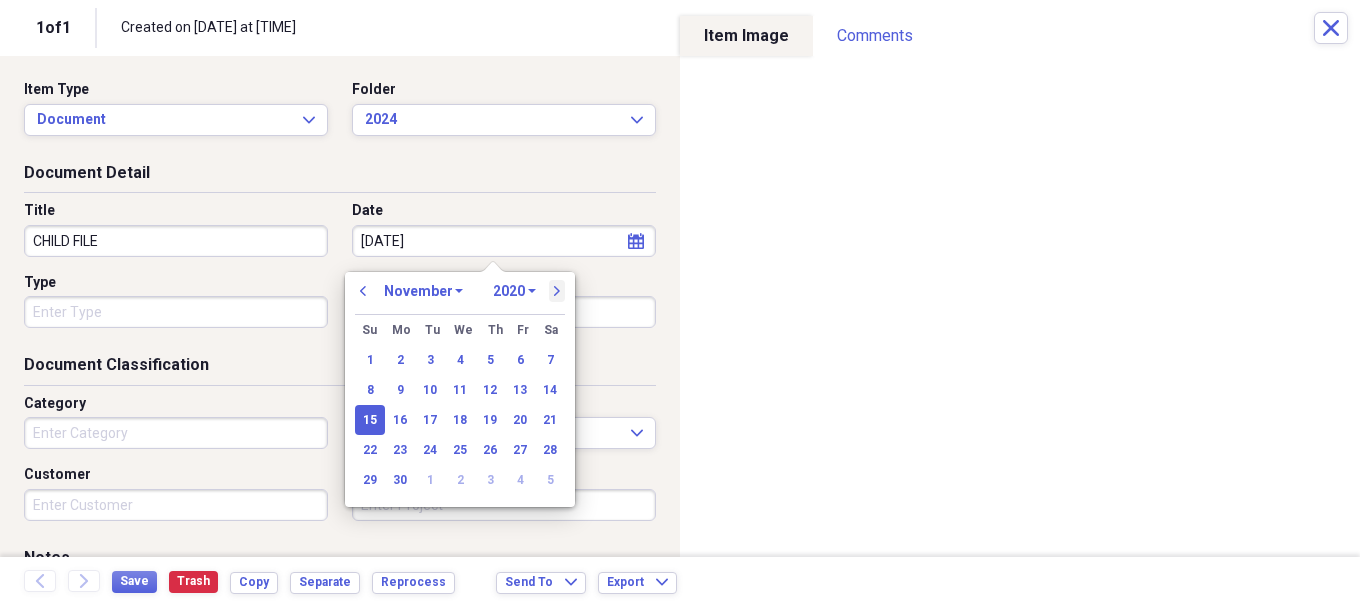 type on "11/15/2024" 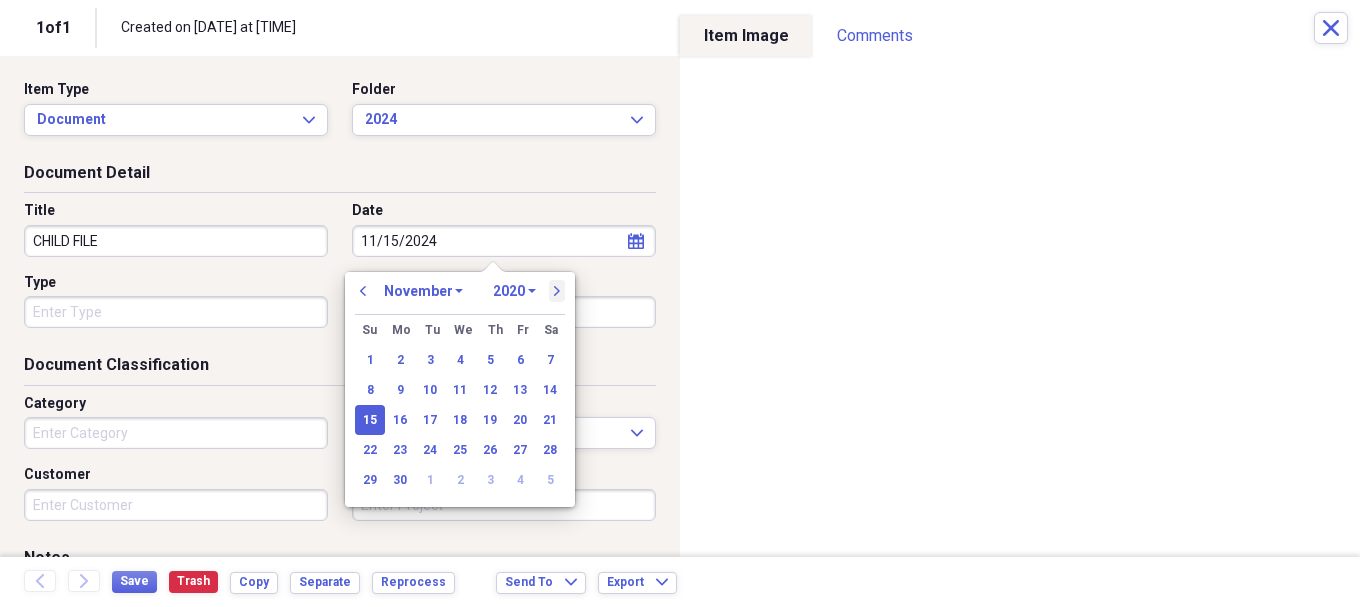 select on "2024" 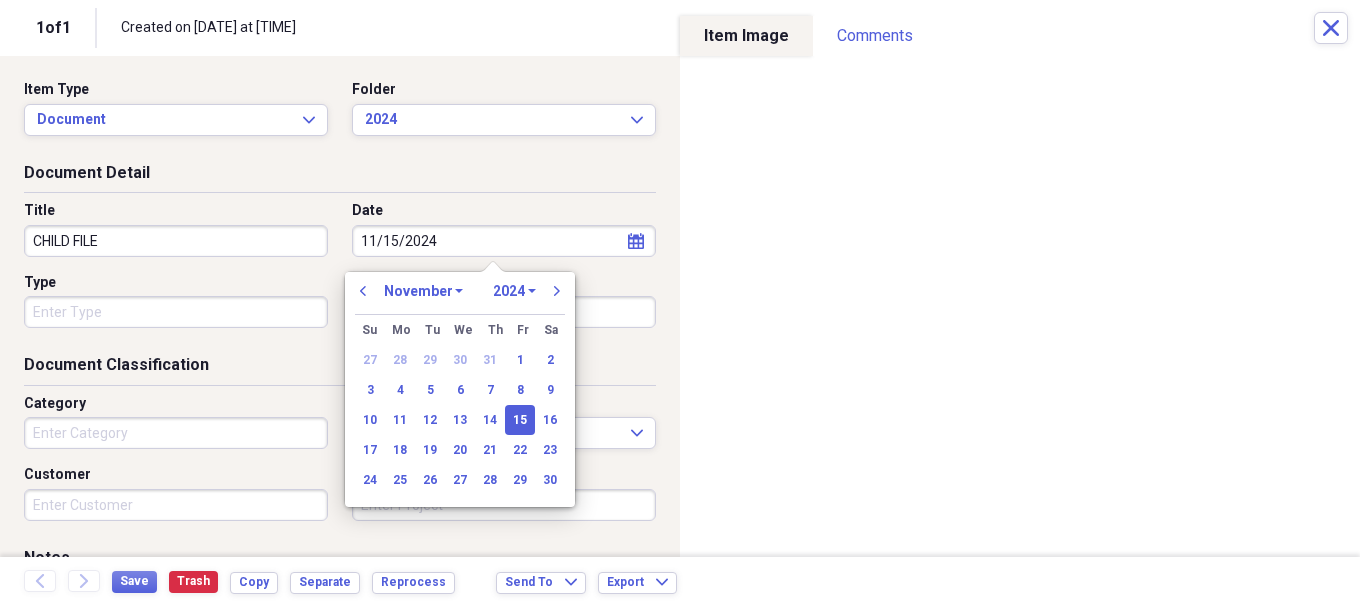 type on "11/15/2024" 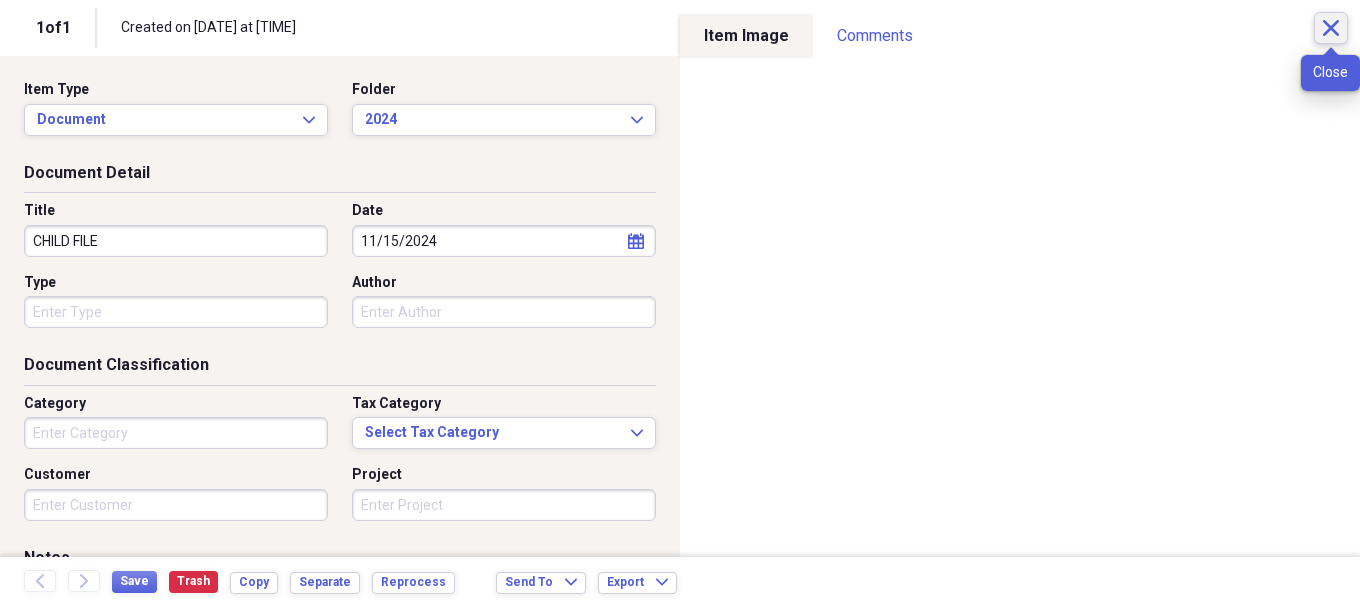 click 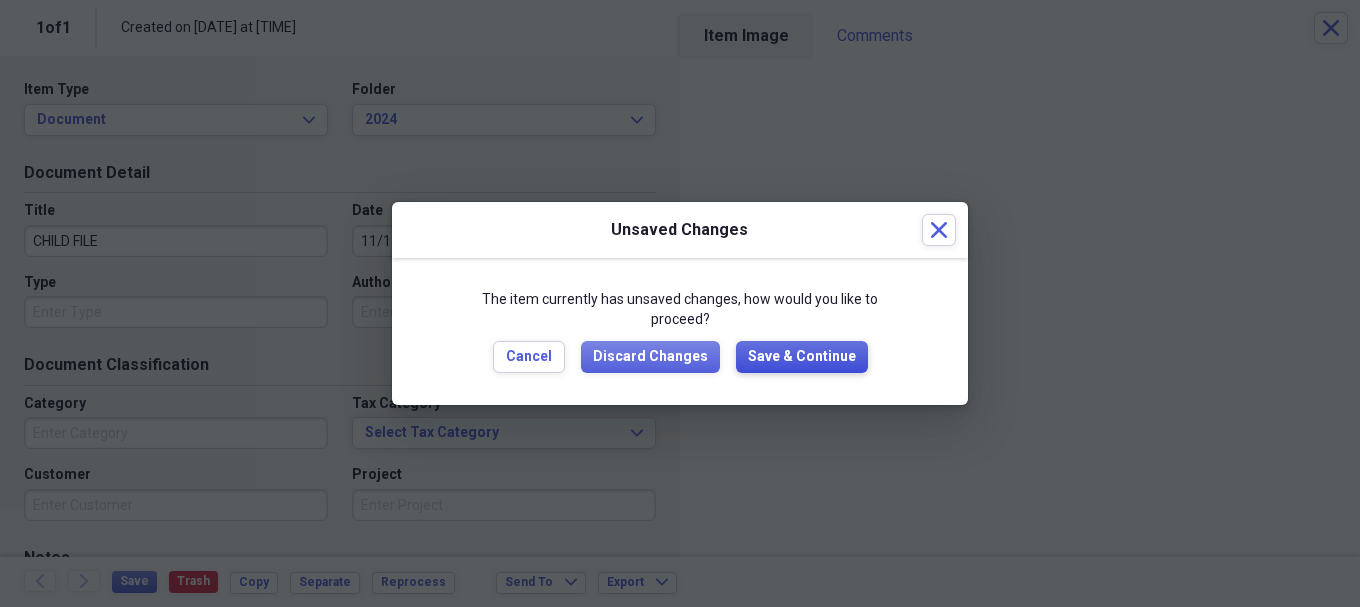 click on "Save & Continue" at bounding box center (802, 357) 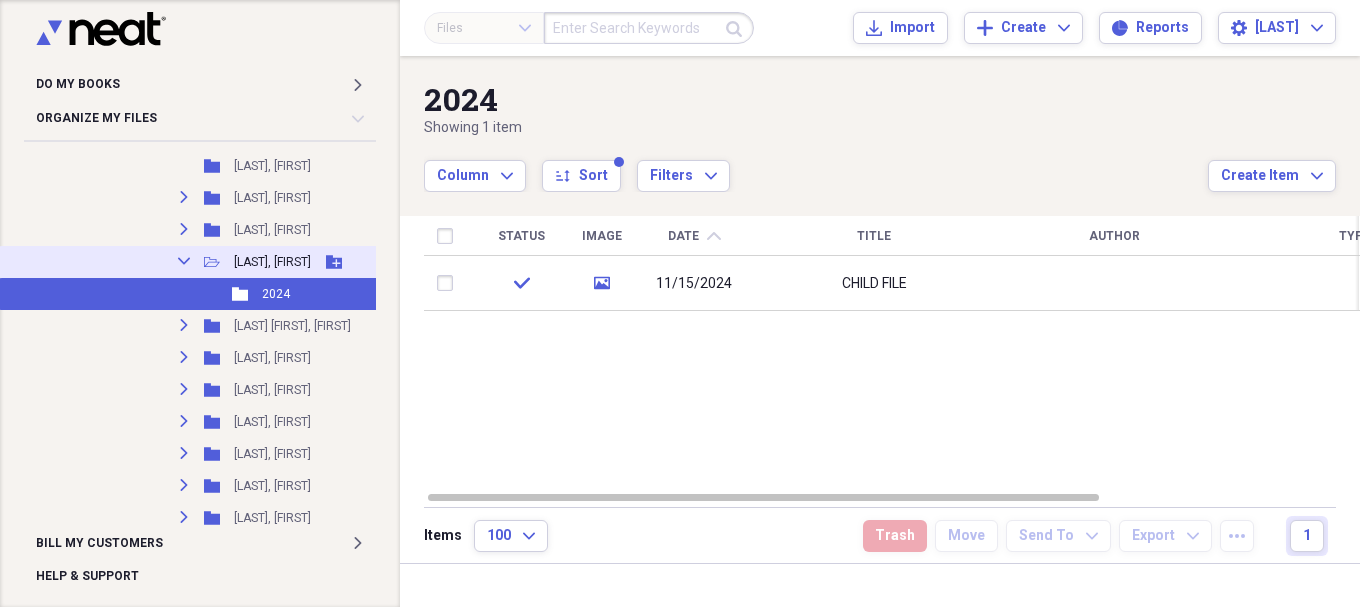 click on "Collapse" 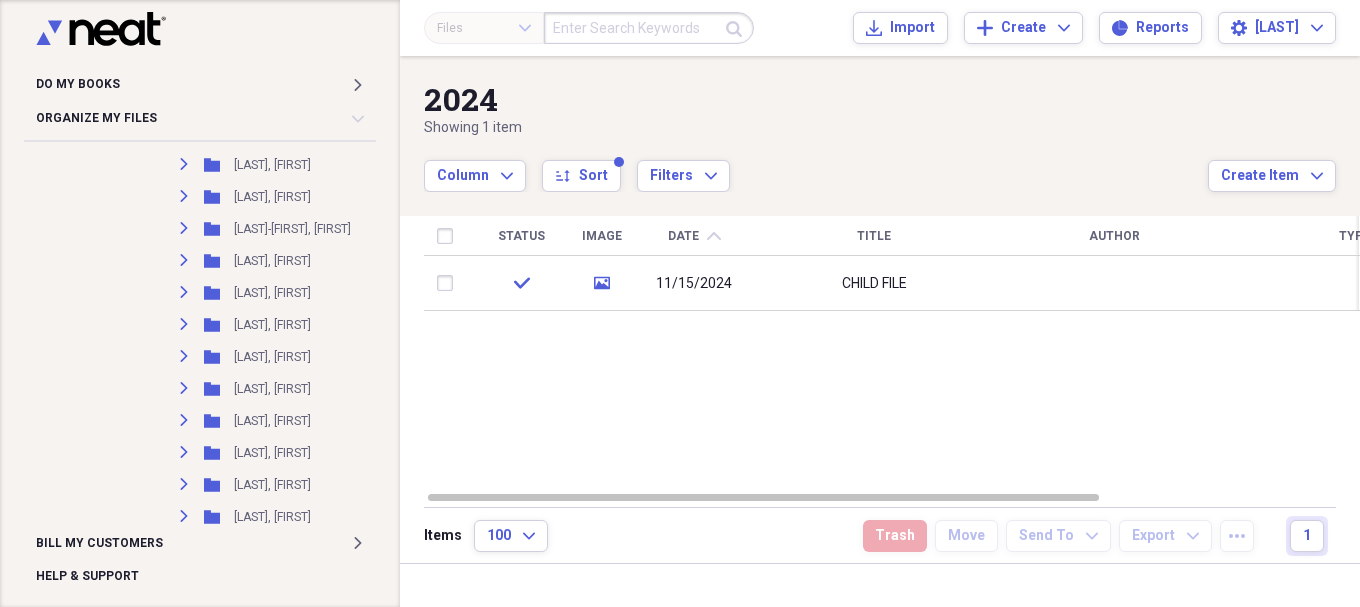 scroll, scrollTop: 13577, scrollLeft: 0, axis: vertical 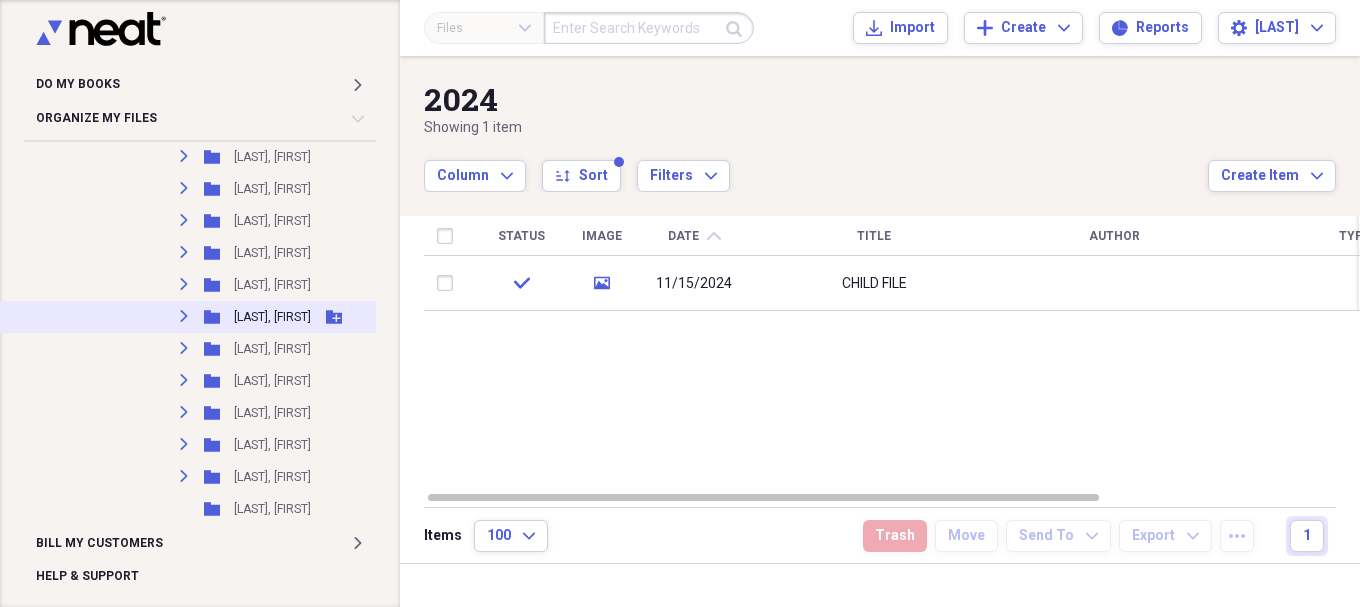 click 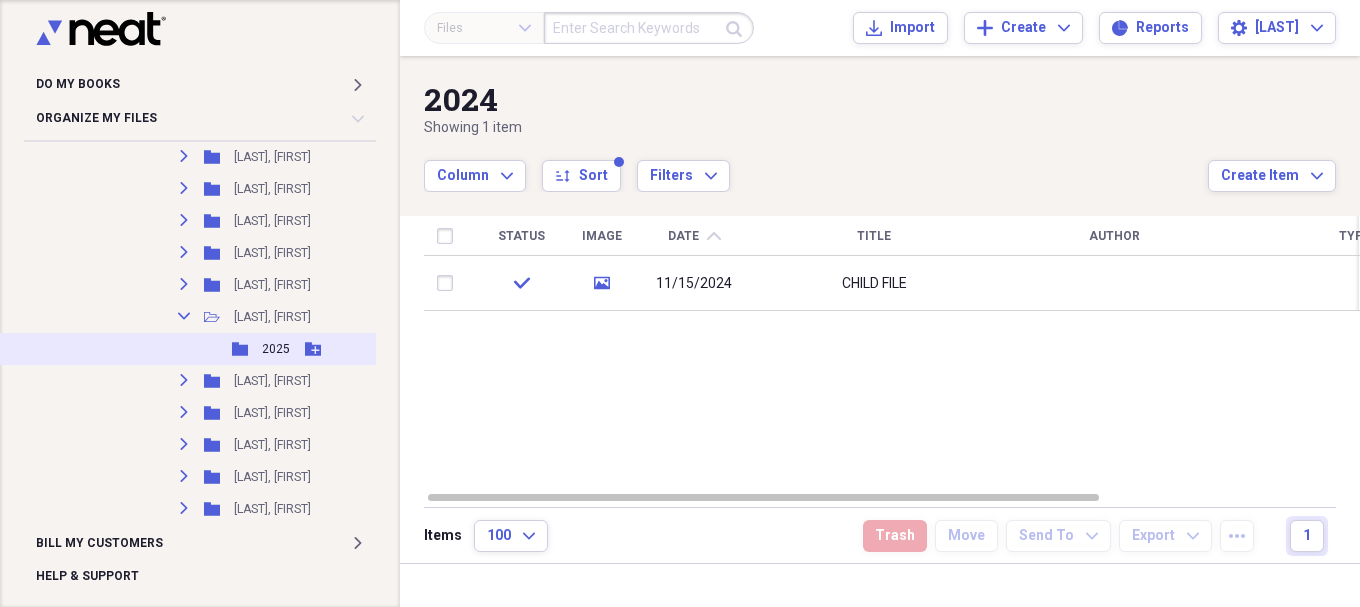 click on "2025" at bounding box center (276, 349) 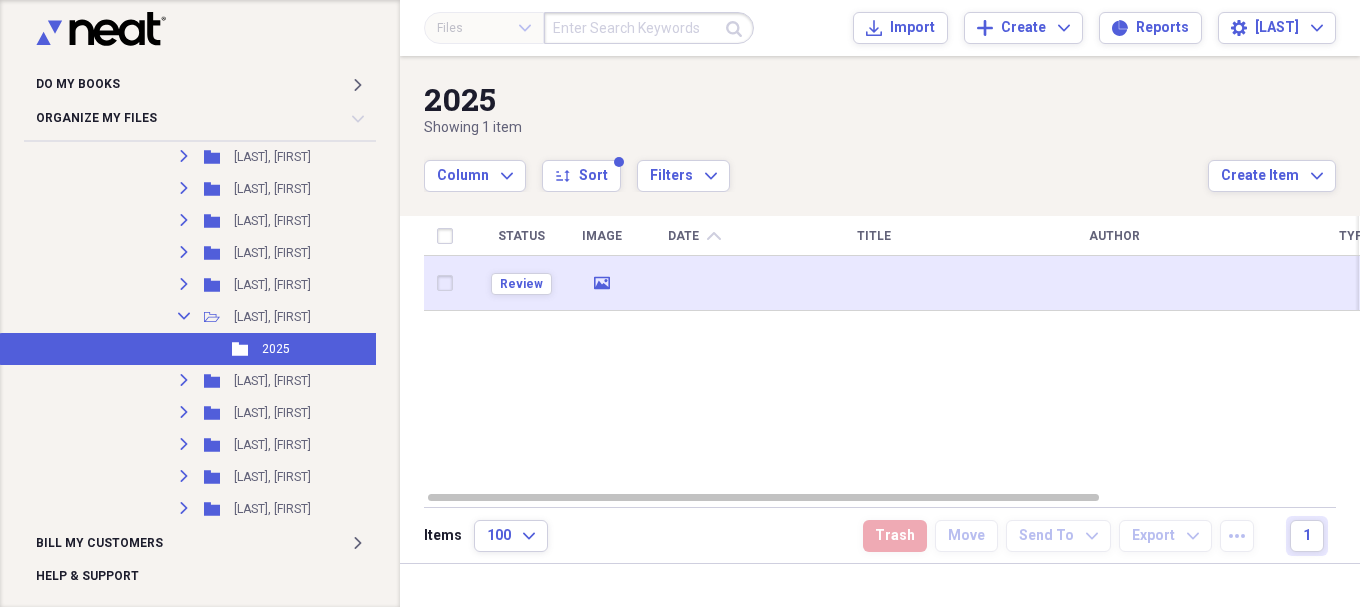 click at bounding box center [694, 283] 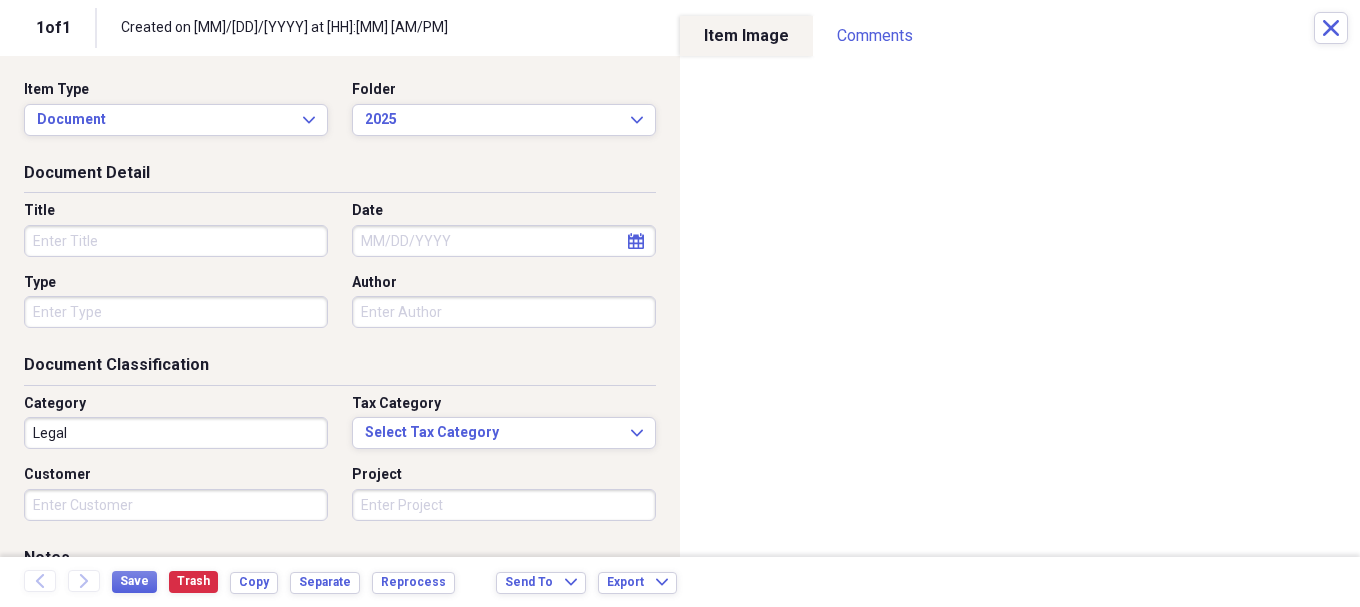 click on "Title" at bounding box center (176, 241) 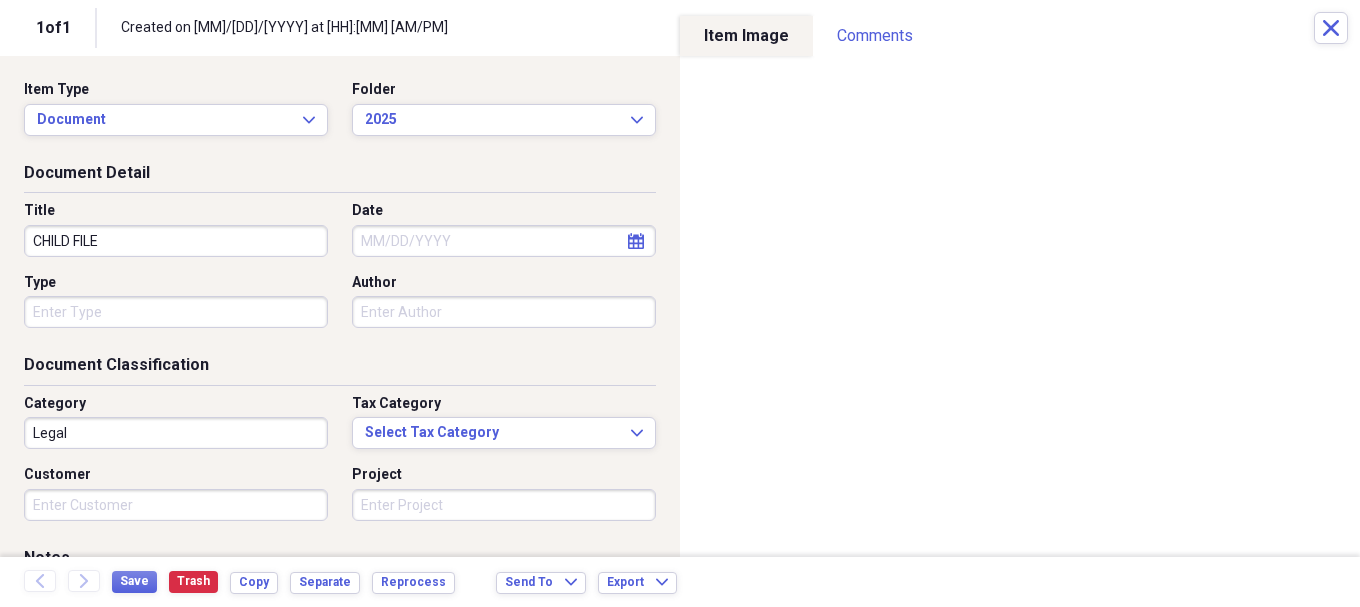 type on "CHILD FILE" 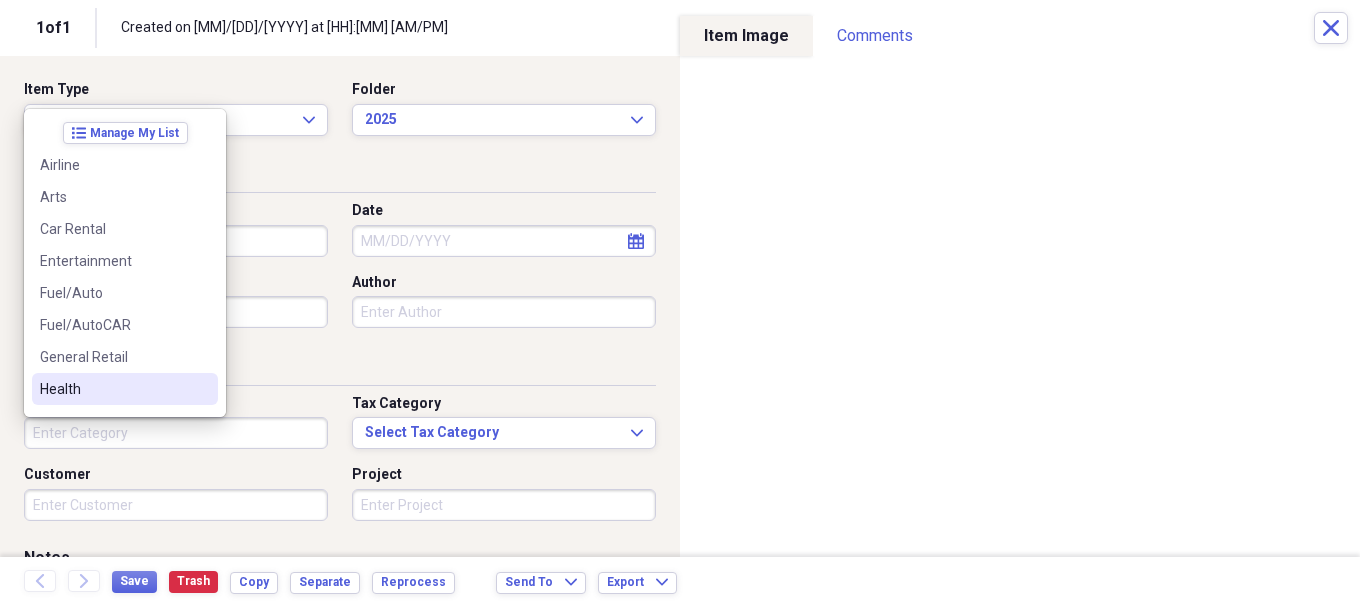 type 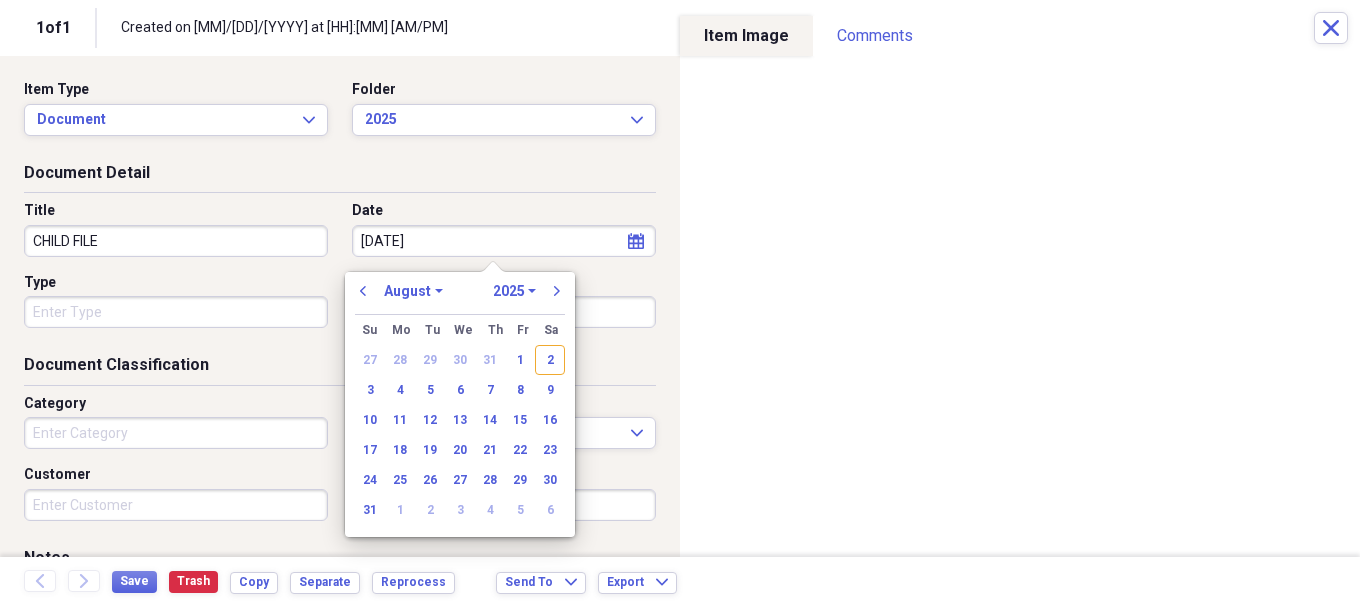 type on "01/06/20" 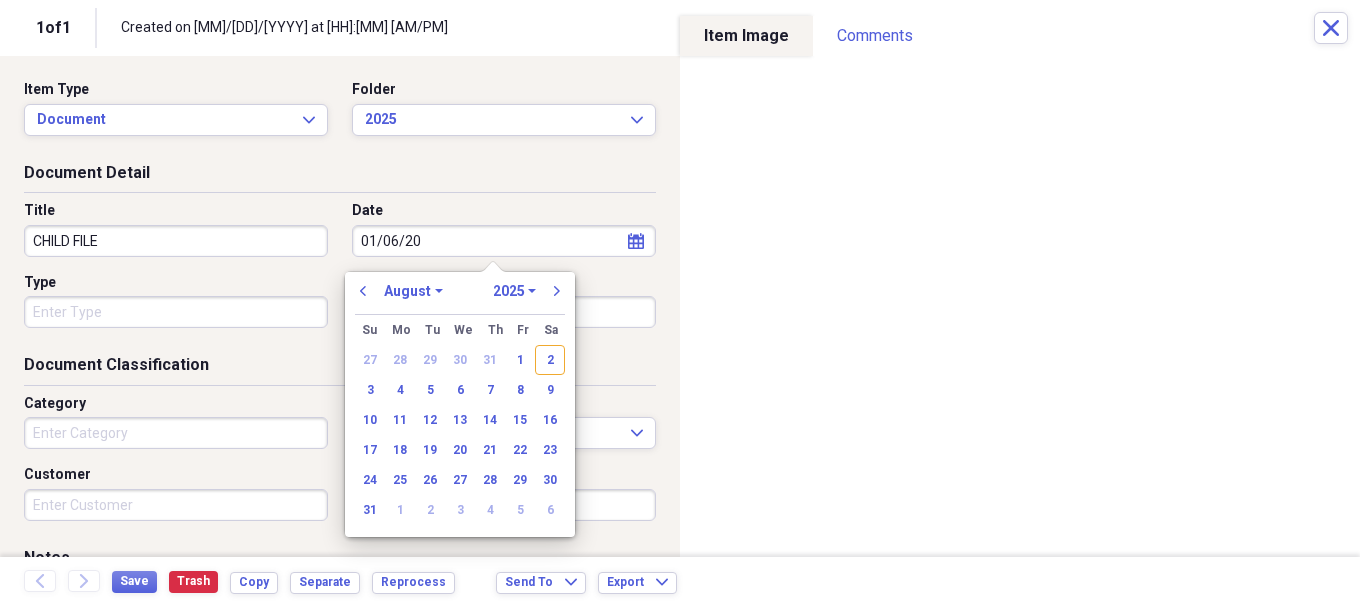 select on "0" 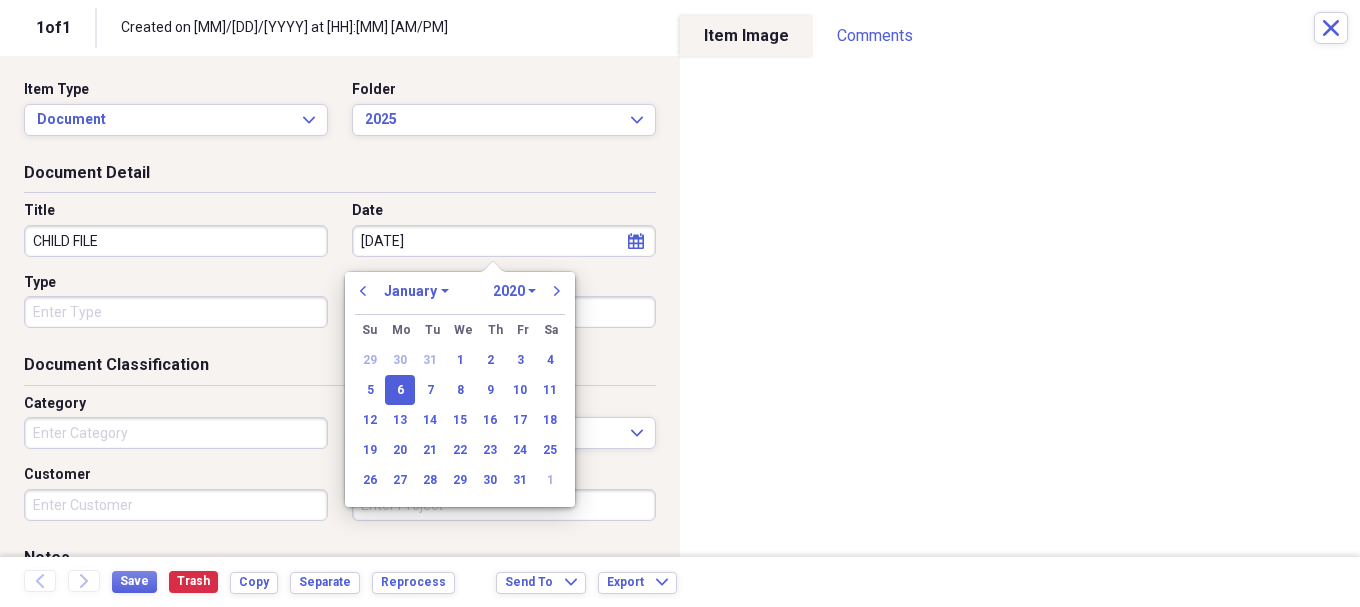 type on "01/06/2025" 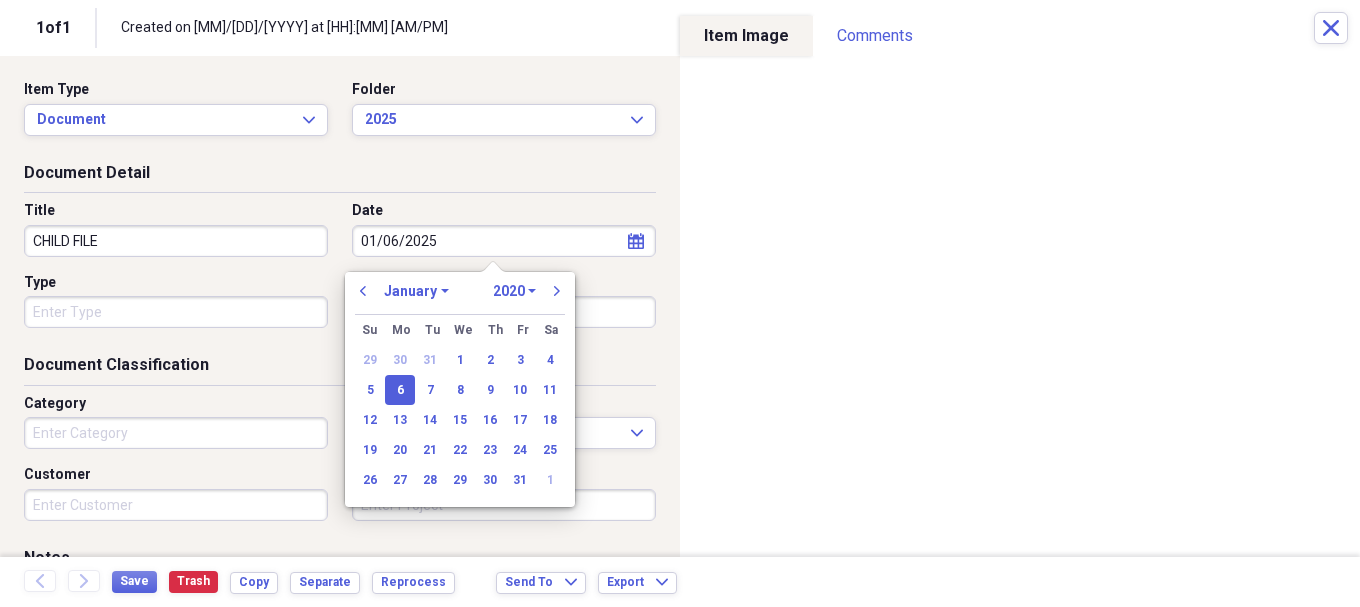 select on "2025" 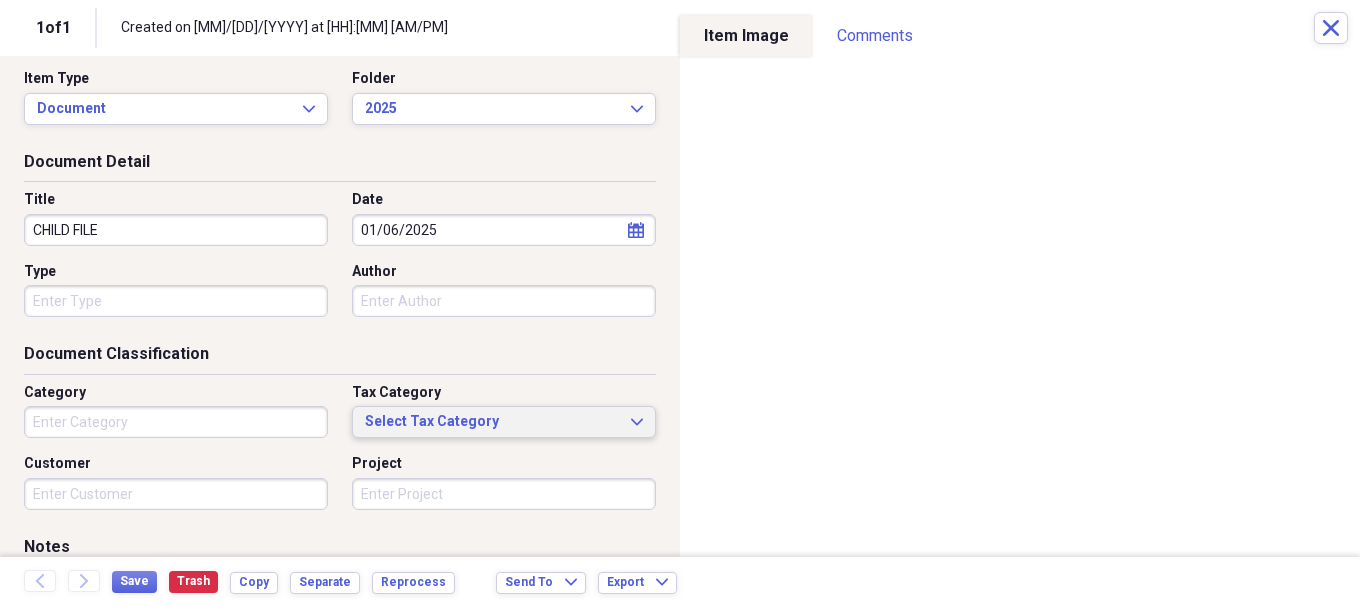 scroll, scrollTop: 0, scrollLeft: 0, axis: both 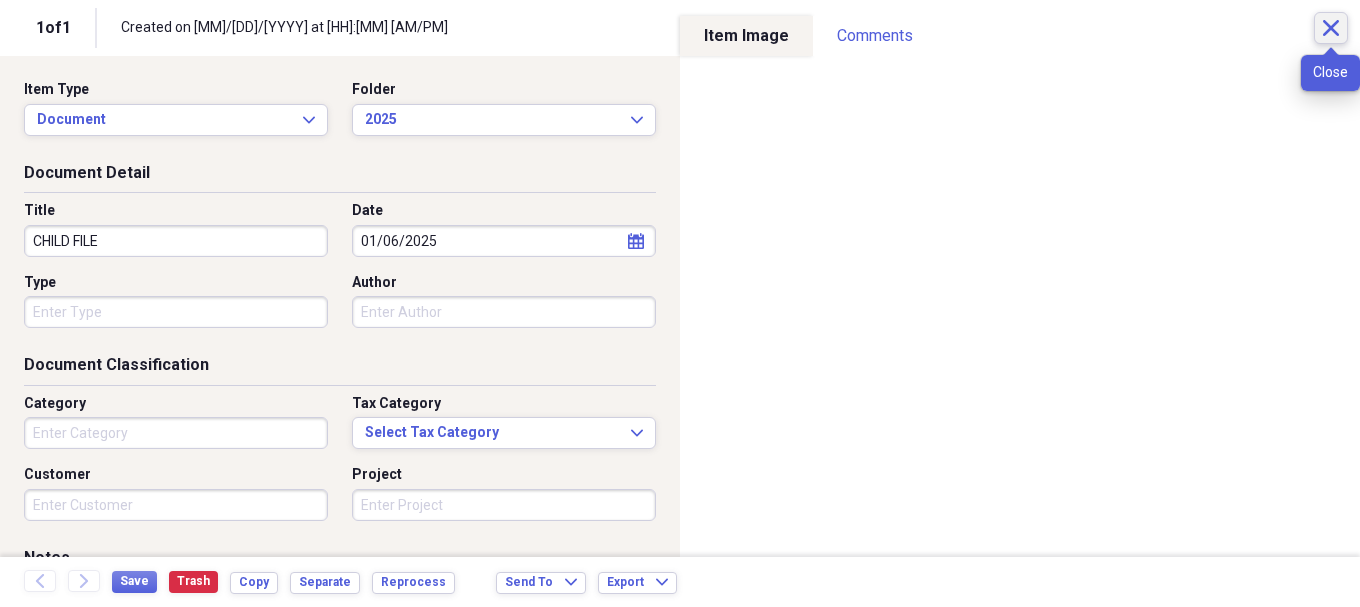type on "01/06/2025" 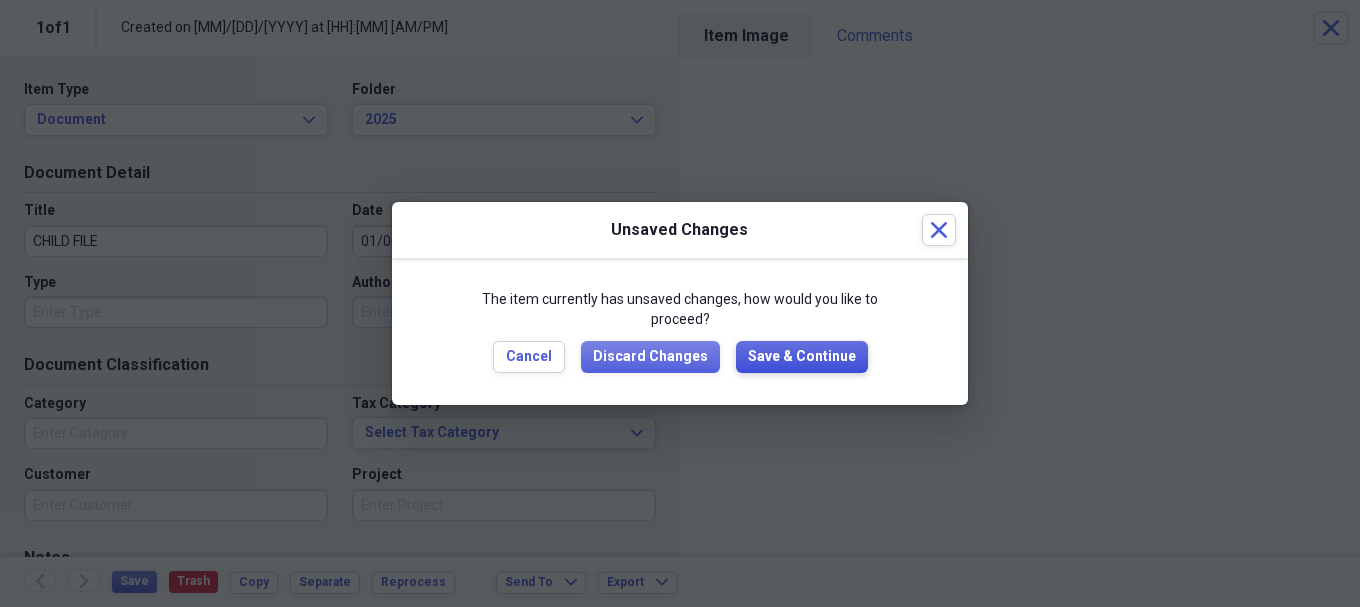 click on "Save & Continue" at bounding box center (802, 357) 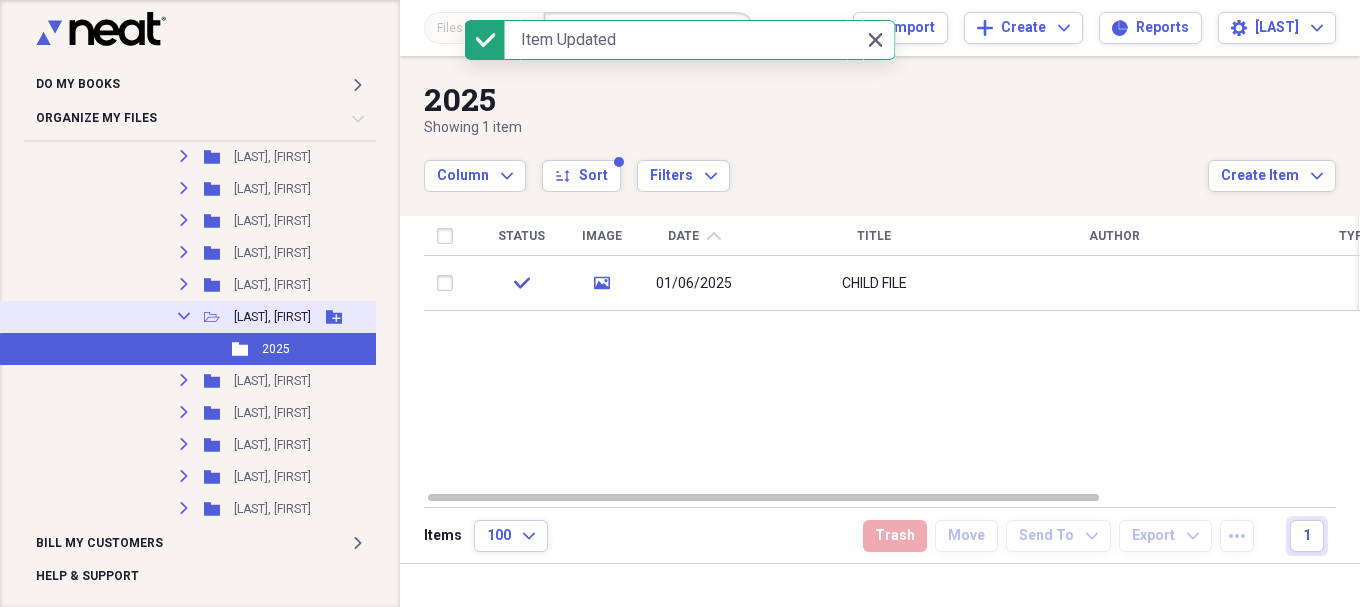 click on "Collapse" 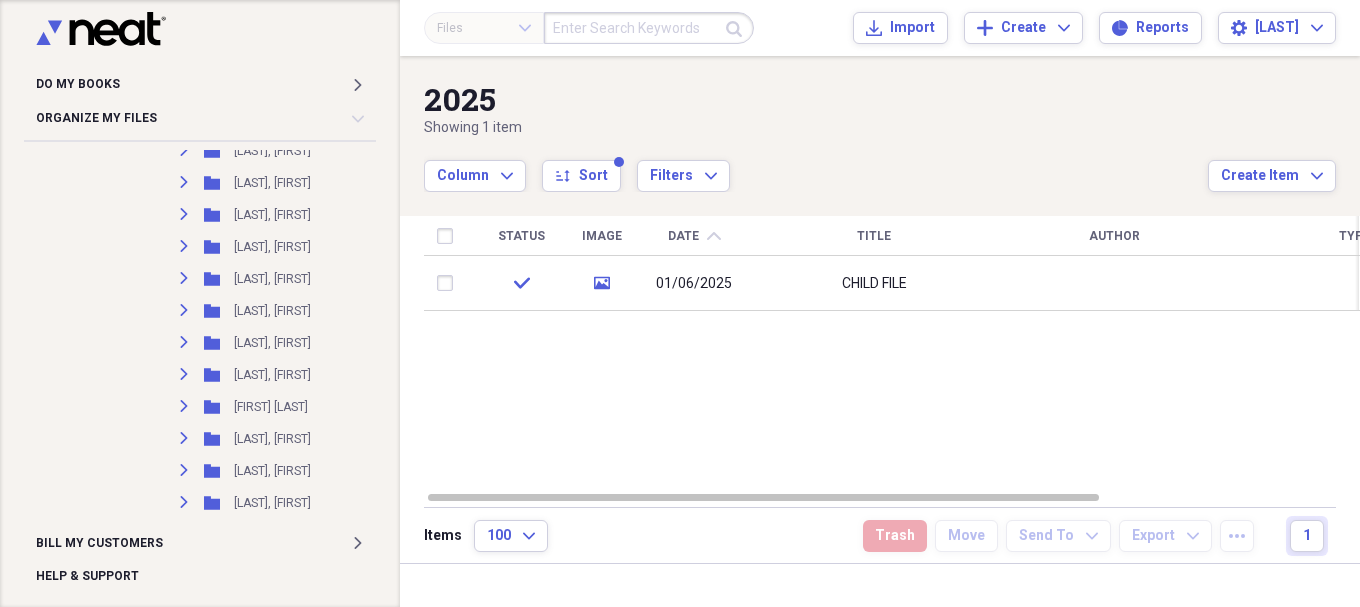 scroll, scrollTop: 9077, scrollLeft: 0, axis: vertical 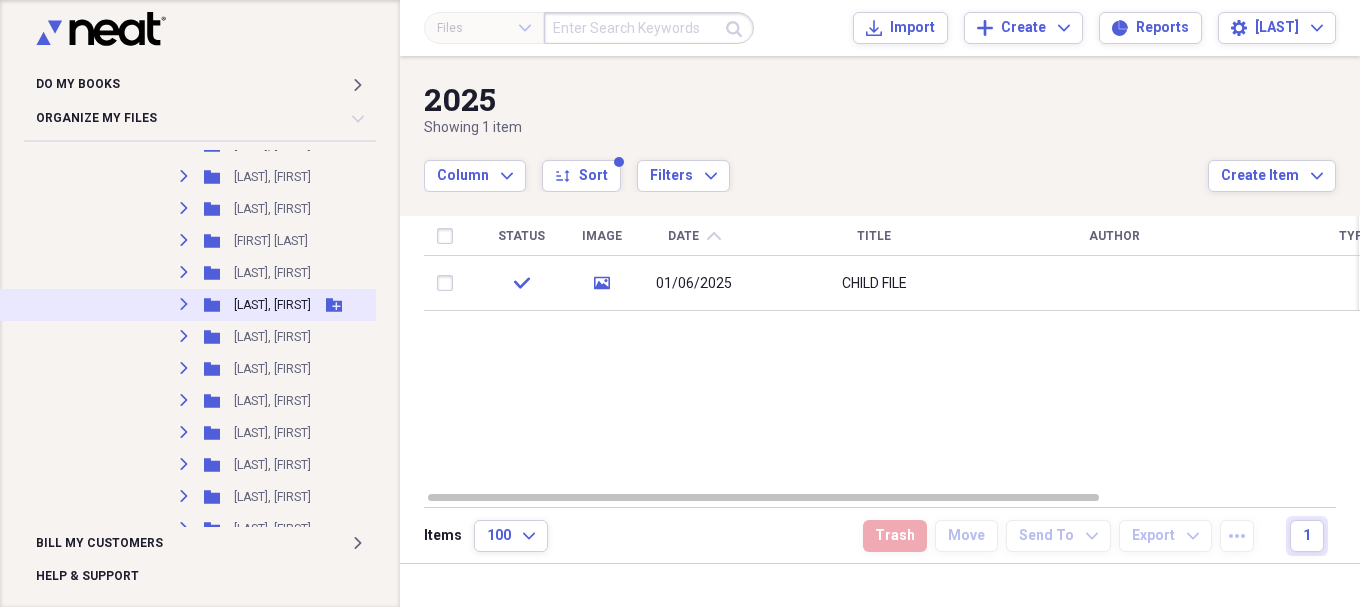click on "Expand" 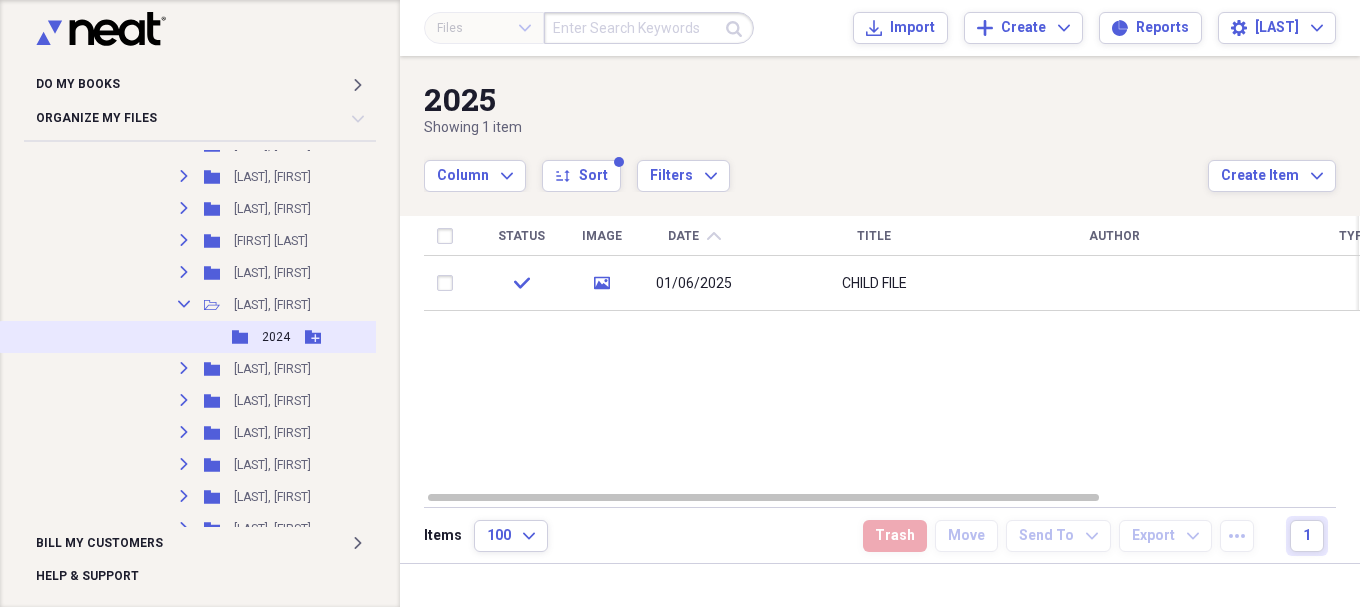 click on "2024" at bounding box center (276, 337) 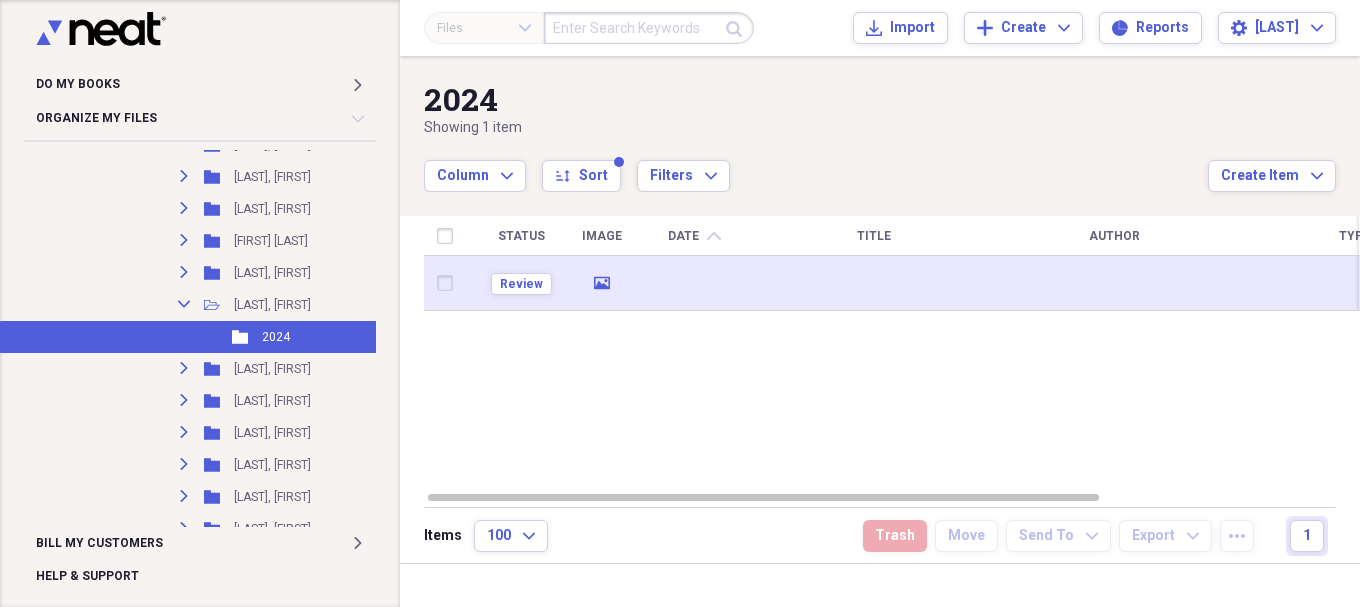 click at bounding box center (874, 283) 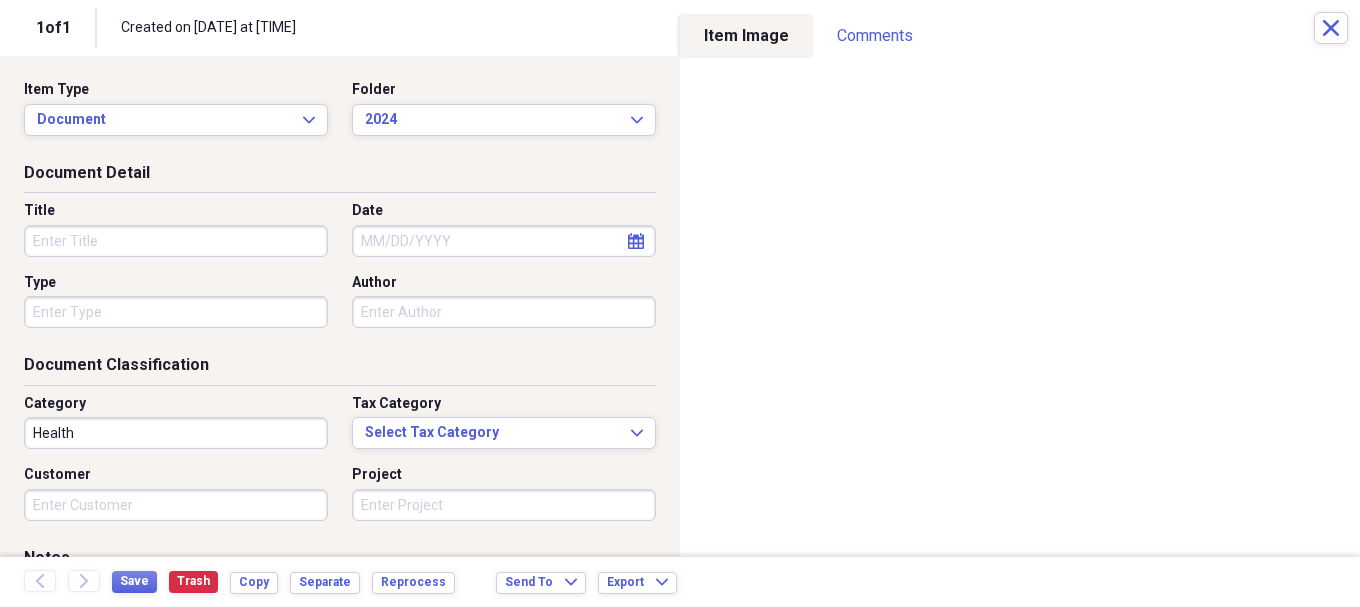 click on "Title" at bounding box center [176, 241] 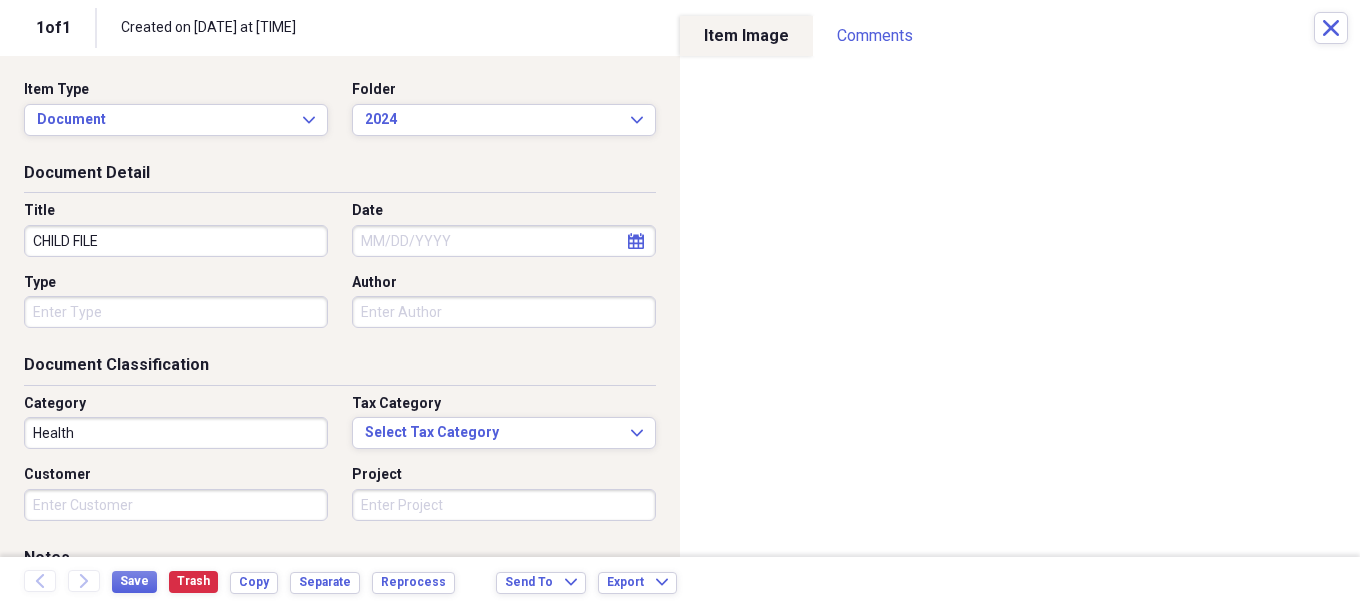 type on "CHILD FILE" 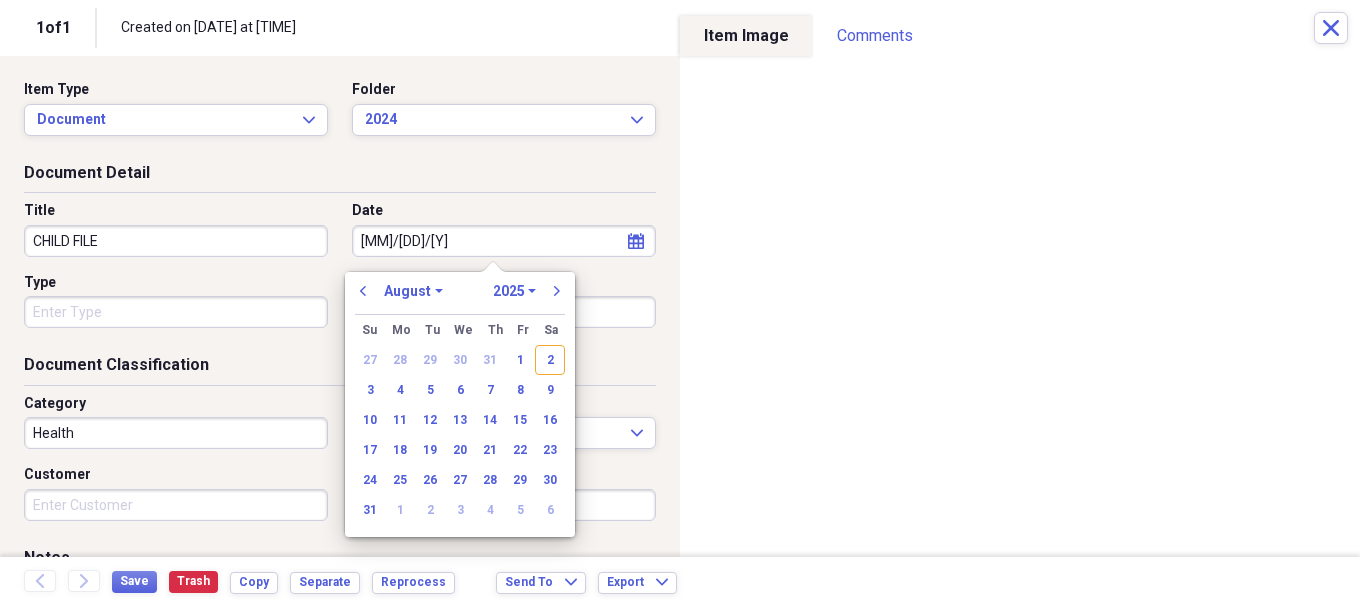 type on "[DATE]" 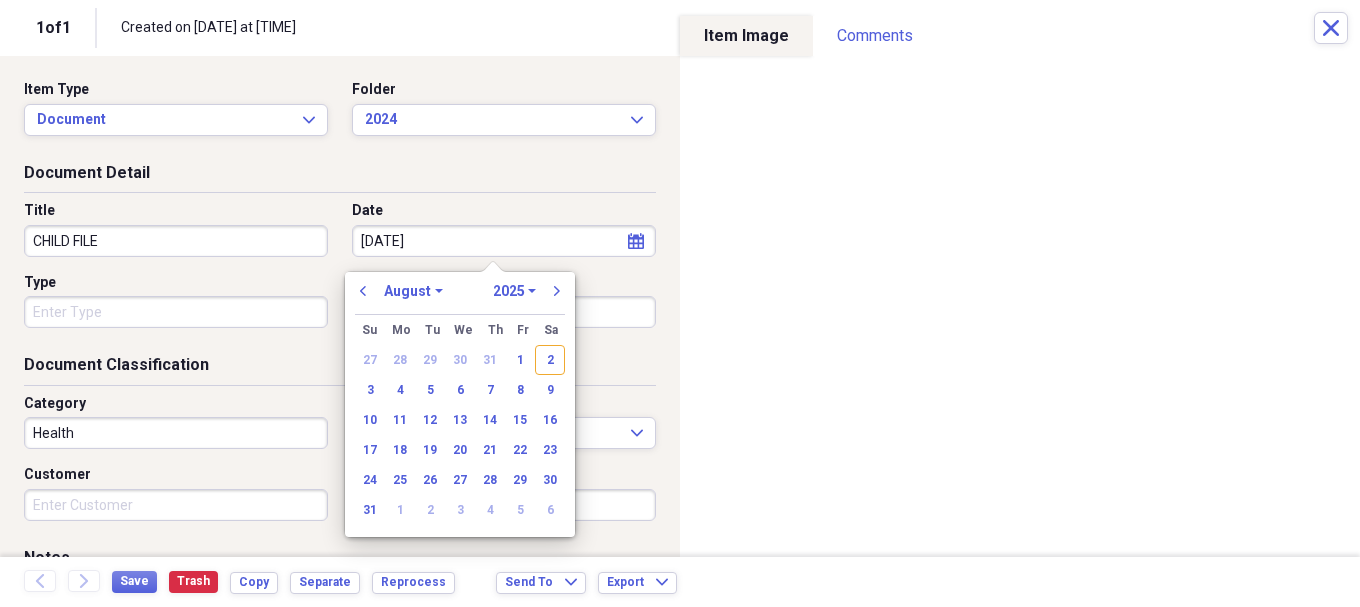 select on "6" 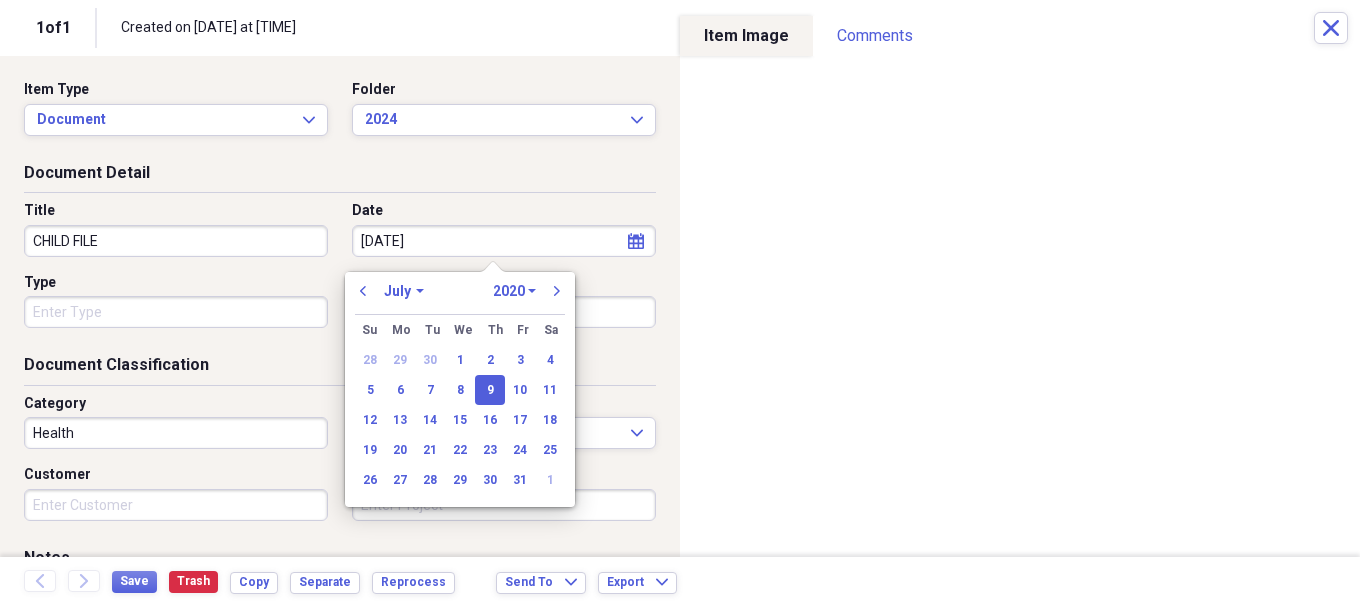type on "07/09/2024" 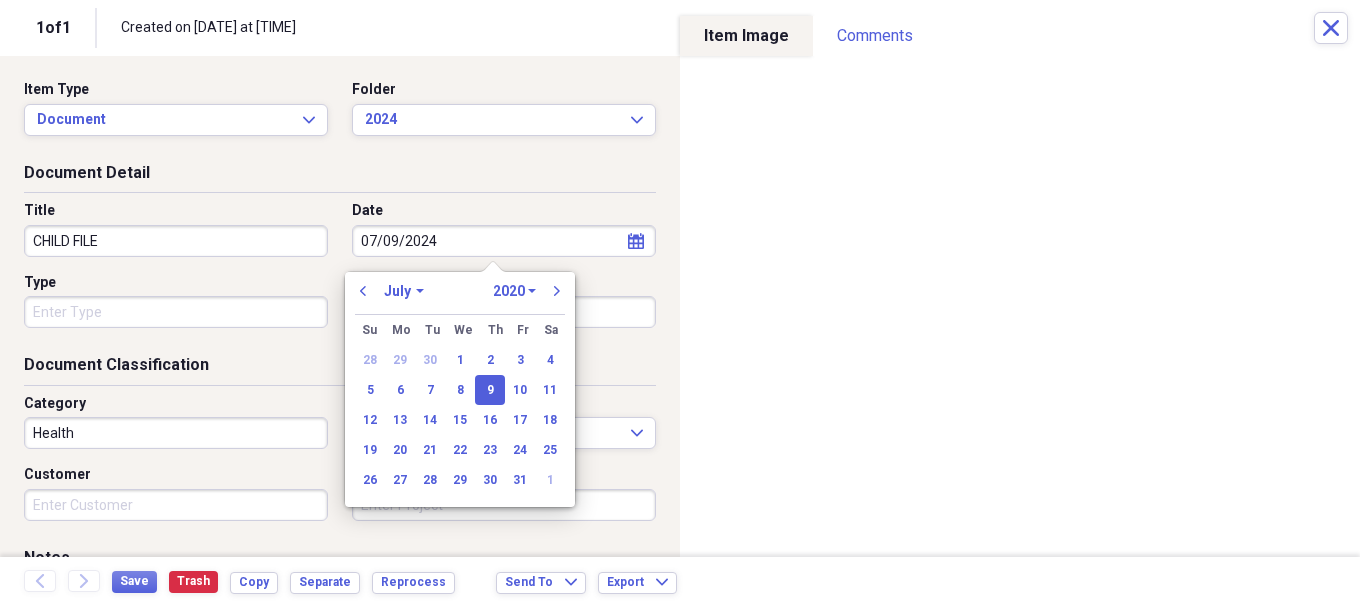 select on "2024" 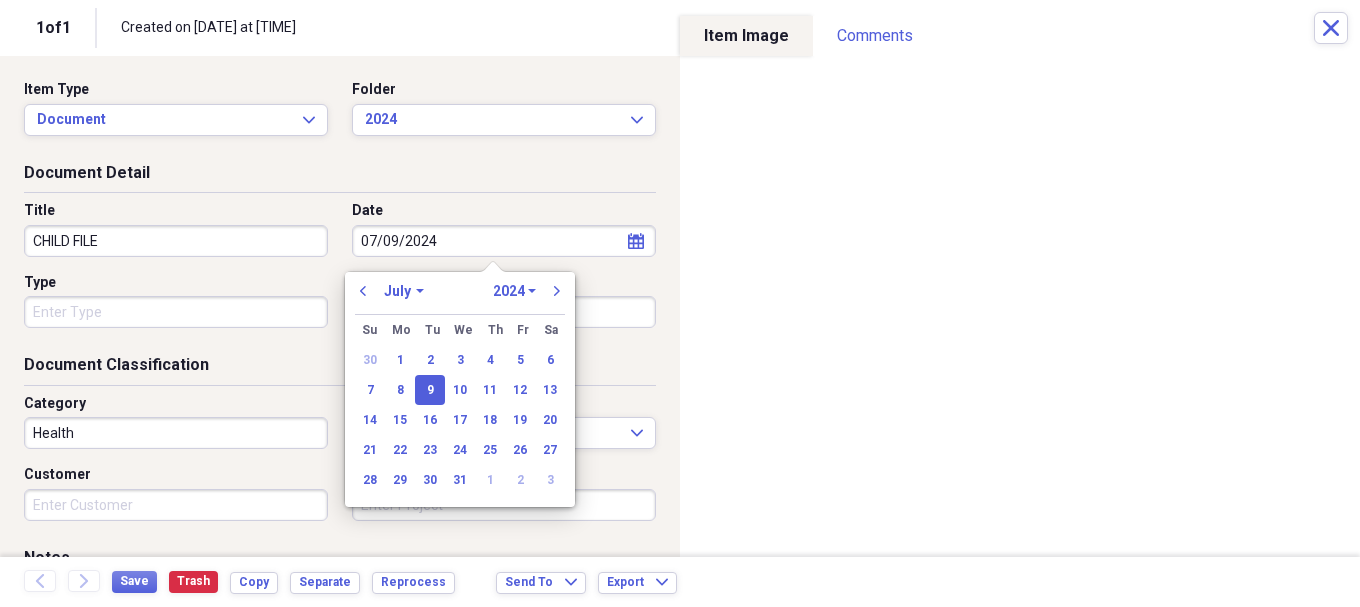 type on "07/09/2024" 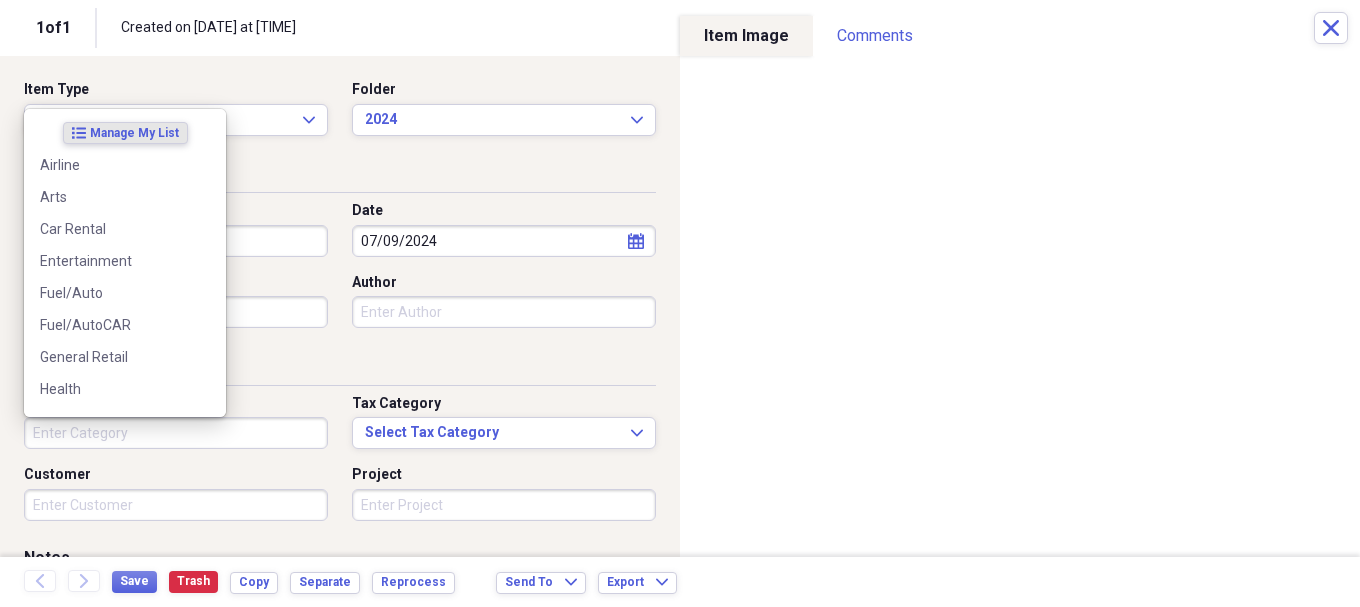 type 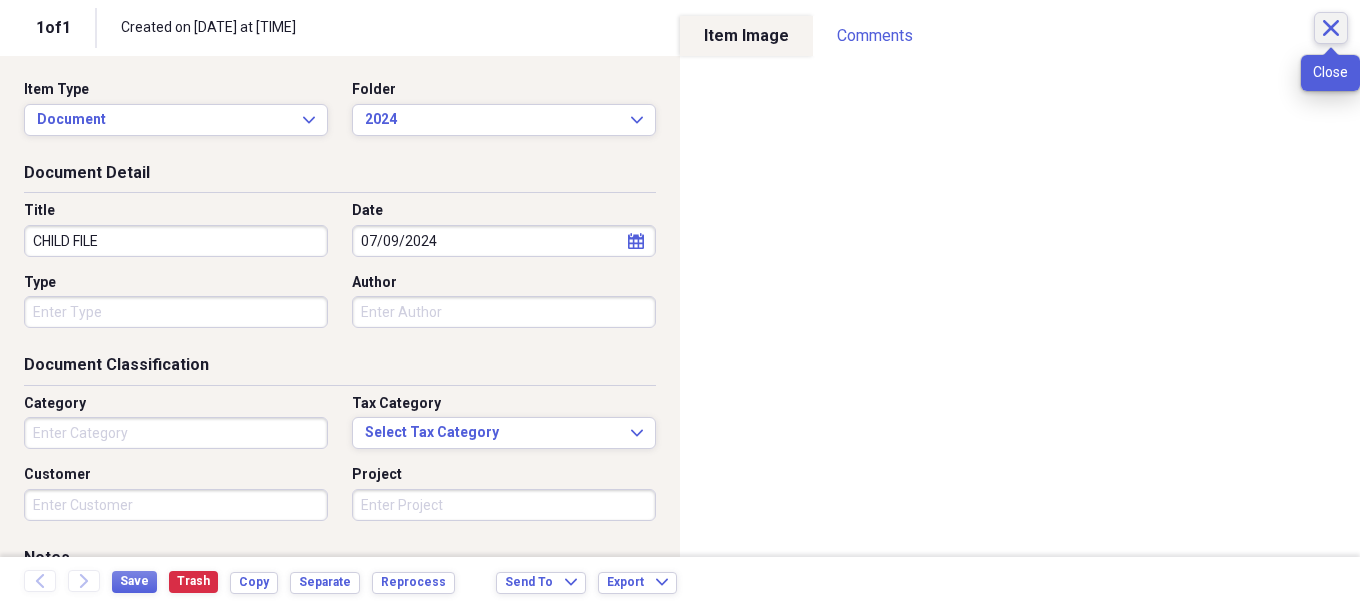 click on "Close" 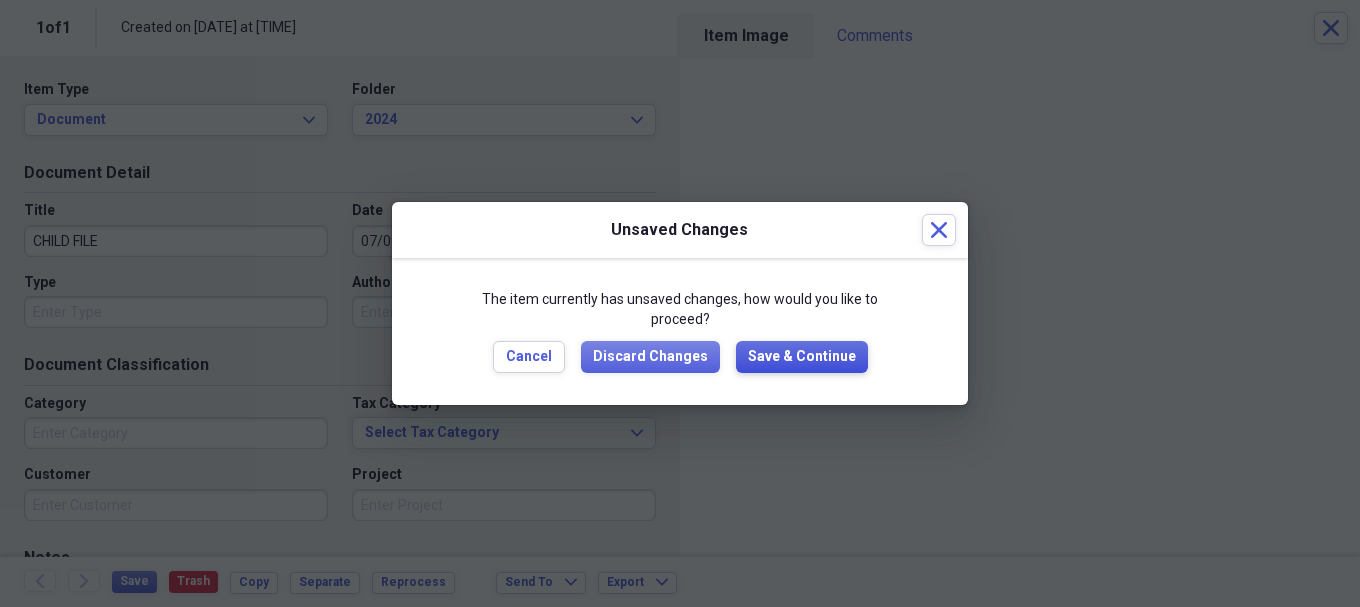click on "Save & Continue" at bounding box center [802, 357] 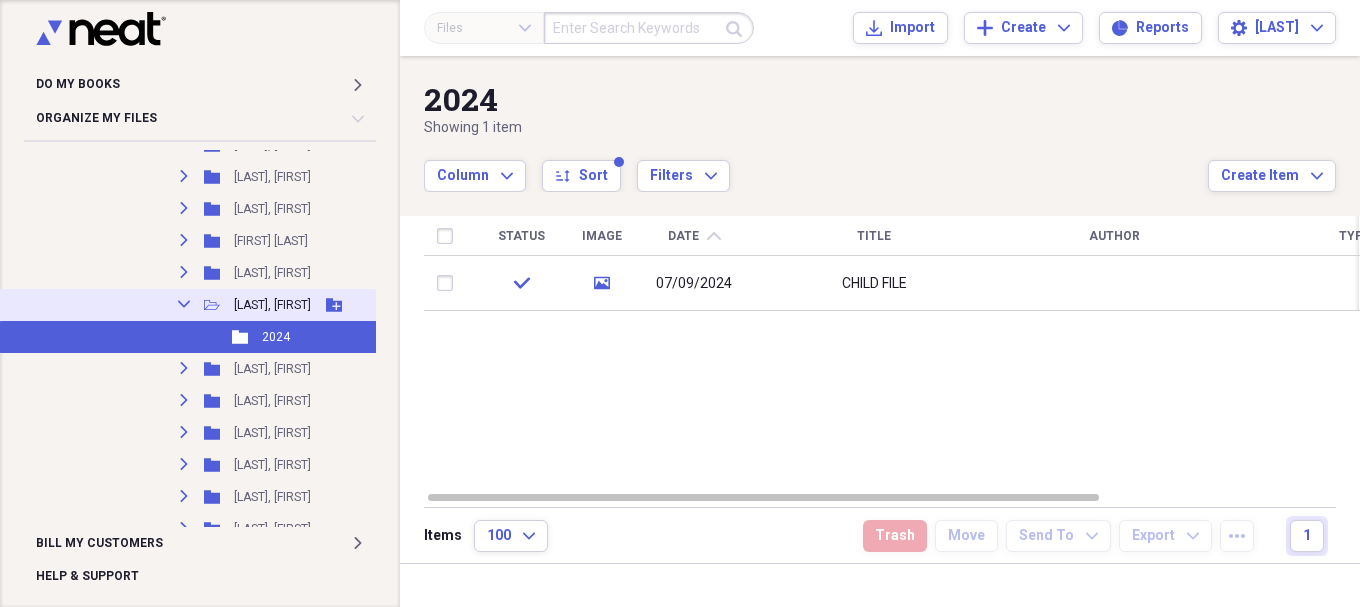 click on "Collapse" 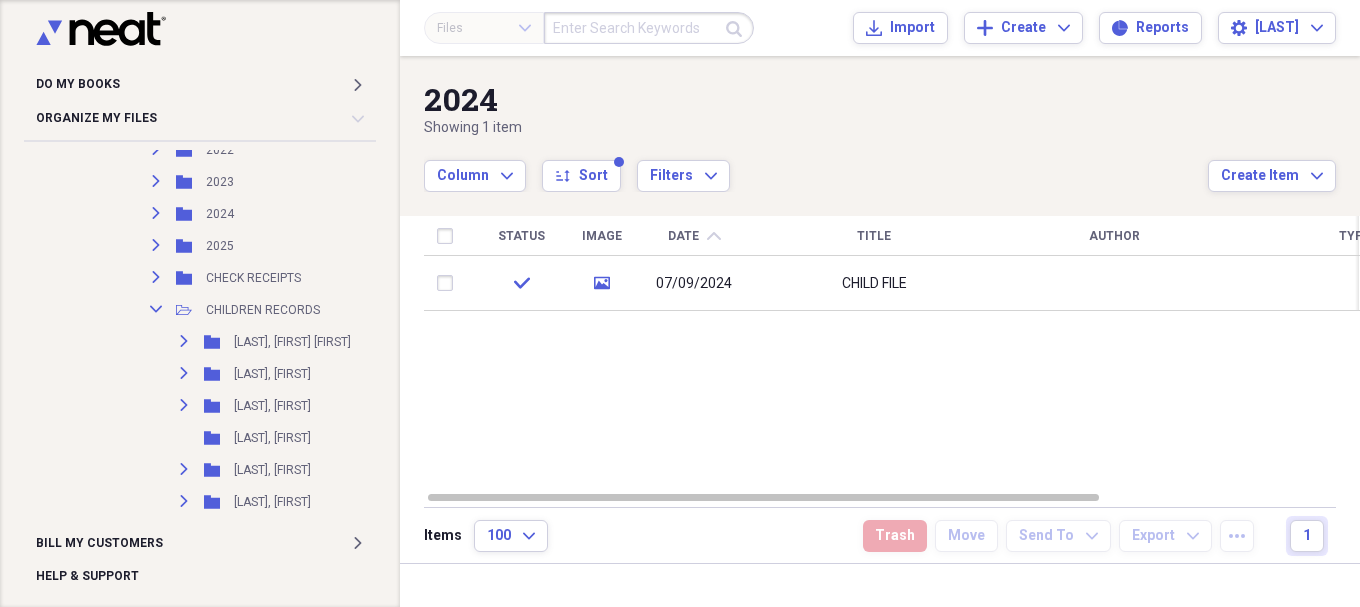 scroll, scrollTop: 3411, scrollLeft: 0, axis: vertical 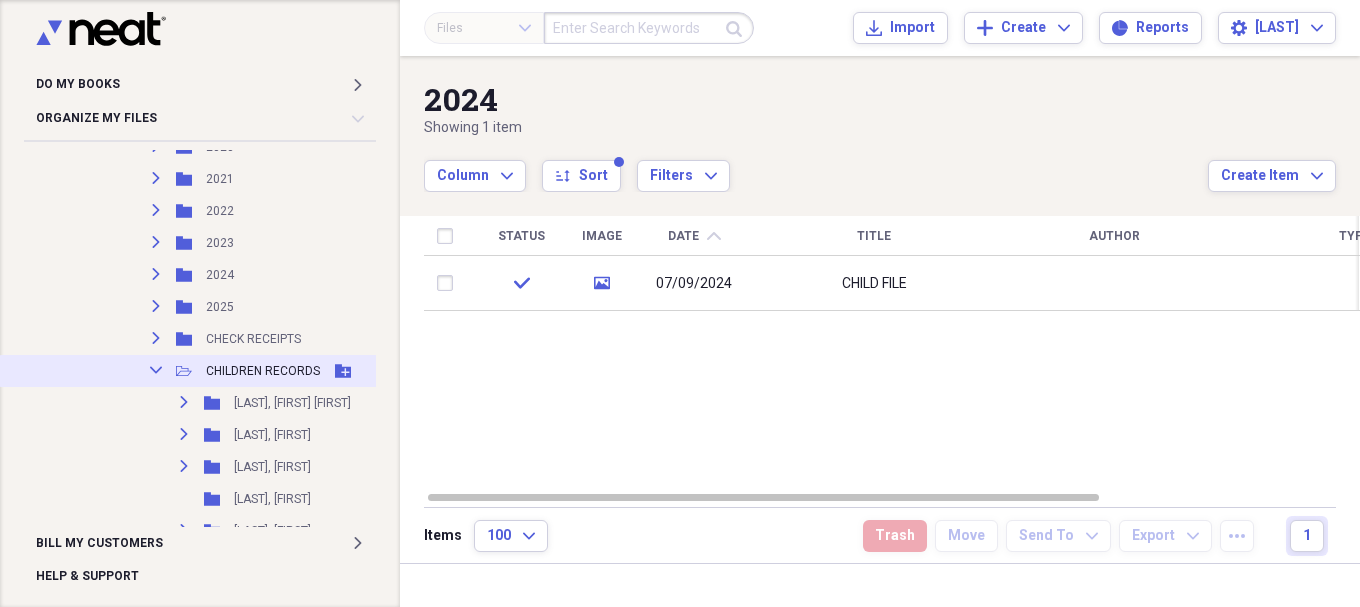 click on "Collapse" 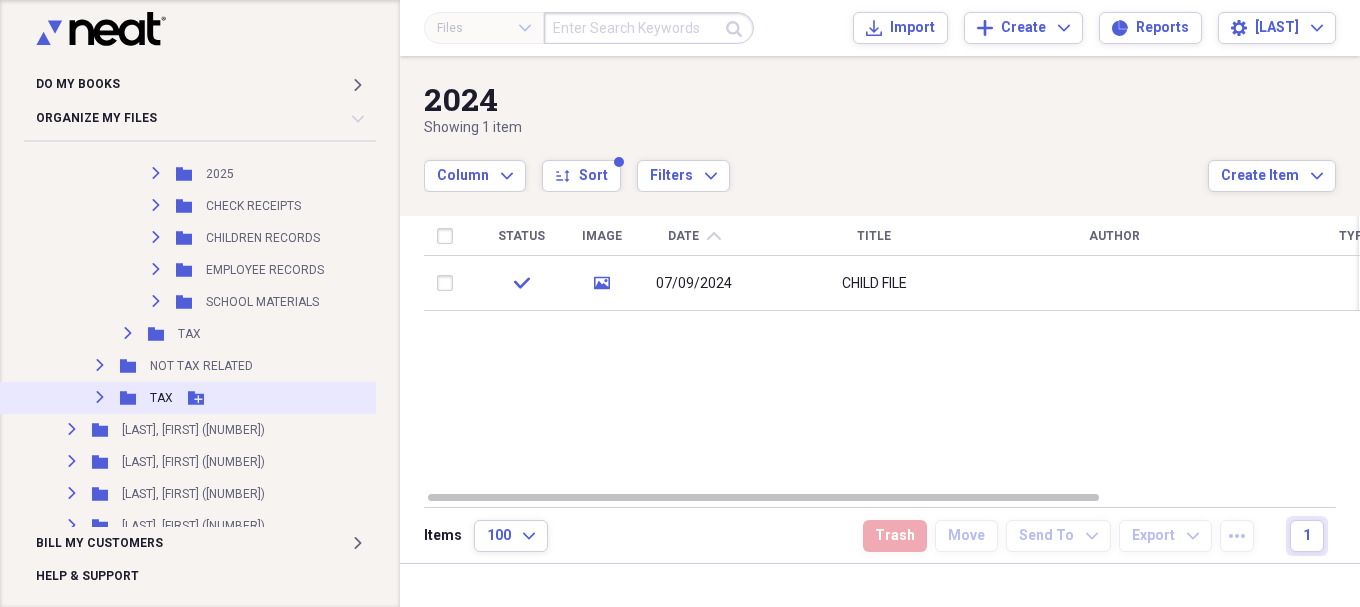 scroll, scrollTop: 3577, scrollLeft: 0, axis: vertical 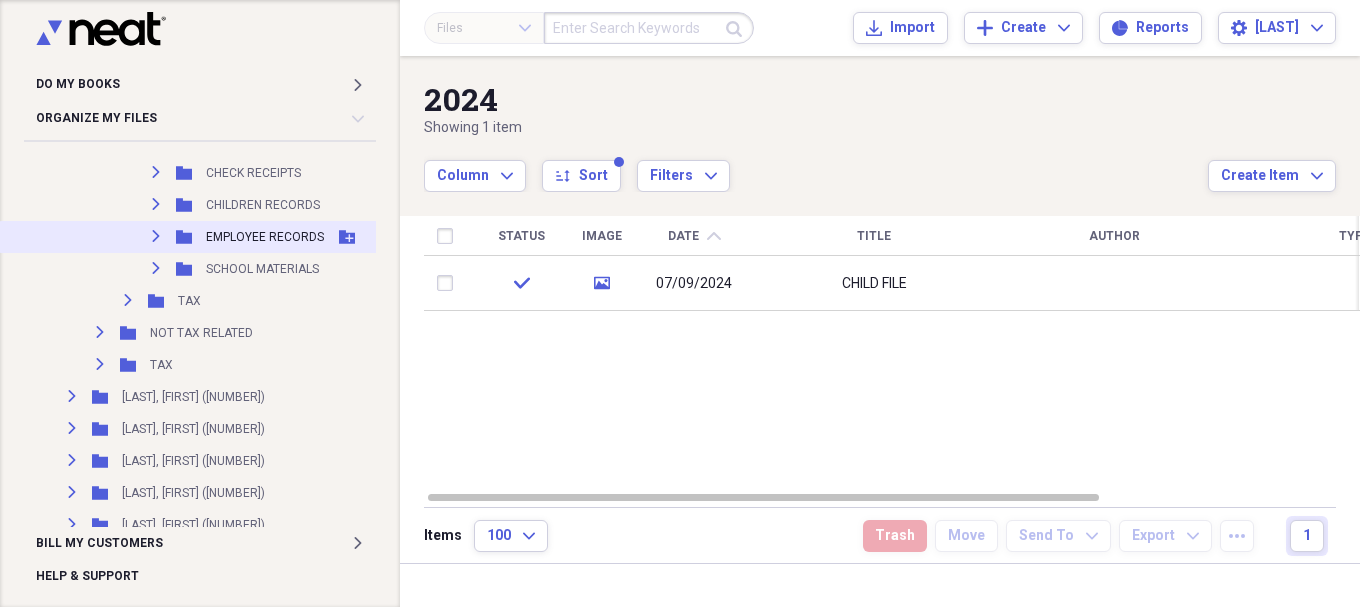 click on "Expand" 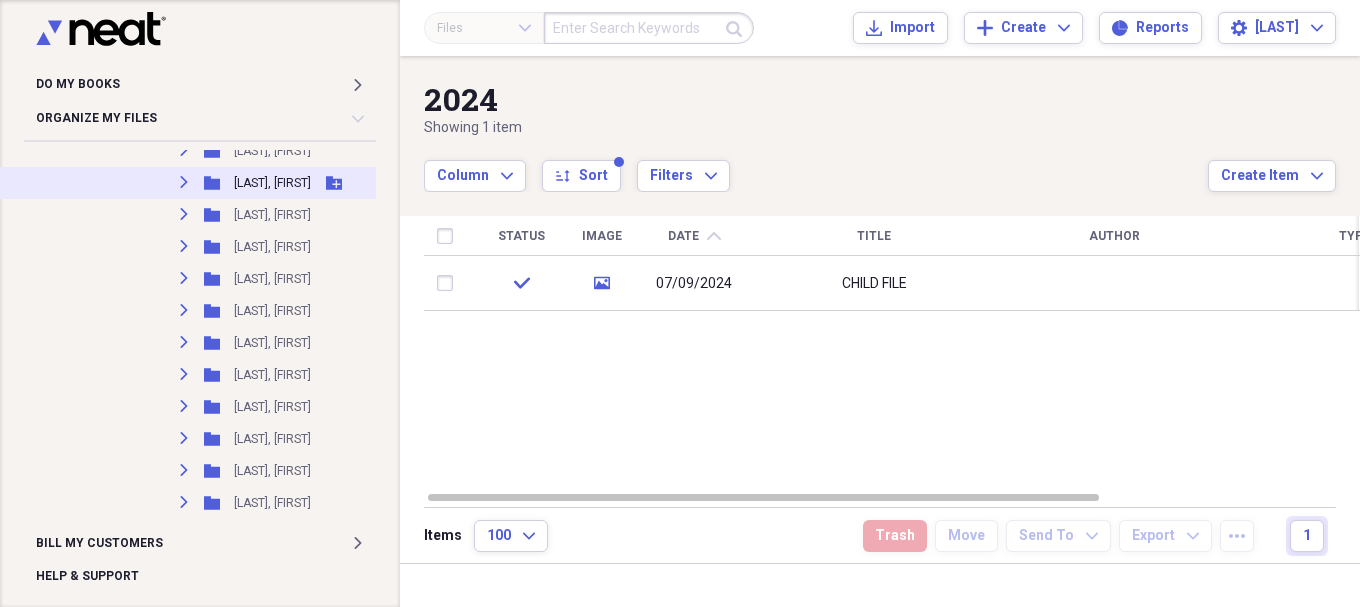 scroll, scrollTop: 7577, scrollLeft: 0, axis: vertical 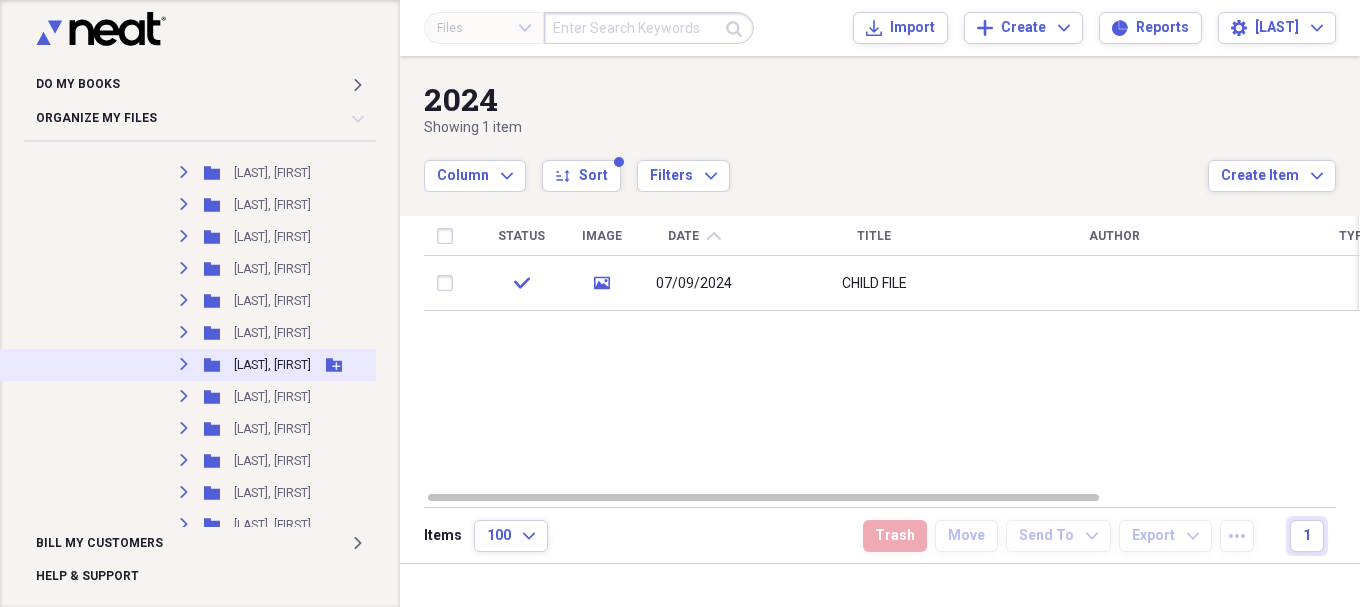 click on "Expand" 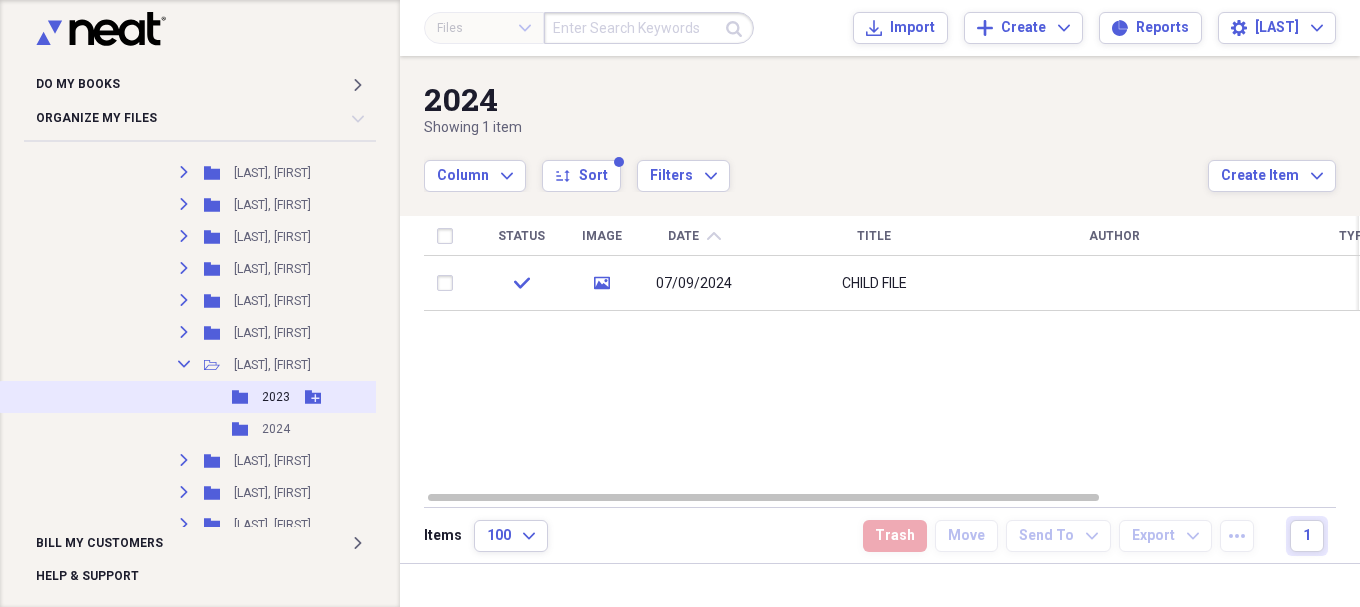 click on "2023" at bounding box center (276, 397) 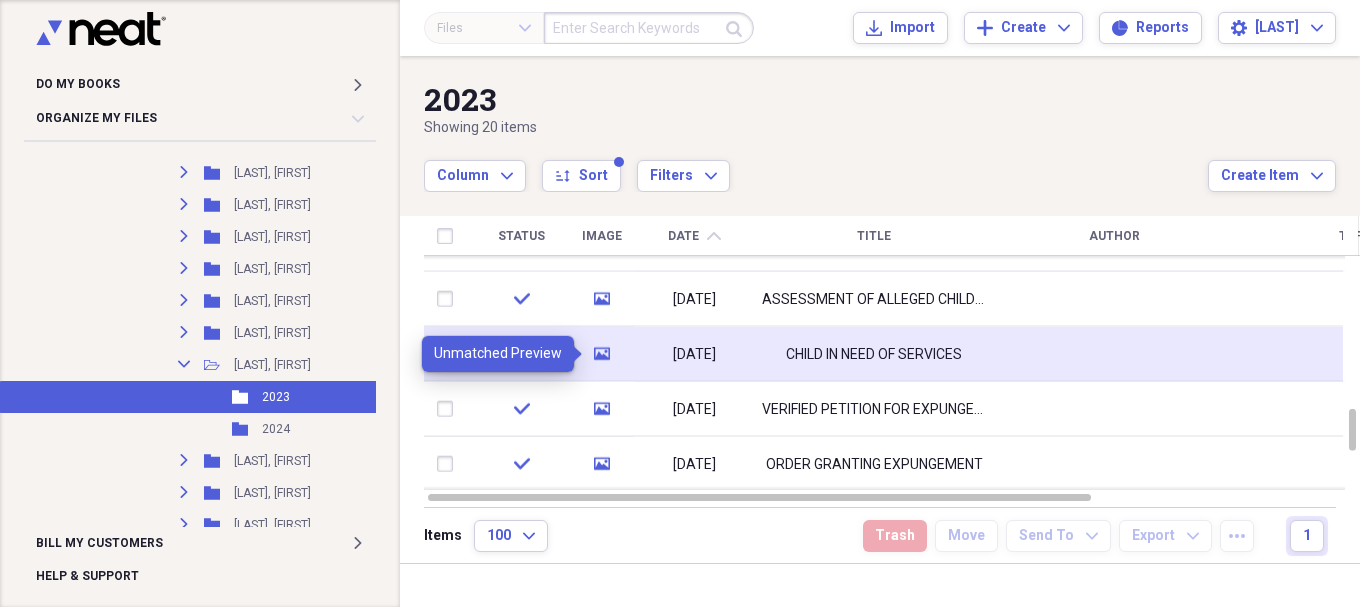 click 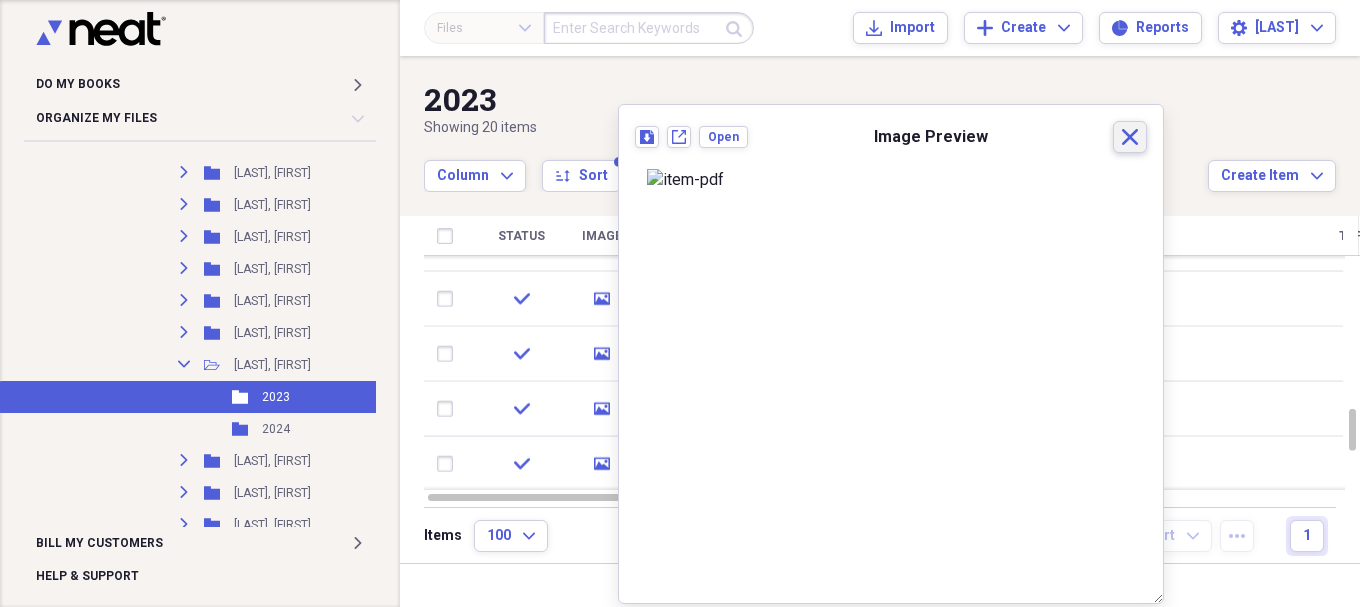 click 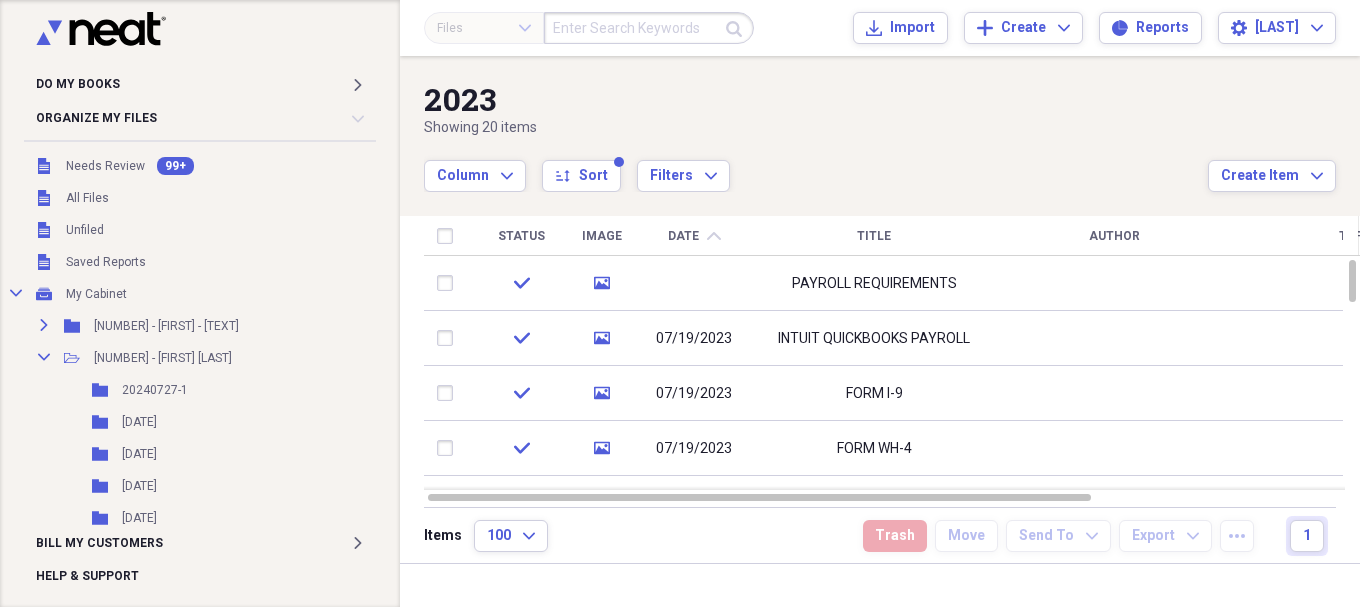 scroll, scrollTop: 0, scrollLeft: 0, axis: both 